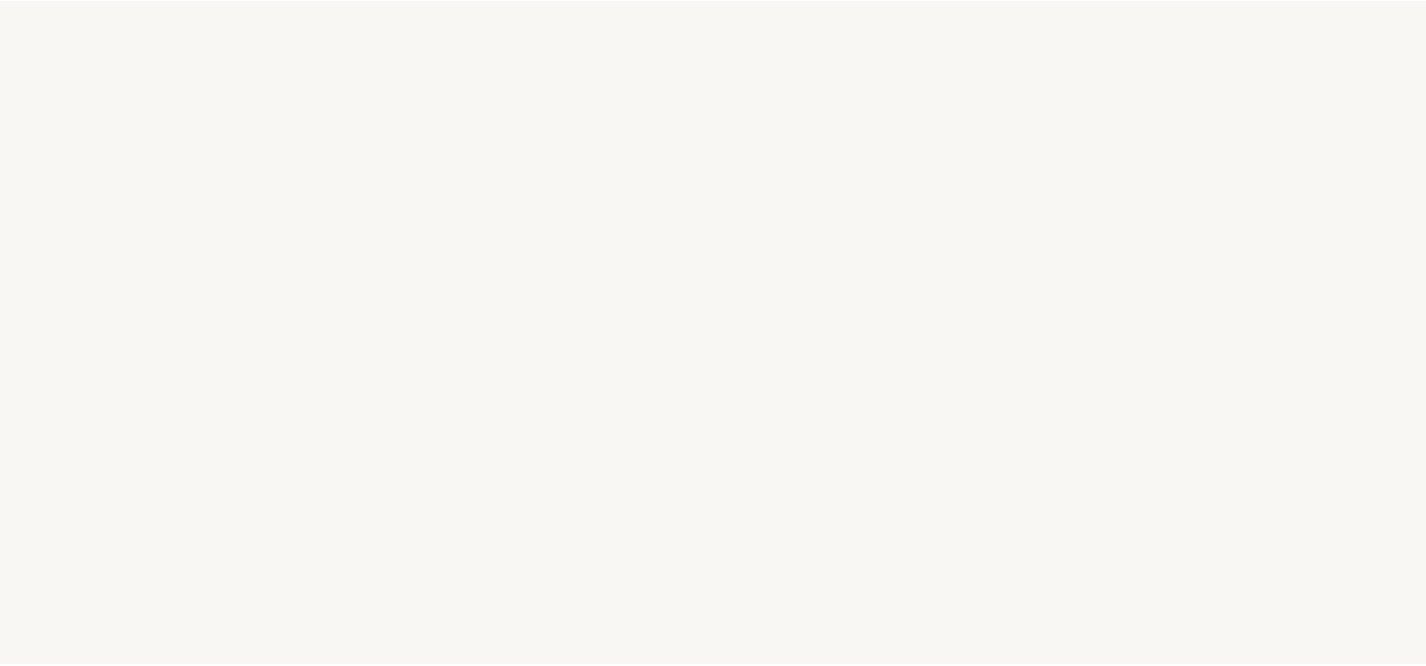scroll, scrollTop: 0, scrollLeft: 0, axis: both 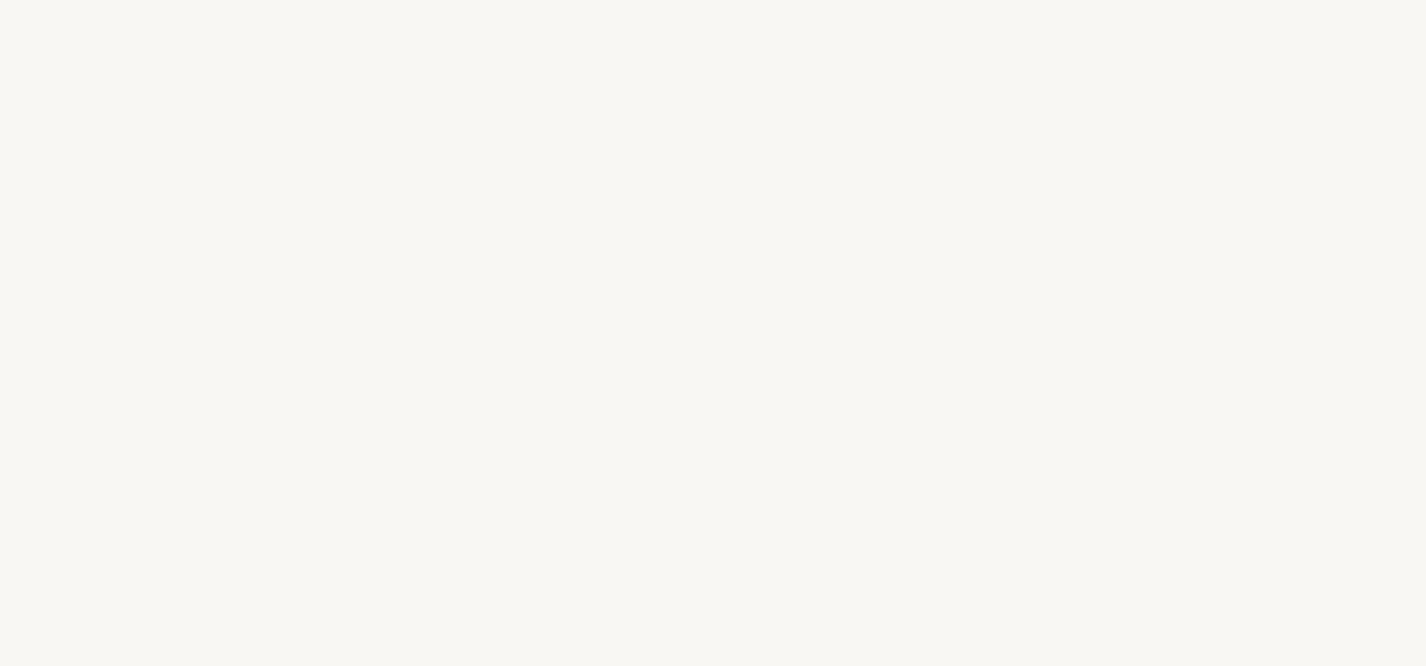 select on "FR" 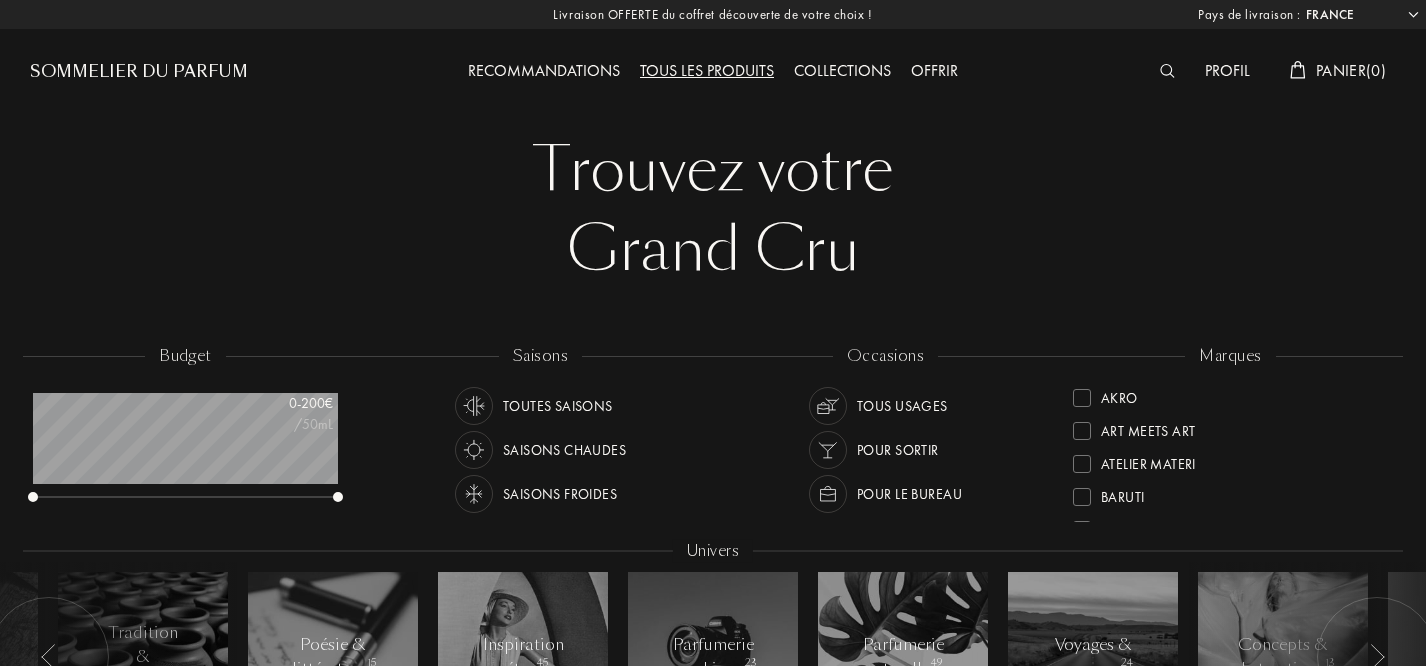 scroll, scrollTop: 999900, scrollLeft: 999695, axis: both 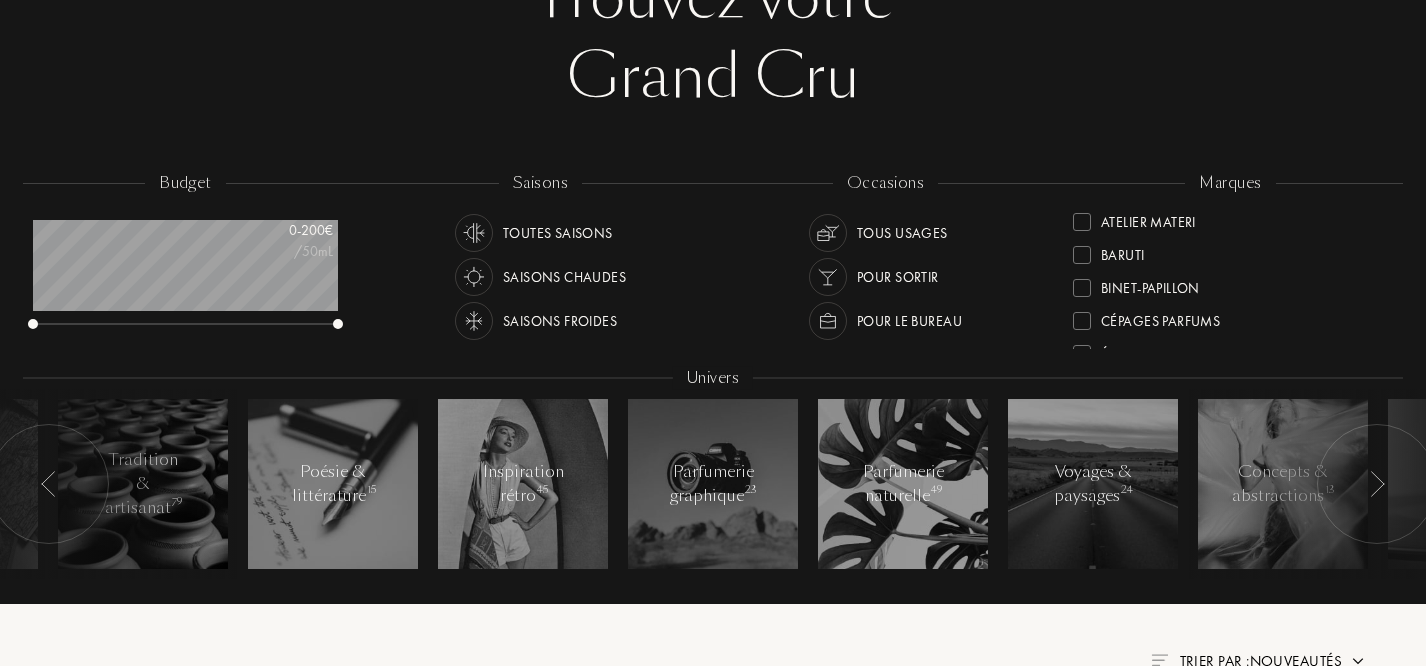 click at bounding box center (1082, 288) 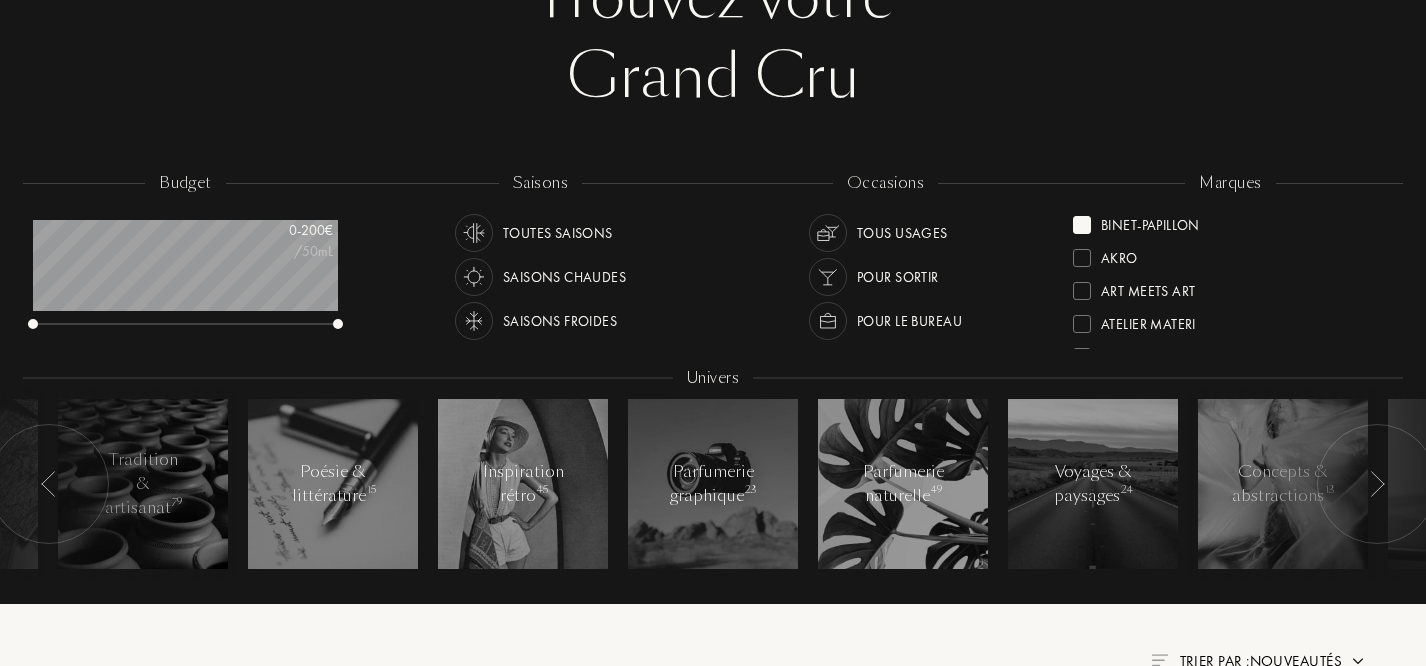 scroll, scrollTop: 0, scrollLeft: 0, axis: both 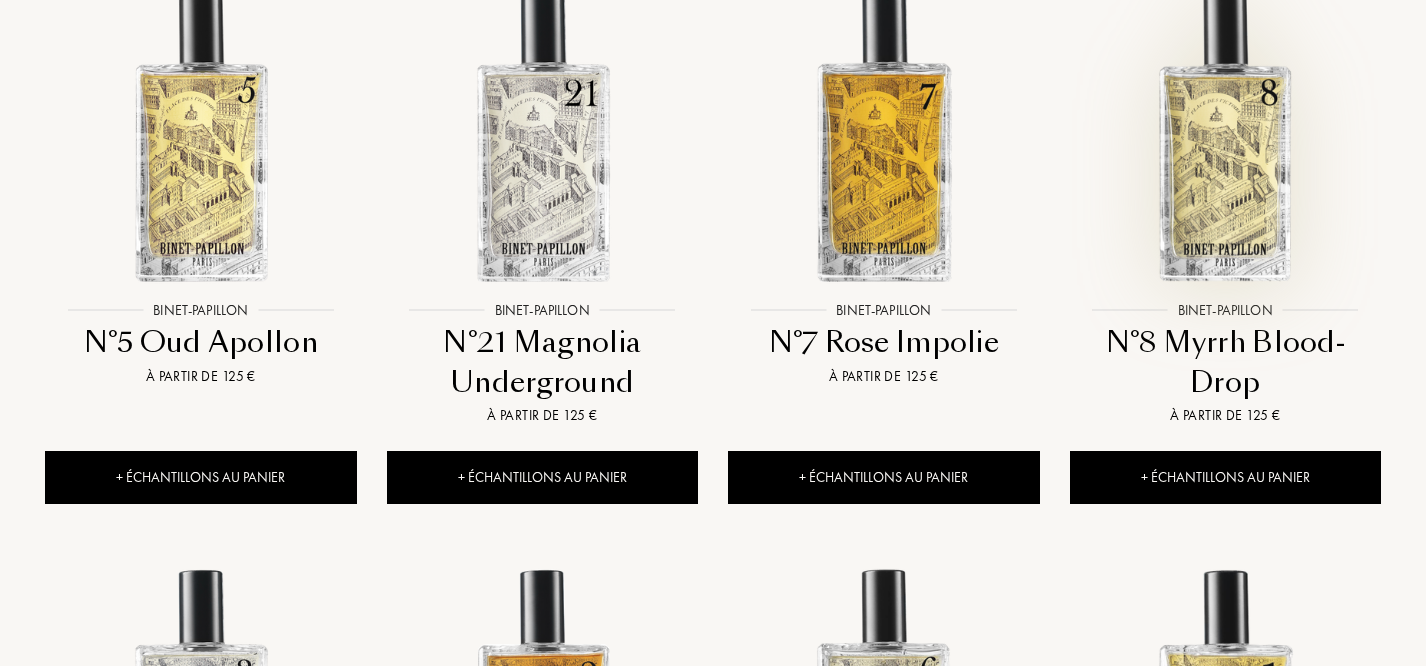 click at bounding box center [1225, 134] 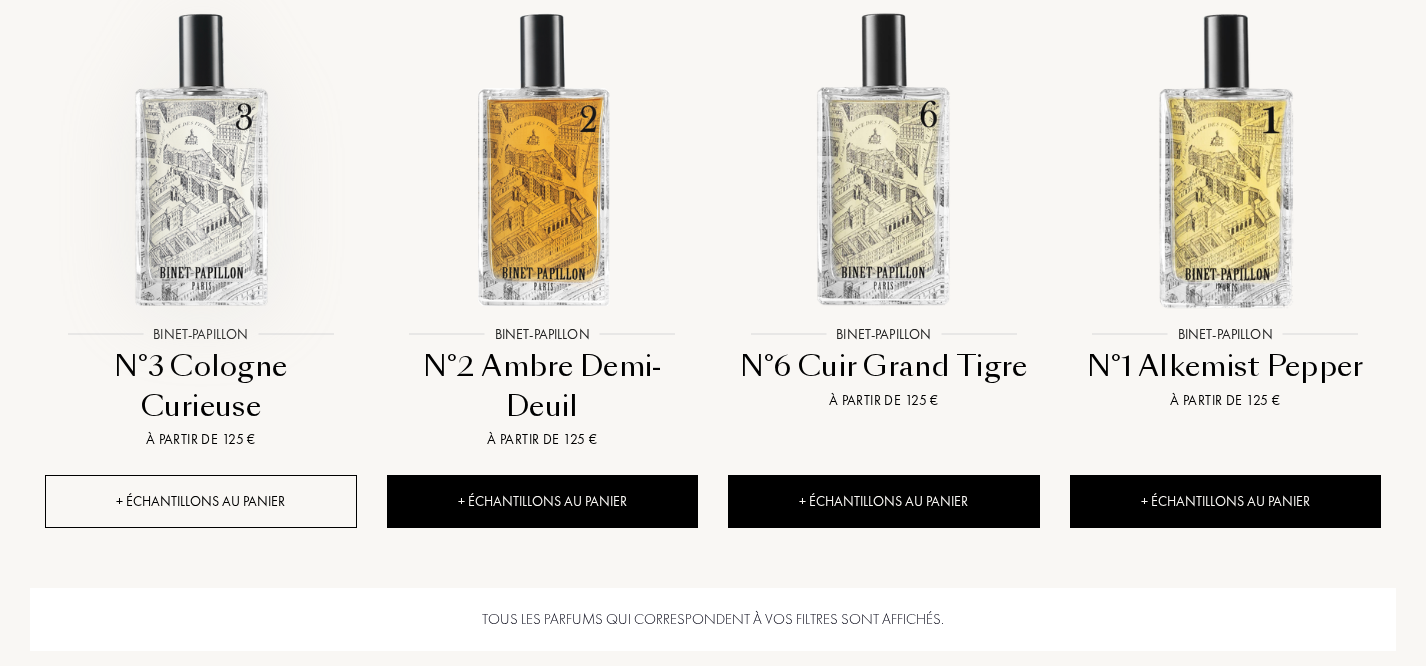 scroll, scrollTop: 1415, scrollLeft: 0, axis: vertical 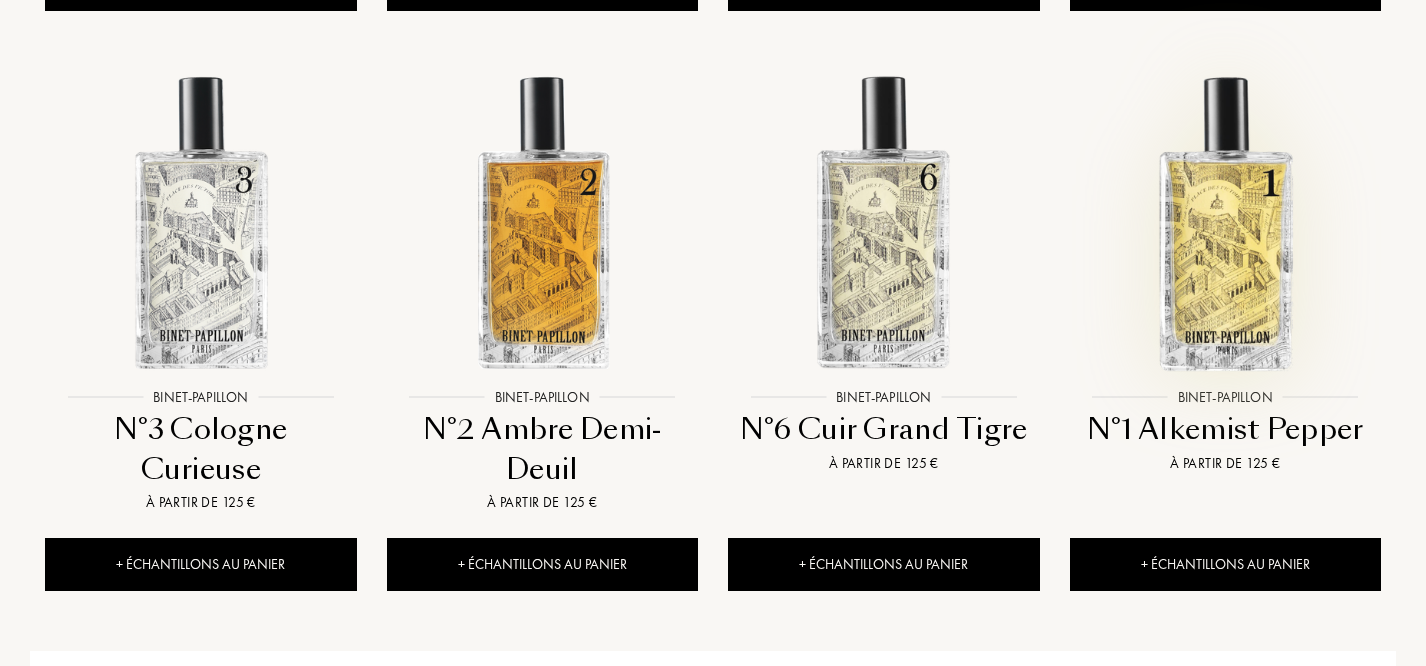 click at bounding box center [1225, 221] 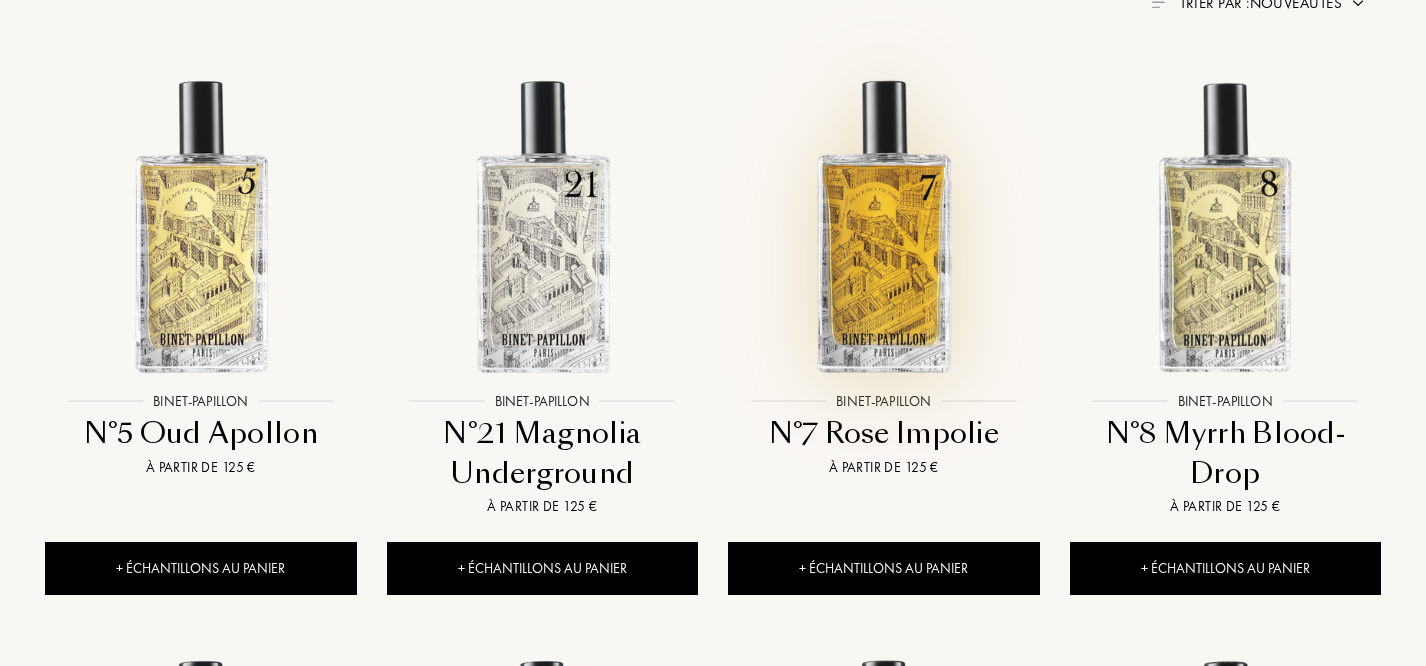 scroll, scrollTop: 879, scrollLeft: 0, axis: vertical 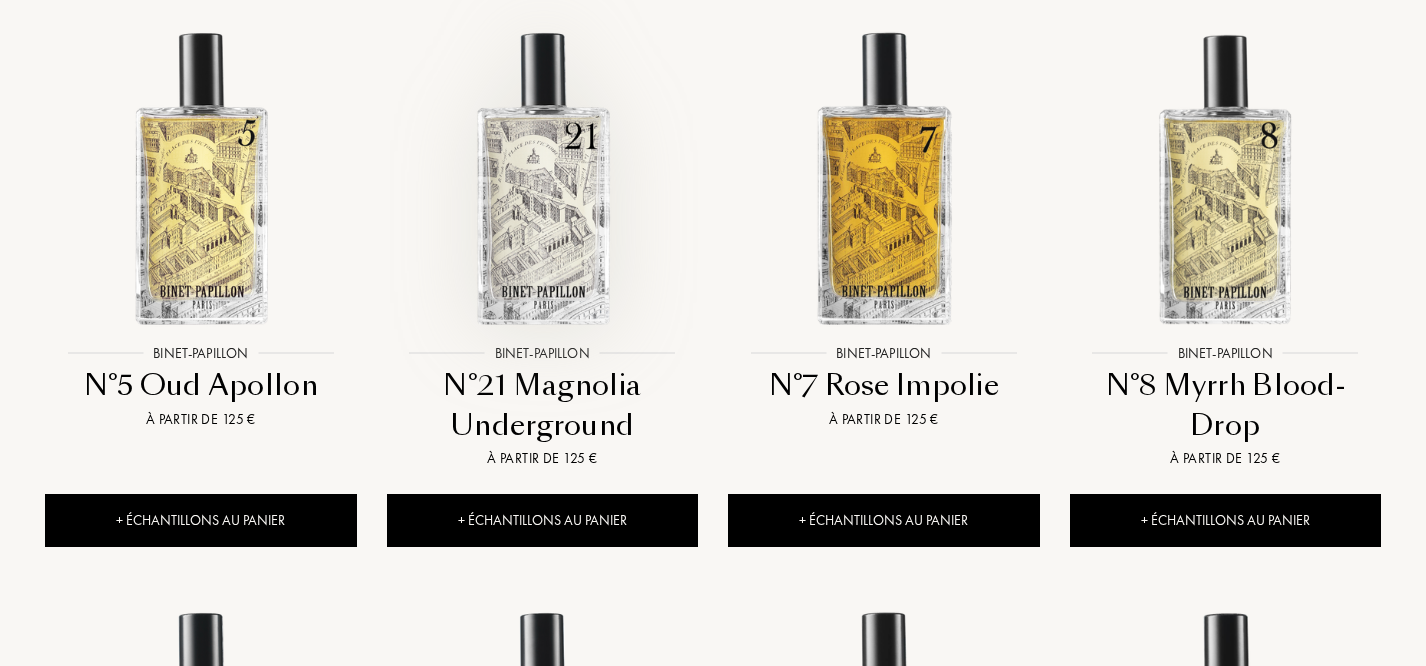 click at bounding box center [542, 177] 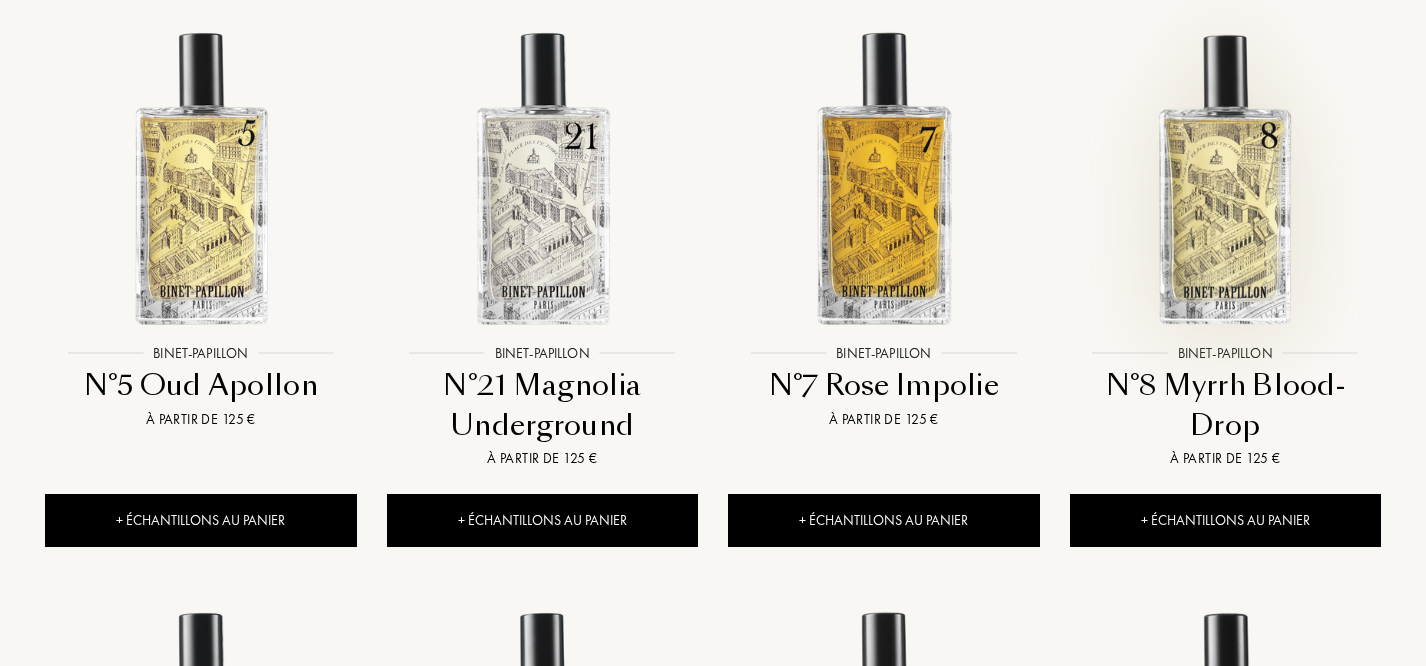 click at bounding box center (1225, 177) 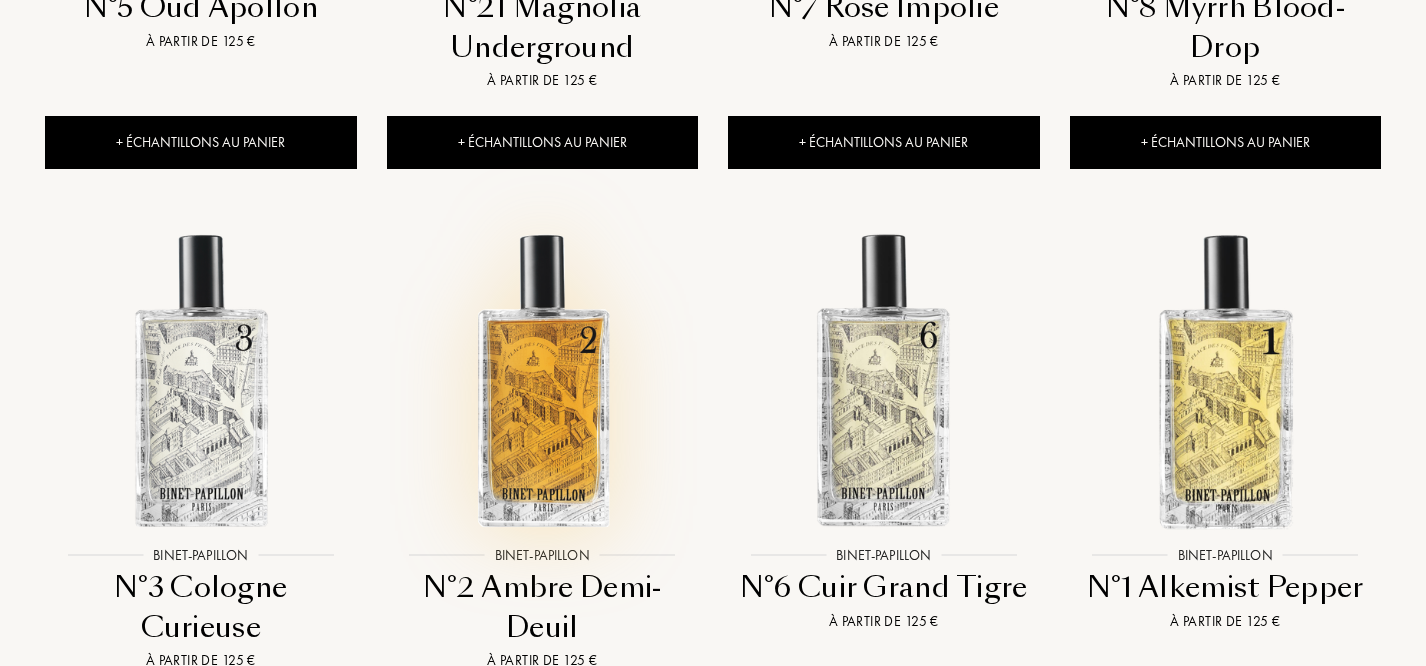 scroll, scrollTop: 1494, scrollLeft: 0, axis: vertical 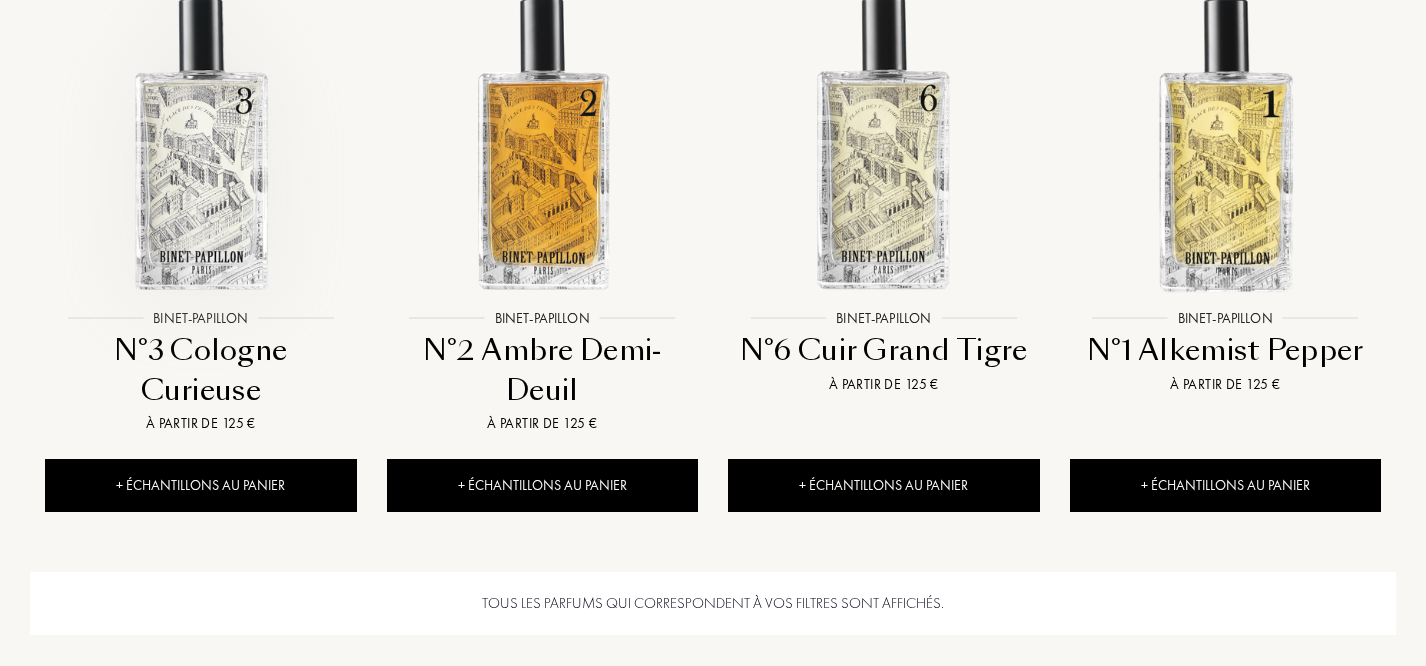 click at bounding box center [200, 142] 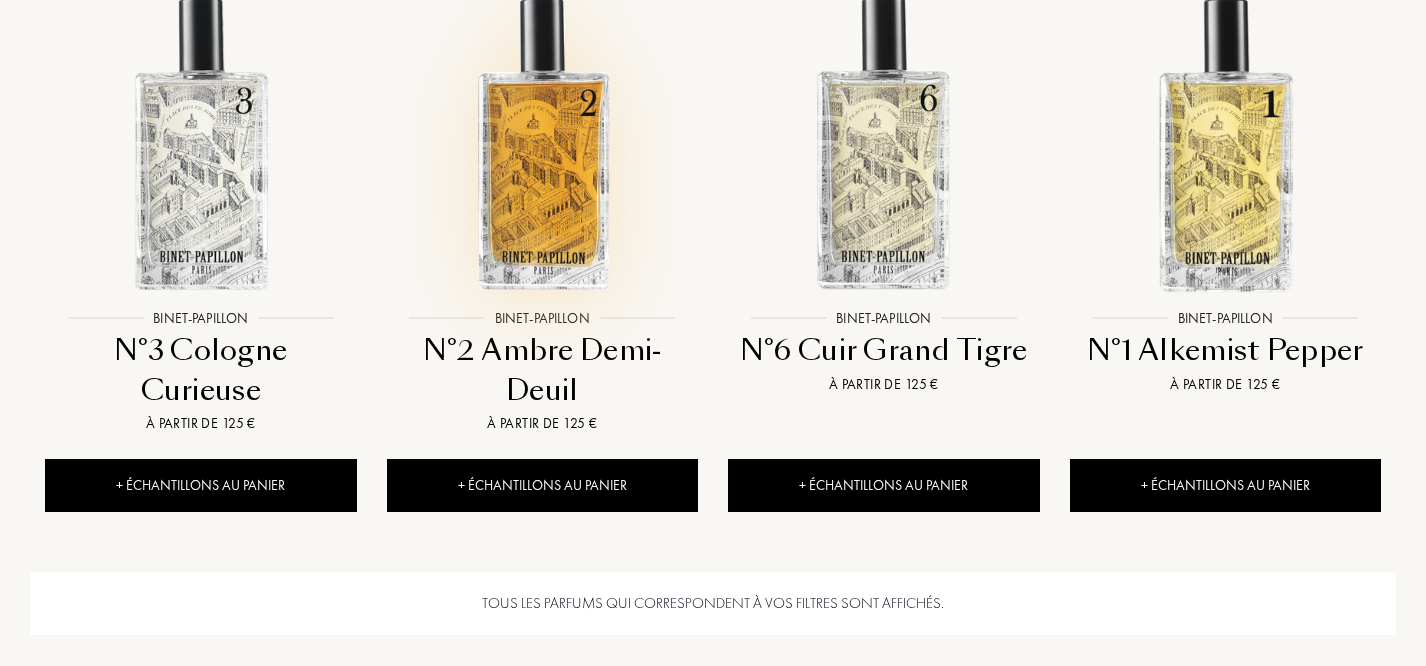 click at bounding box center [542, 142] 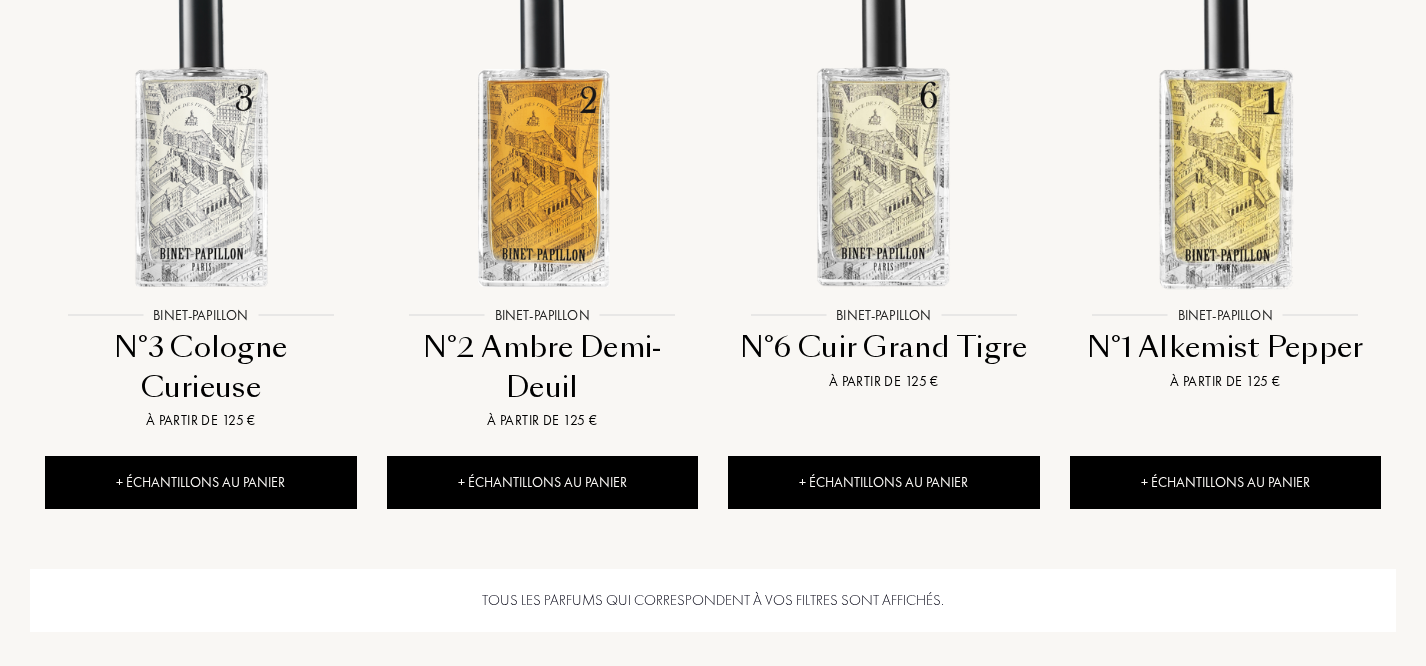 scroll, scrollTop: 1495, scrollLeft: 0, axis: vertical 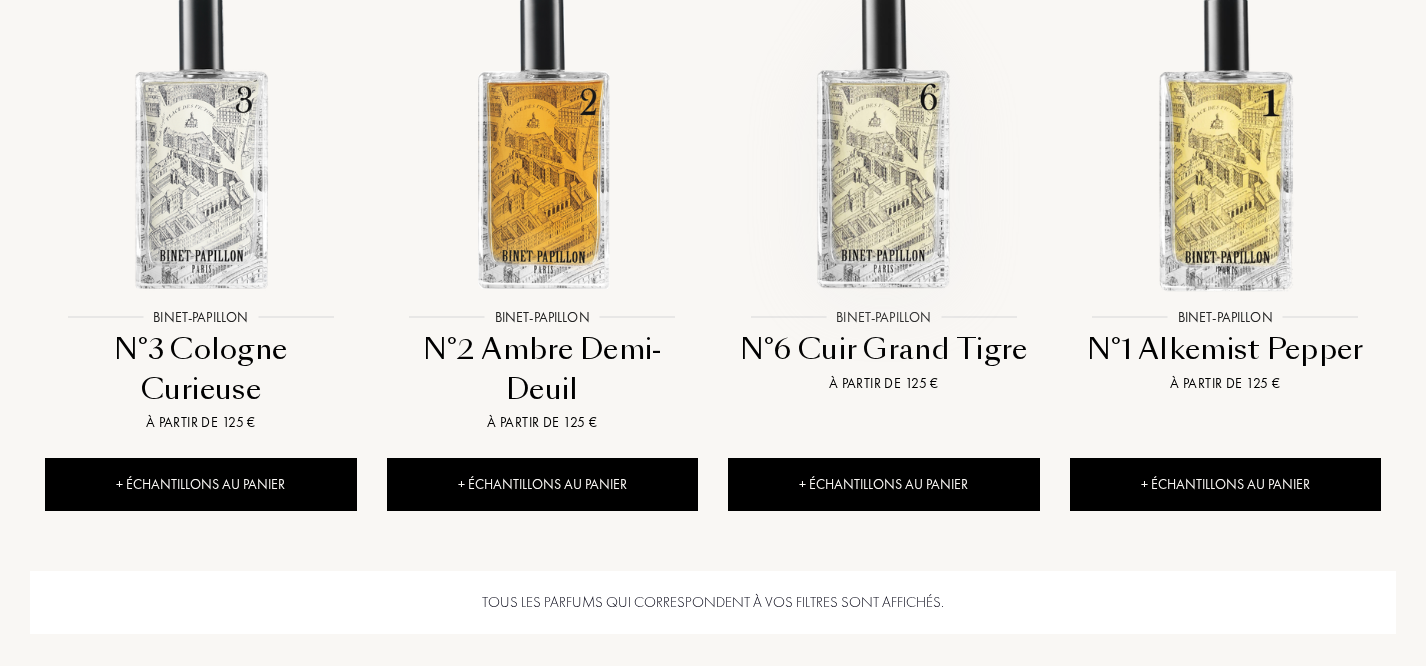 click at bounding box center (883, 141) 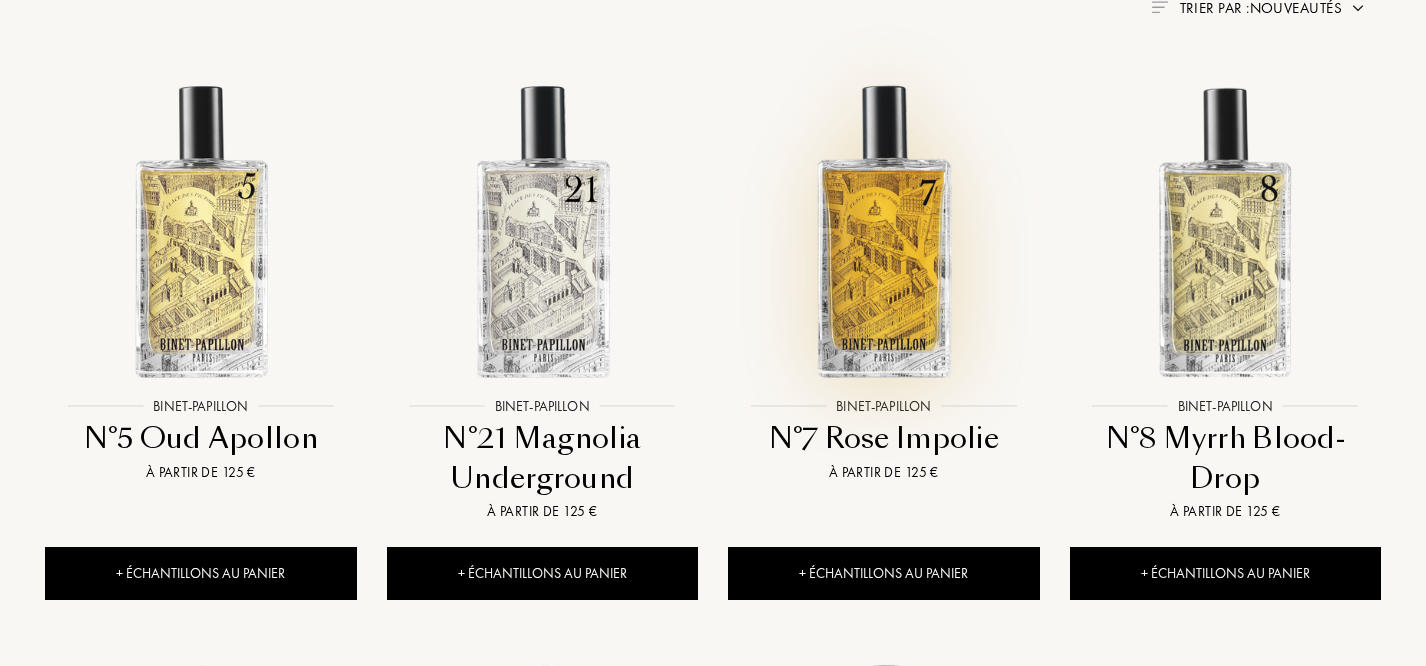 scroll, scrollTop: 827, scrollLeft: 0, axis: vertical 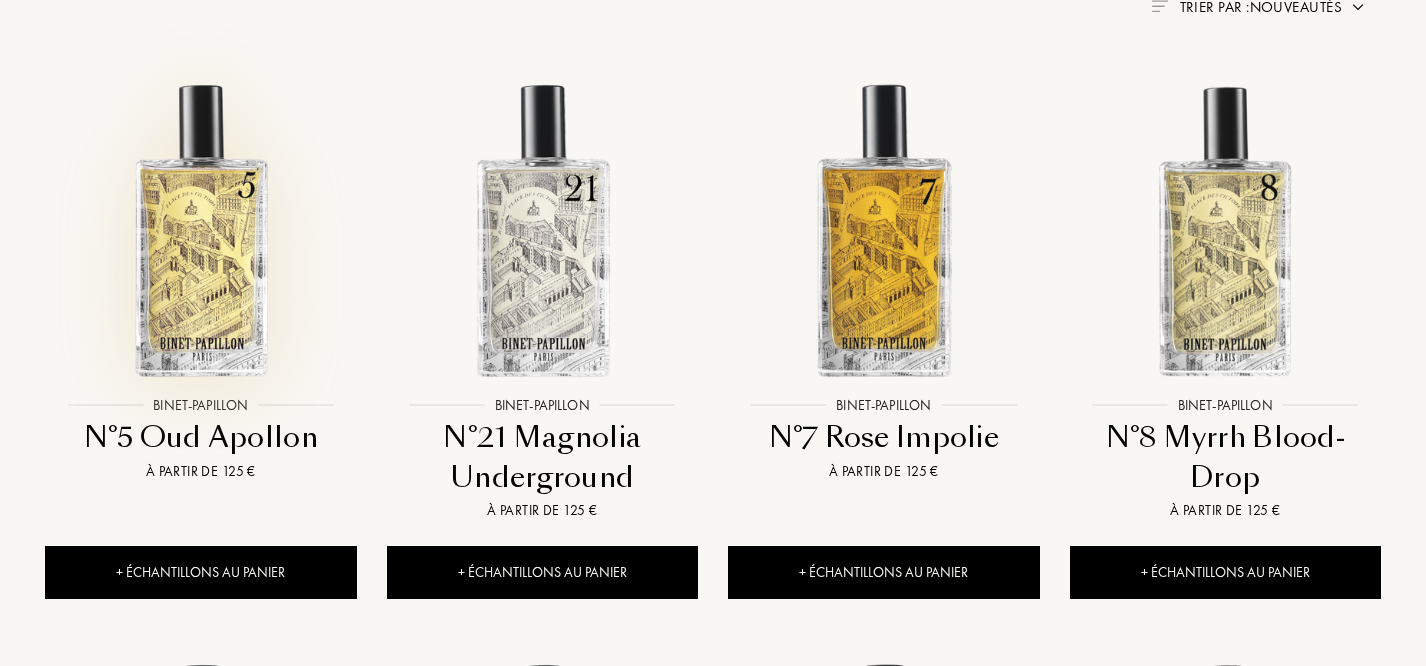 click at bounding box center [200, 229] 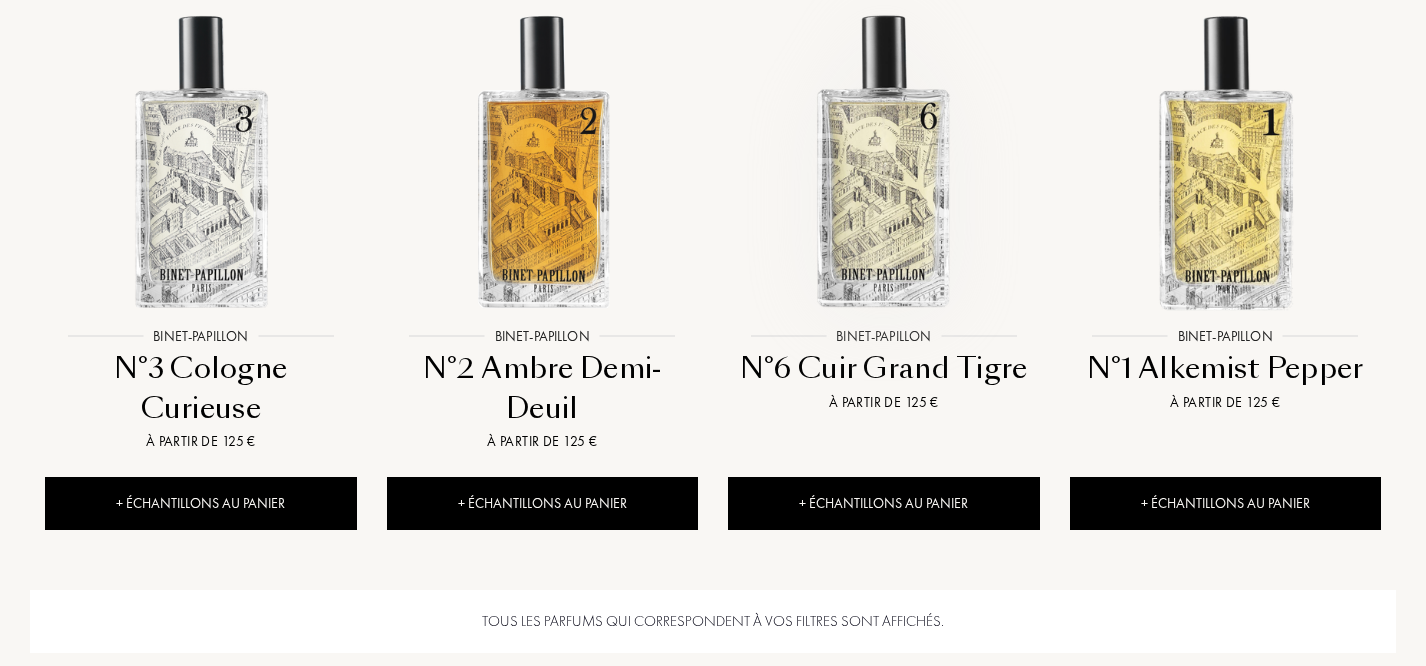 scroll, scrollTop: 1475, scrollLeft: 0, axis: vertical 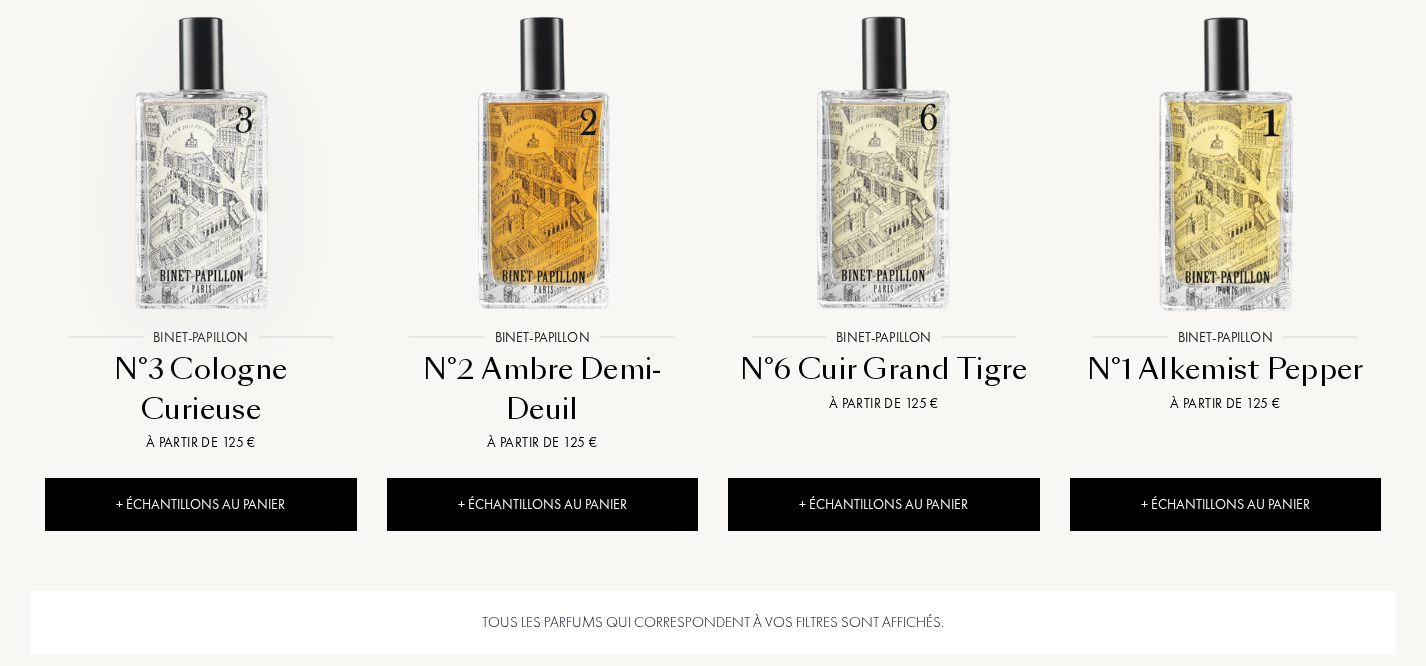click at bounding box center [200, 161] 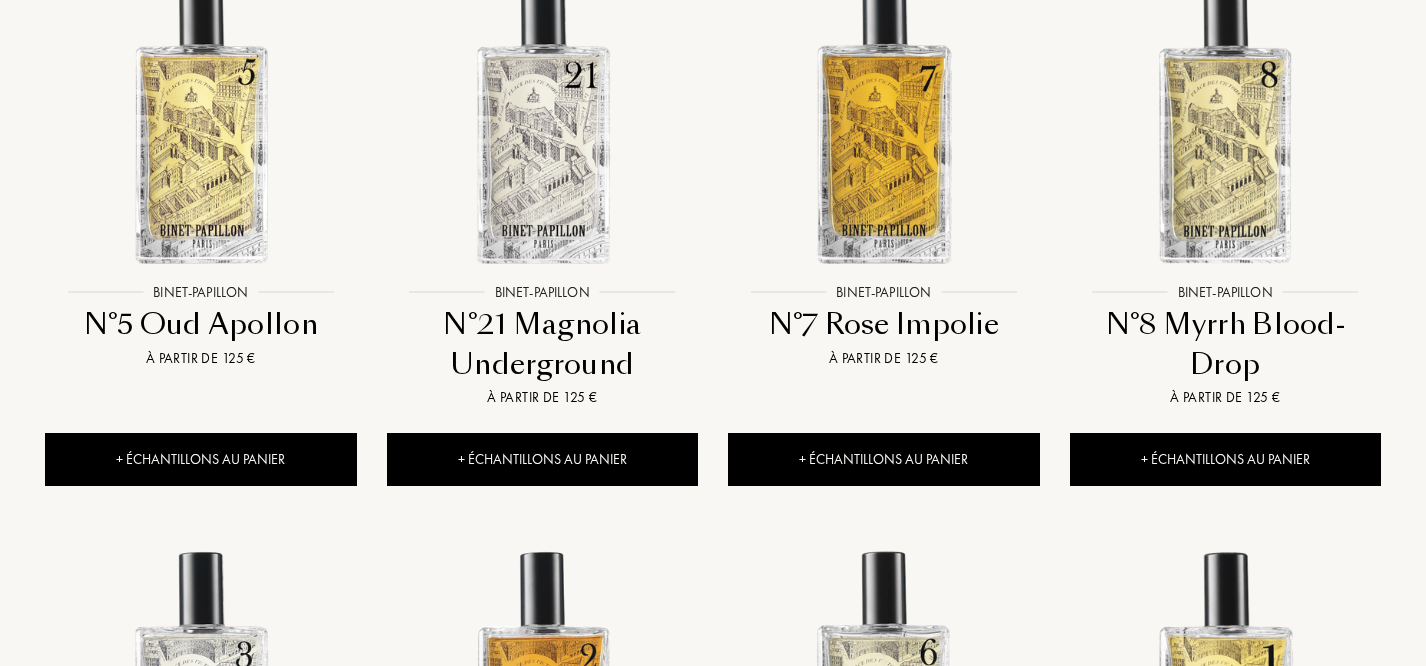 scroll, scrollTop: 942, scrollLeft: 0, axis: vertical 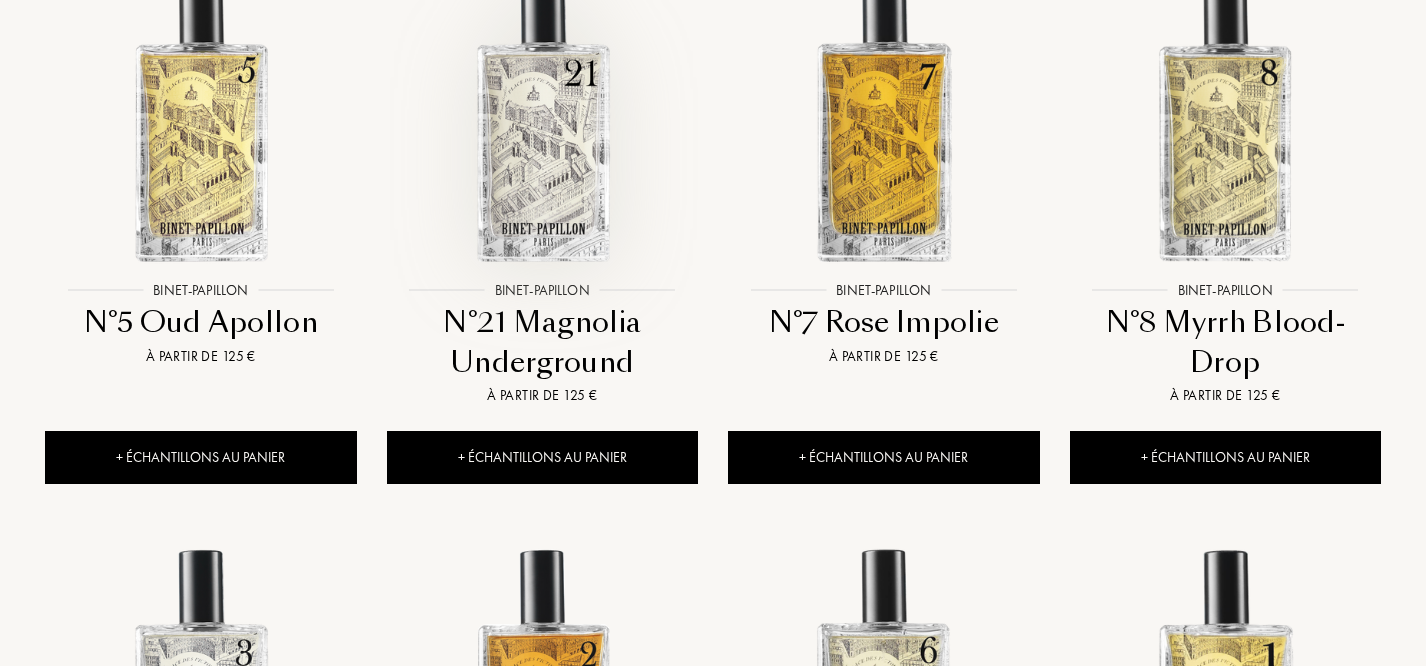 click at bounding box center (542, 114) 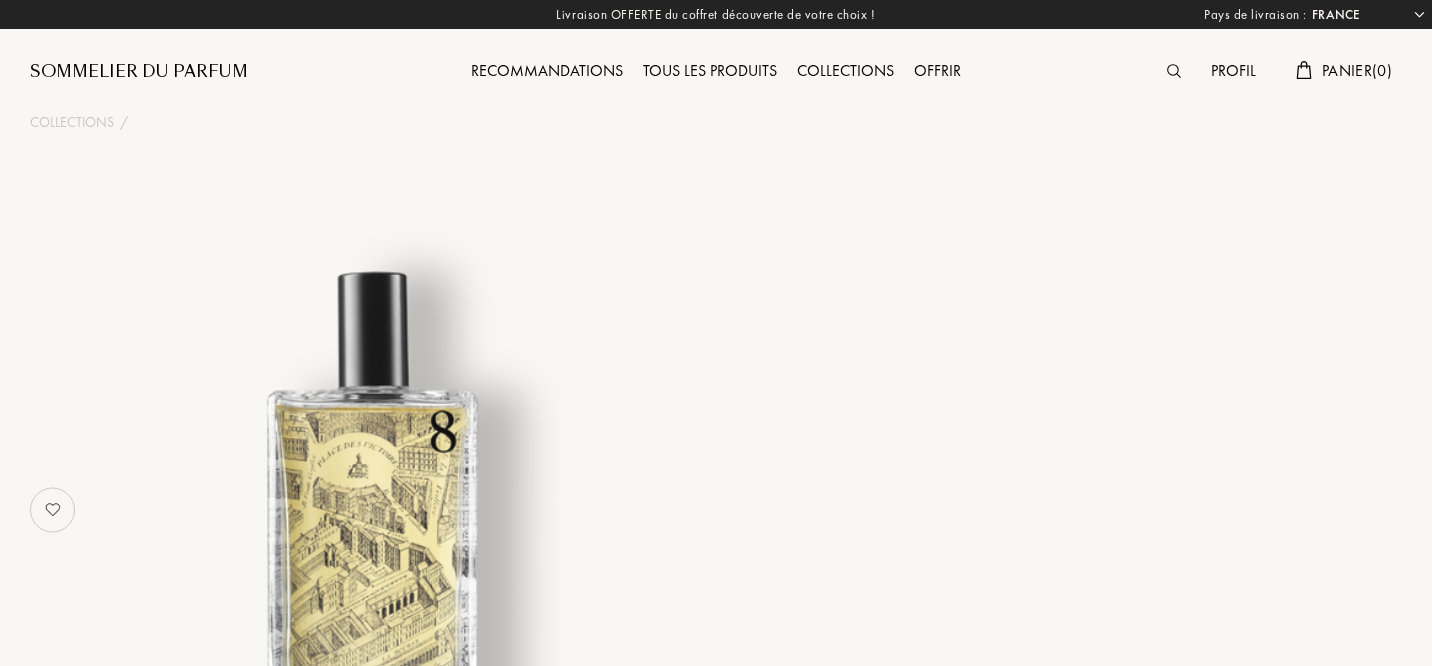 select on "FR" 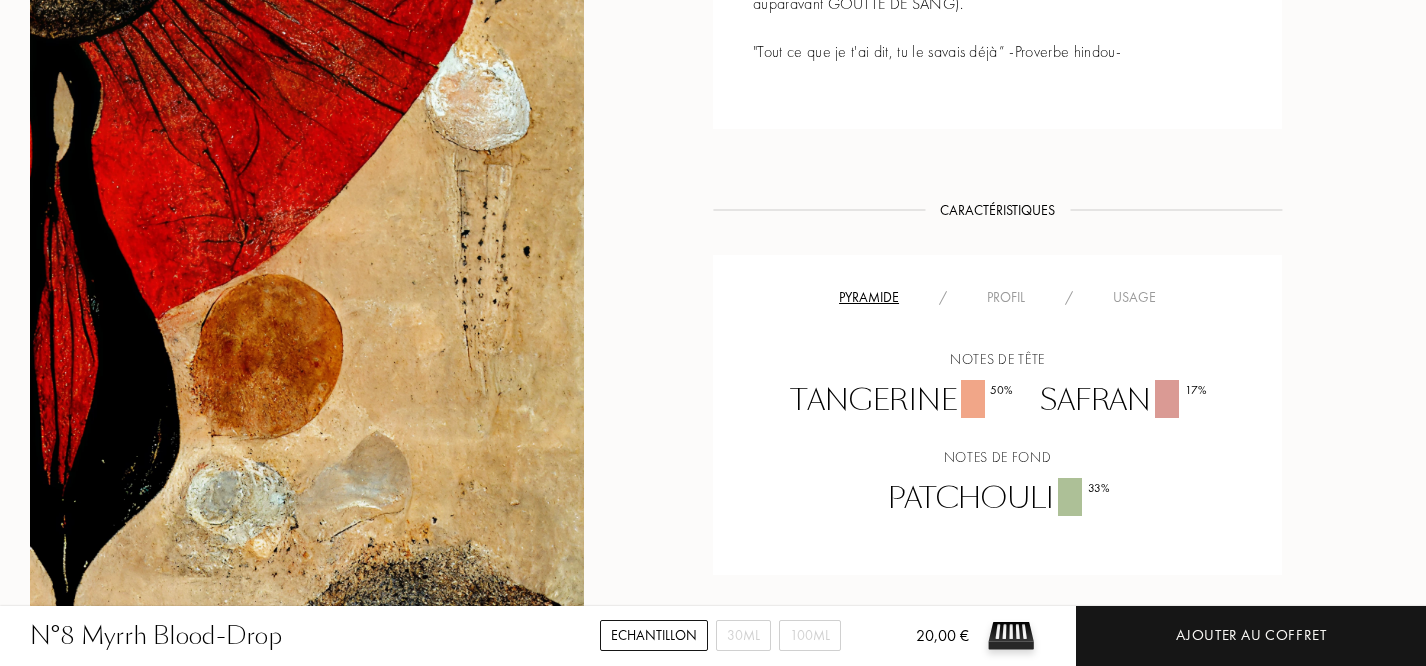 scroll, scrollTop: 1243, scrollLeft: 0, axis: vertical 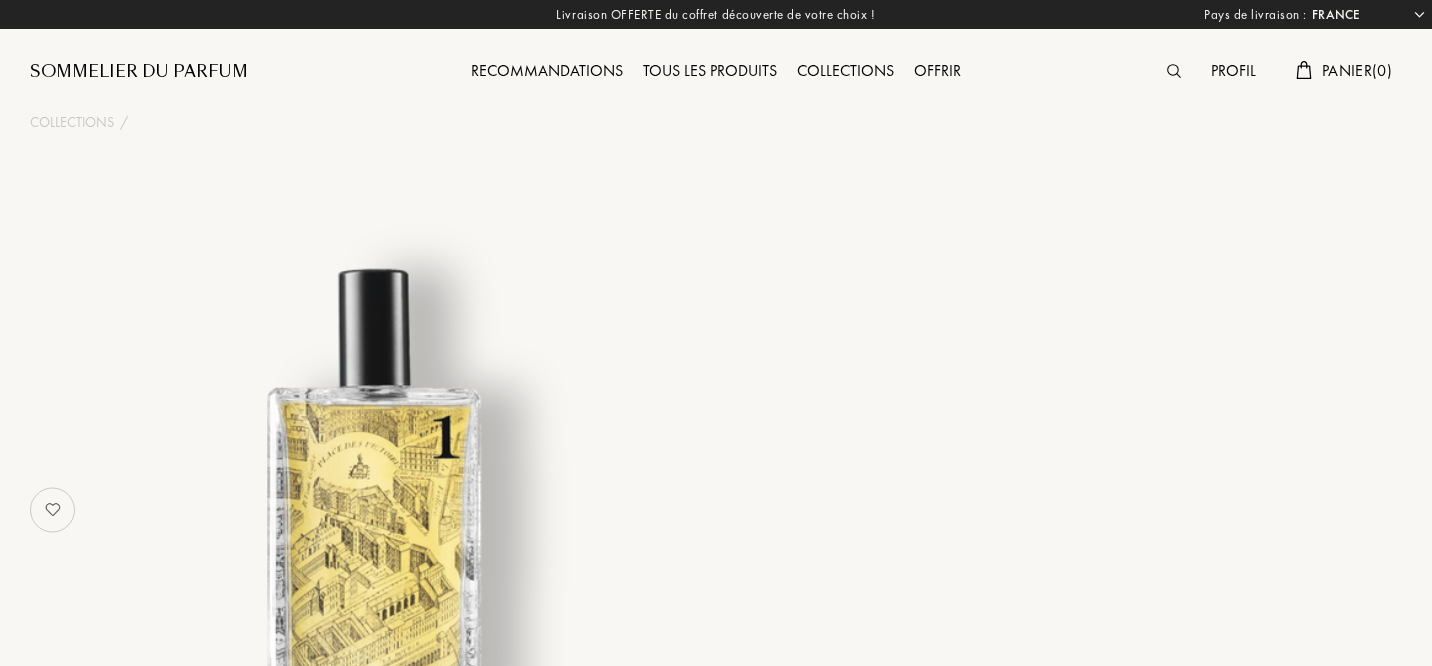 select on "FR" 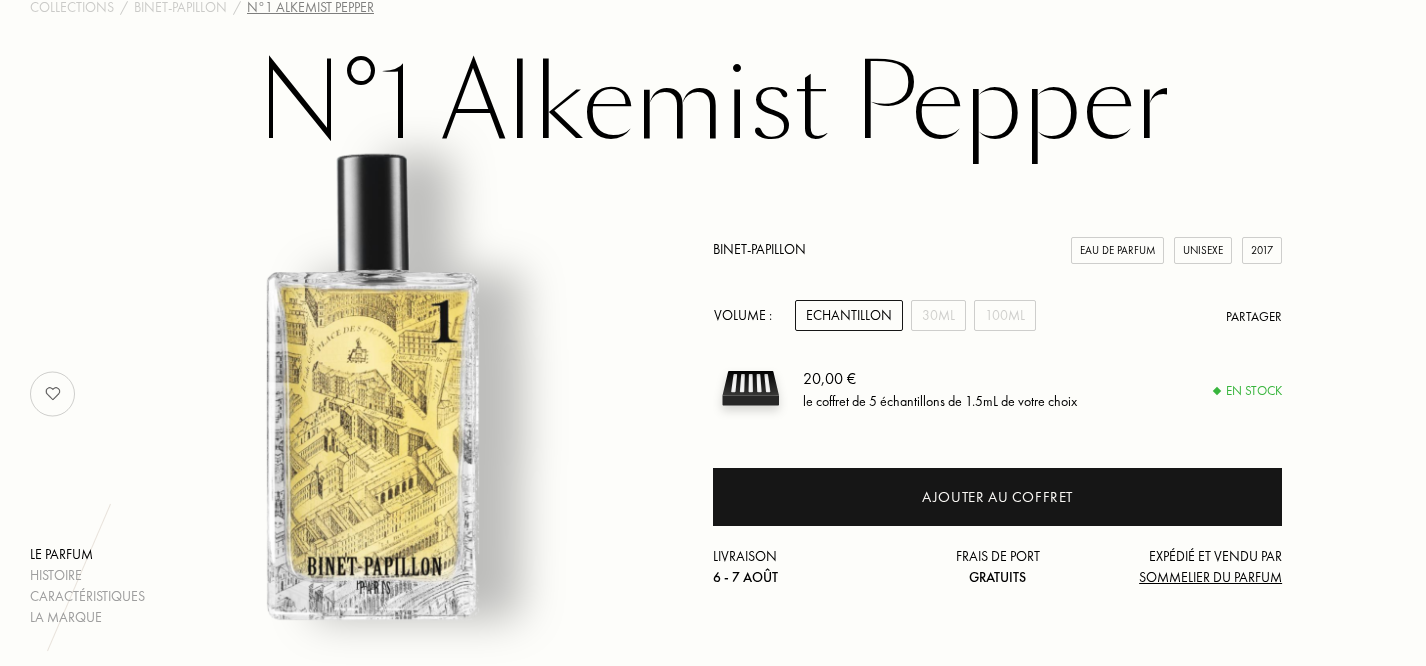 scroll, scrollTop: 118, scrollLeft: 0, axis: vertical 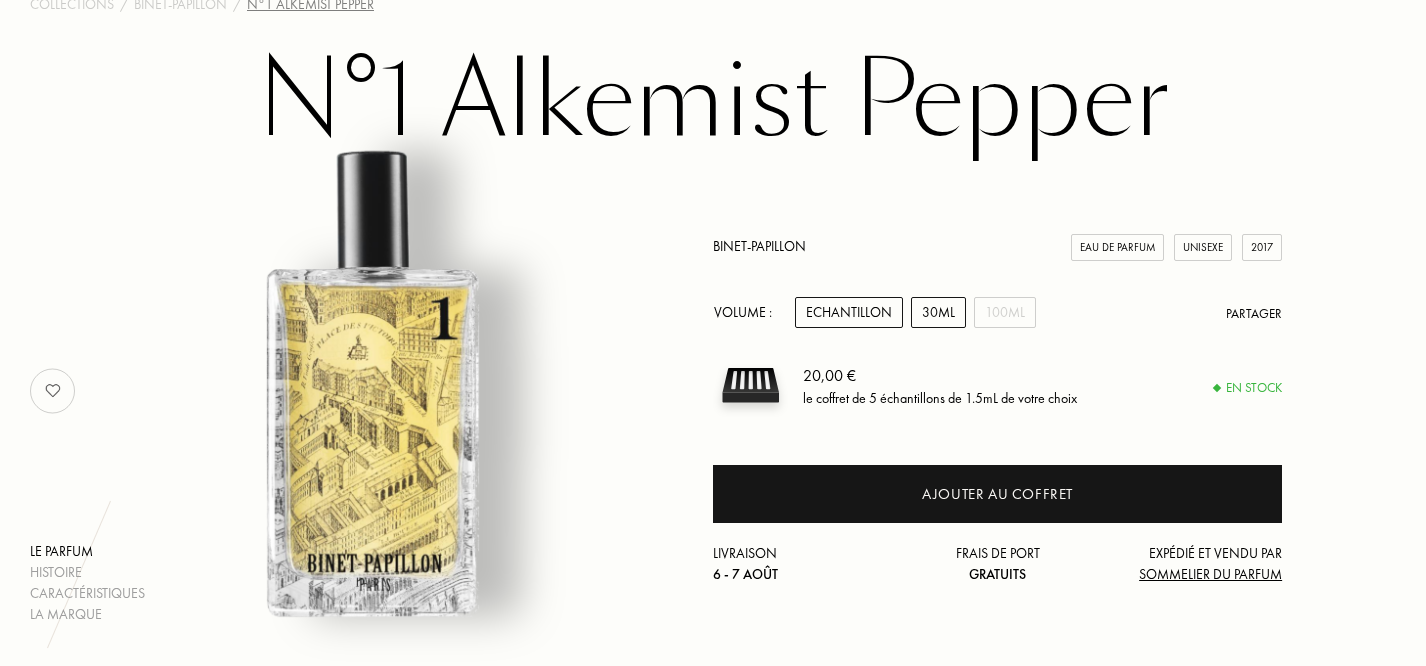 click on "30mL" at bounding box center [938, 312] 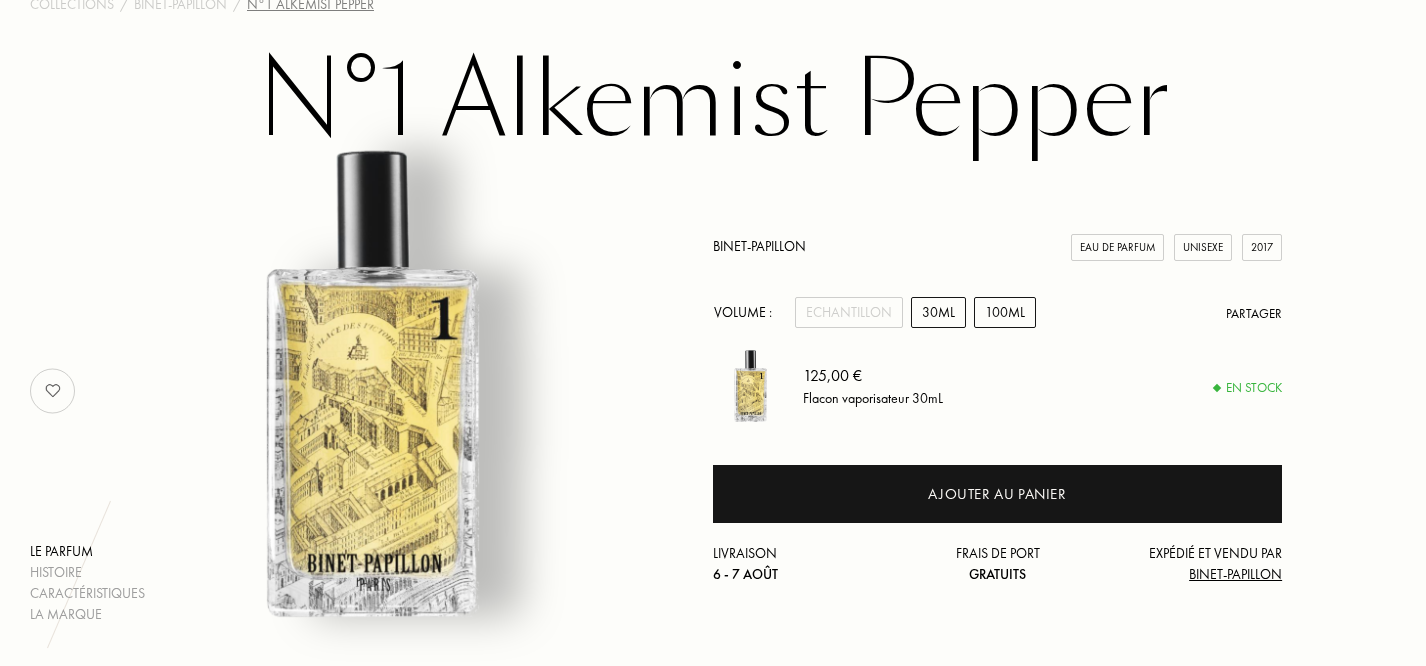 click on "100mL" at bounding box center [1005, 312] 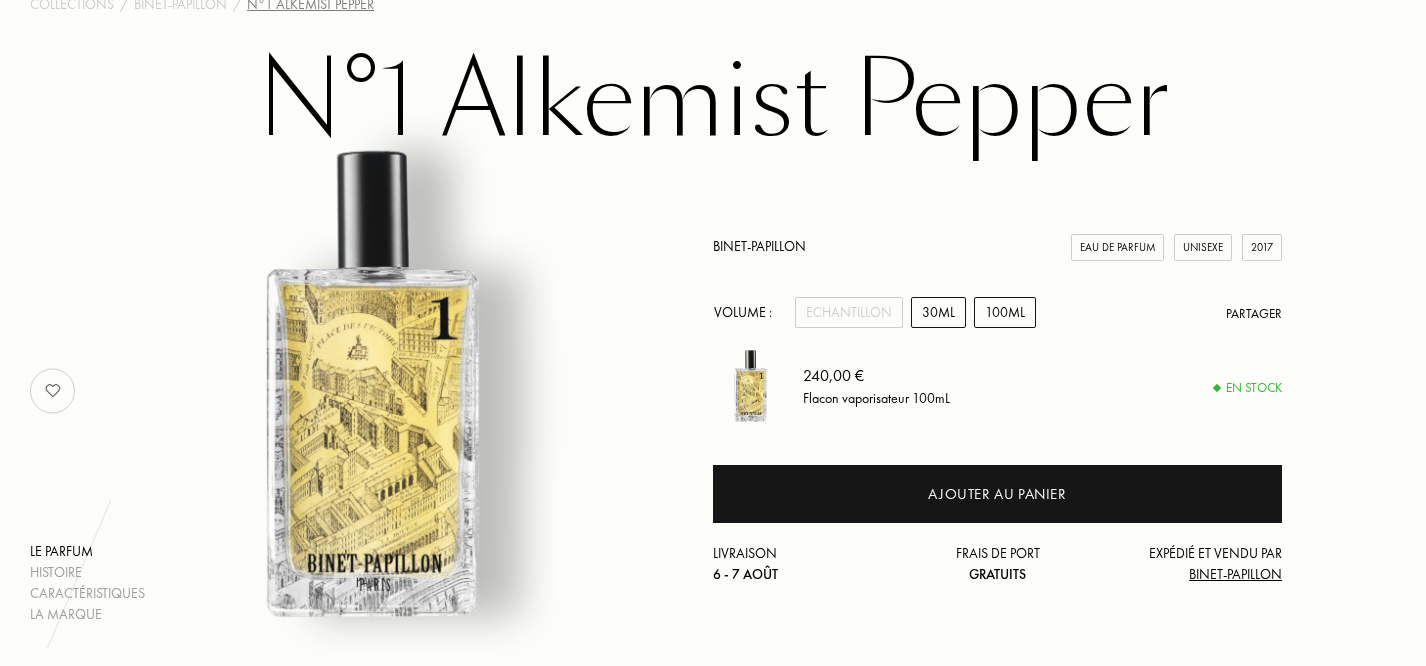 click on "30mL" at bounding box center [938, 312] 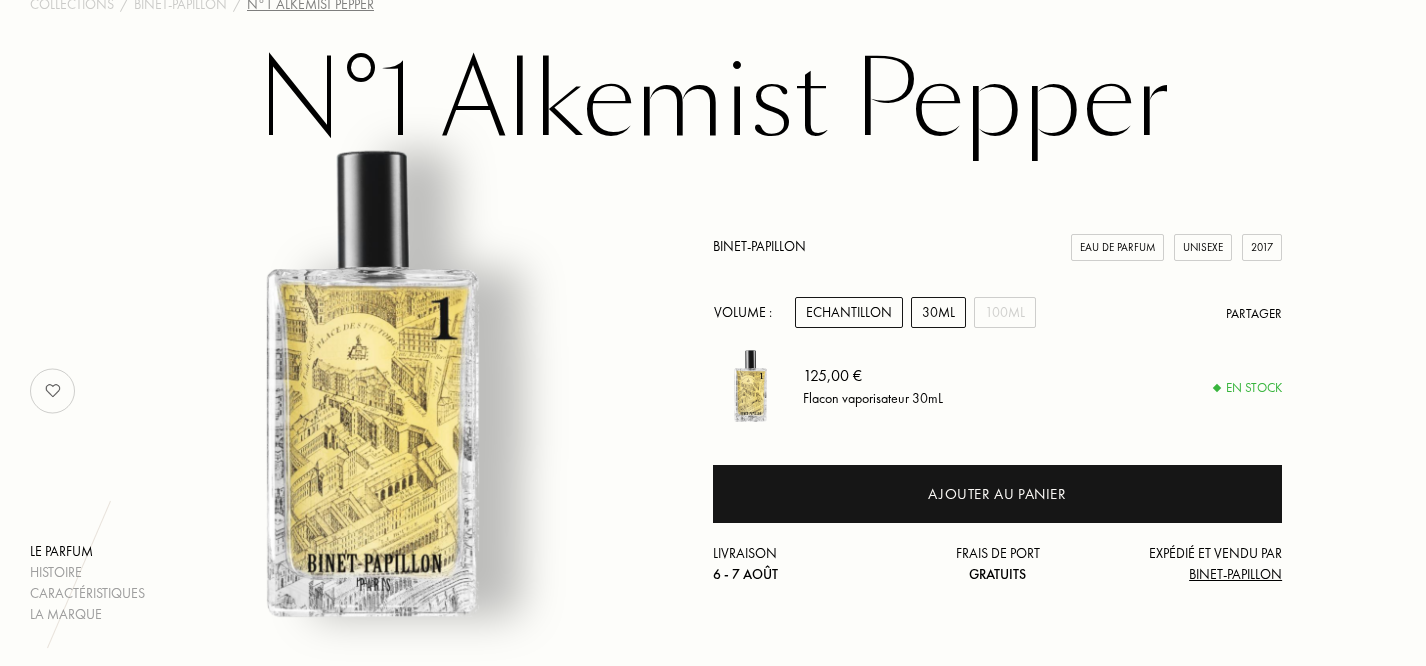 click on "Echantillon" at bounding box center [849, 312] 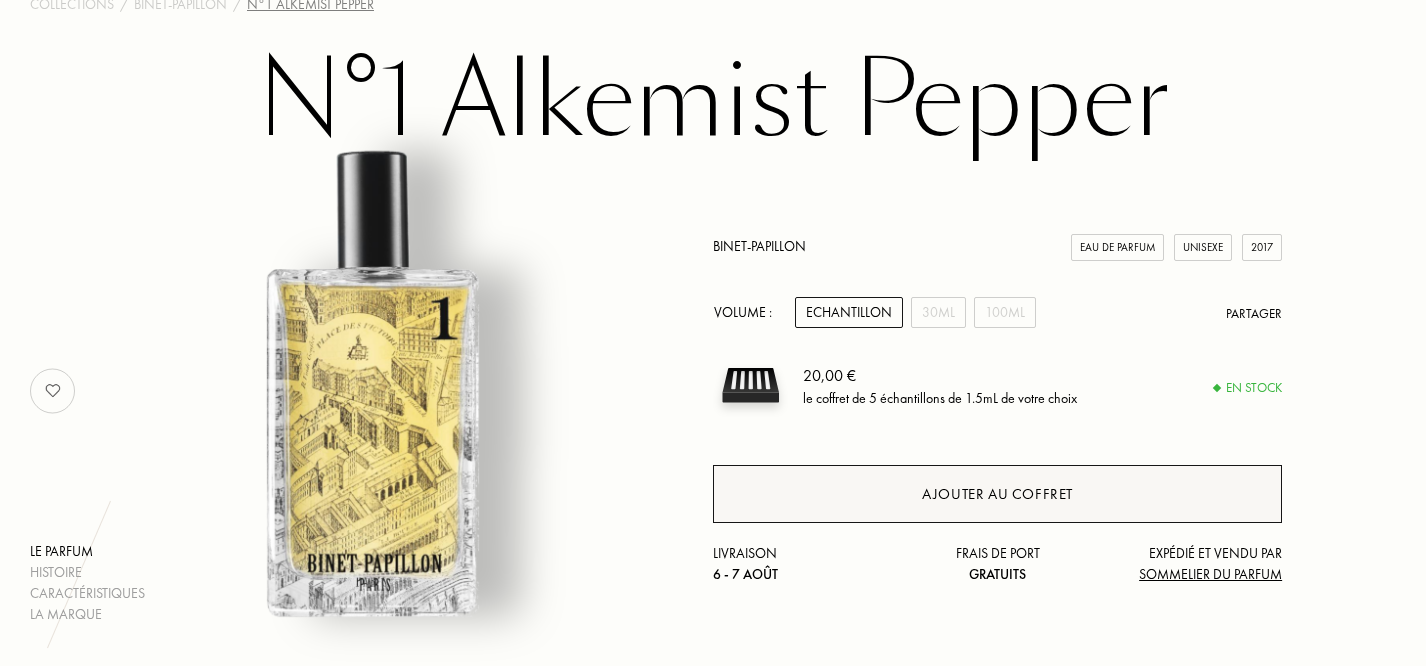 click on "Ajouter au coffret" at bounding box center (997, 494) 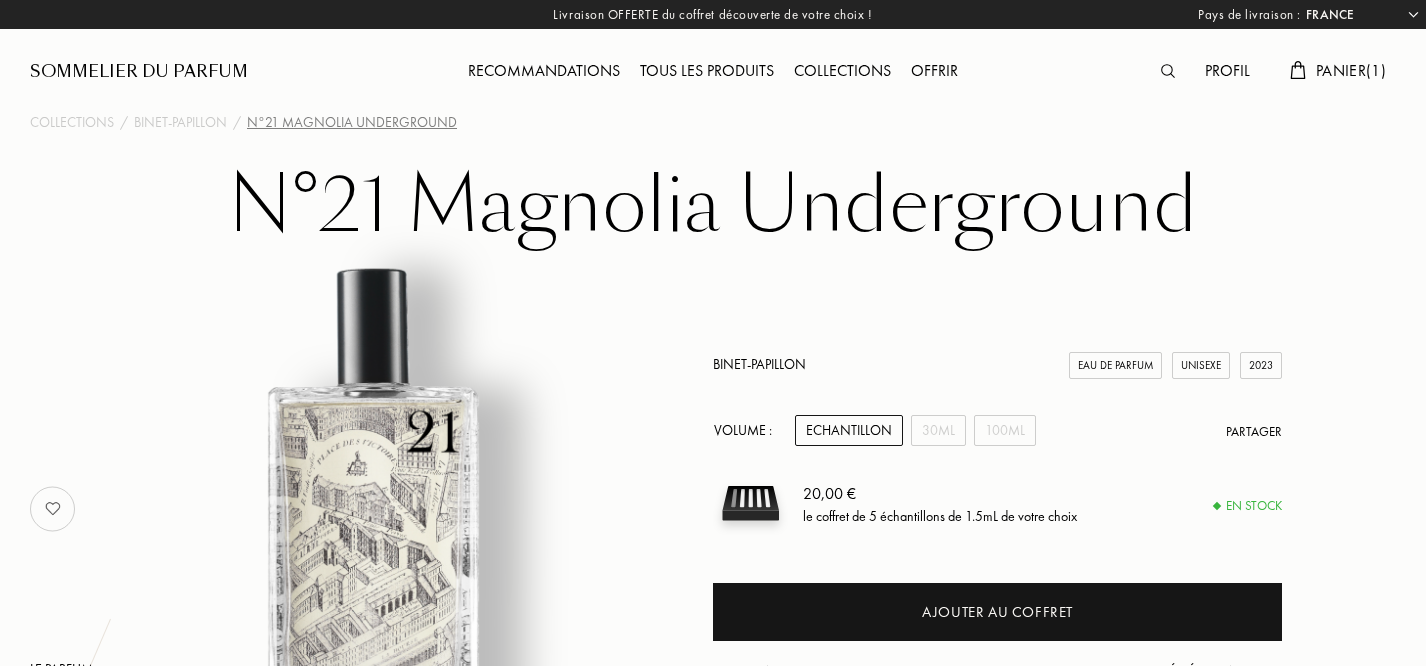 select on "FR" 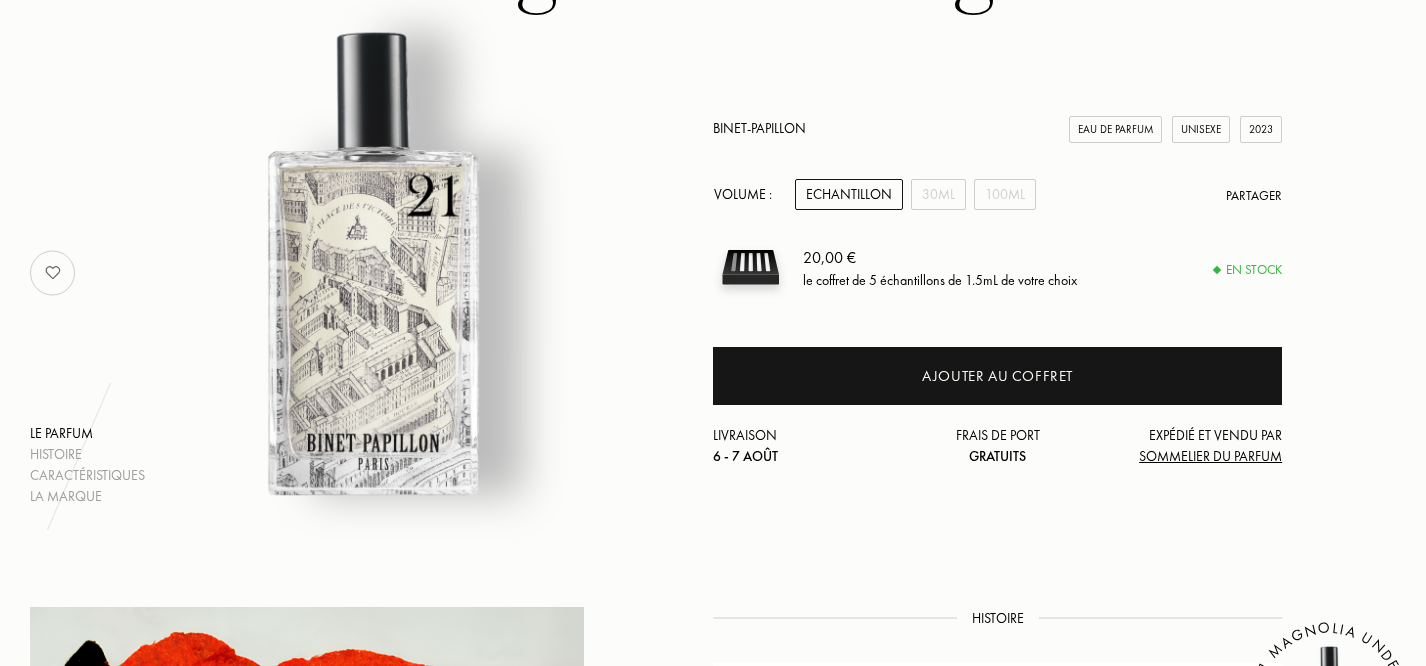 scroll, scrollTop: 233, scrollLeft: 0, axis: vertical 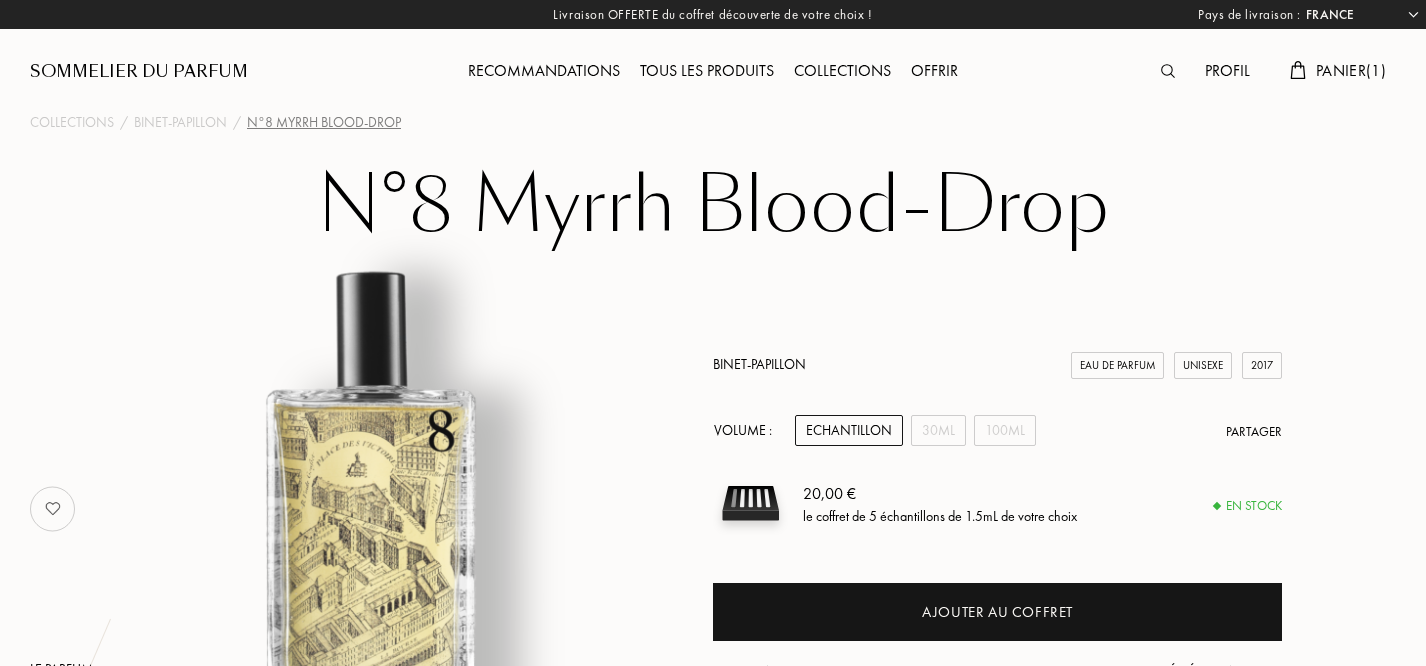 select on "FR" 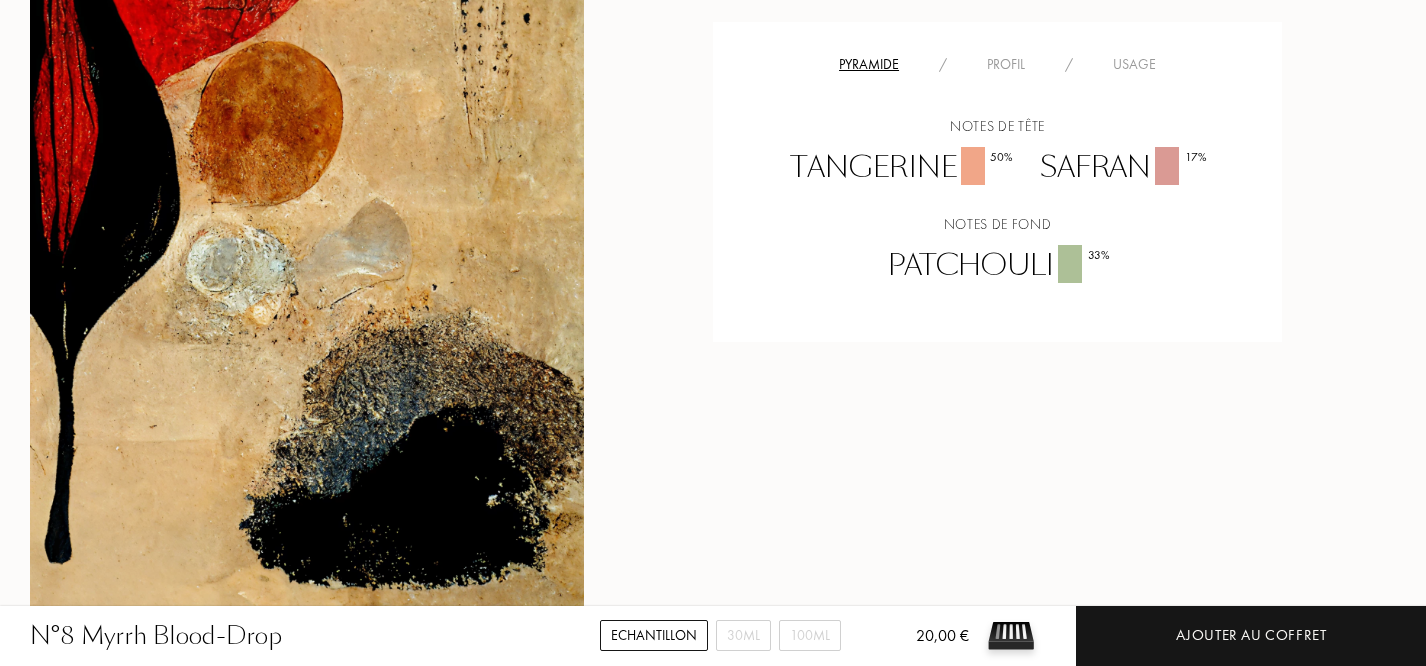 scroll, scrollTop: 1345, scrollLeft: 0, axis: vertical 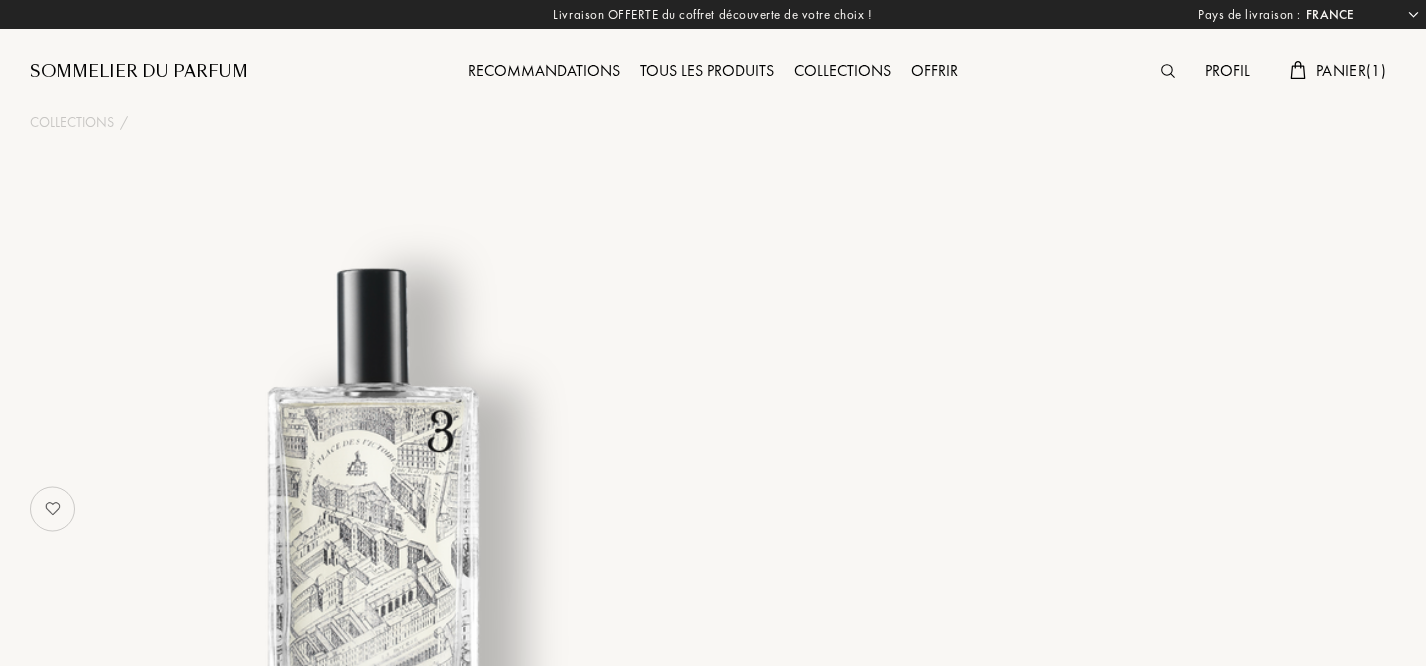 select on "FR" 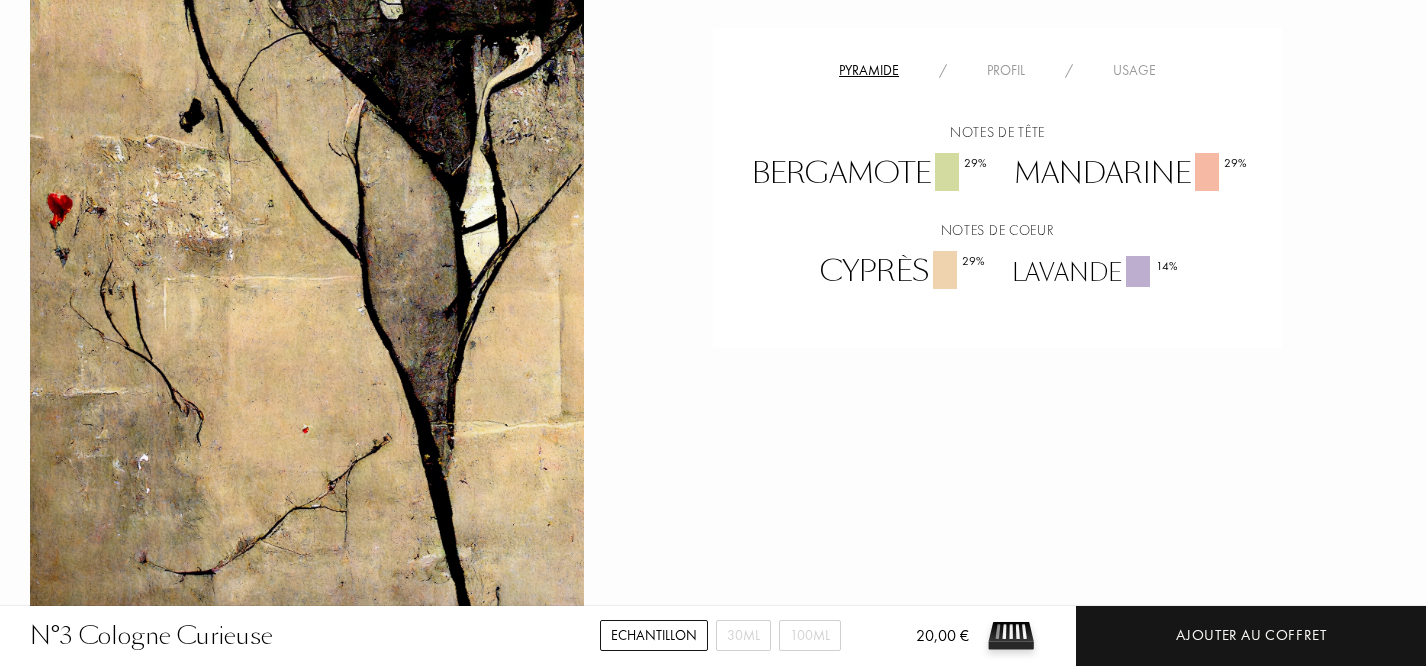 scroll, scrollTop: 1380, scrollLeft: 0, axis: vertical 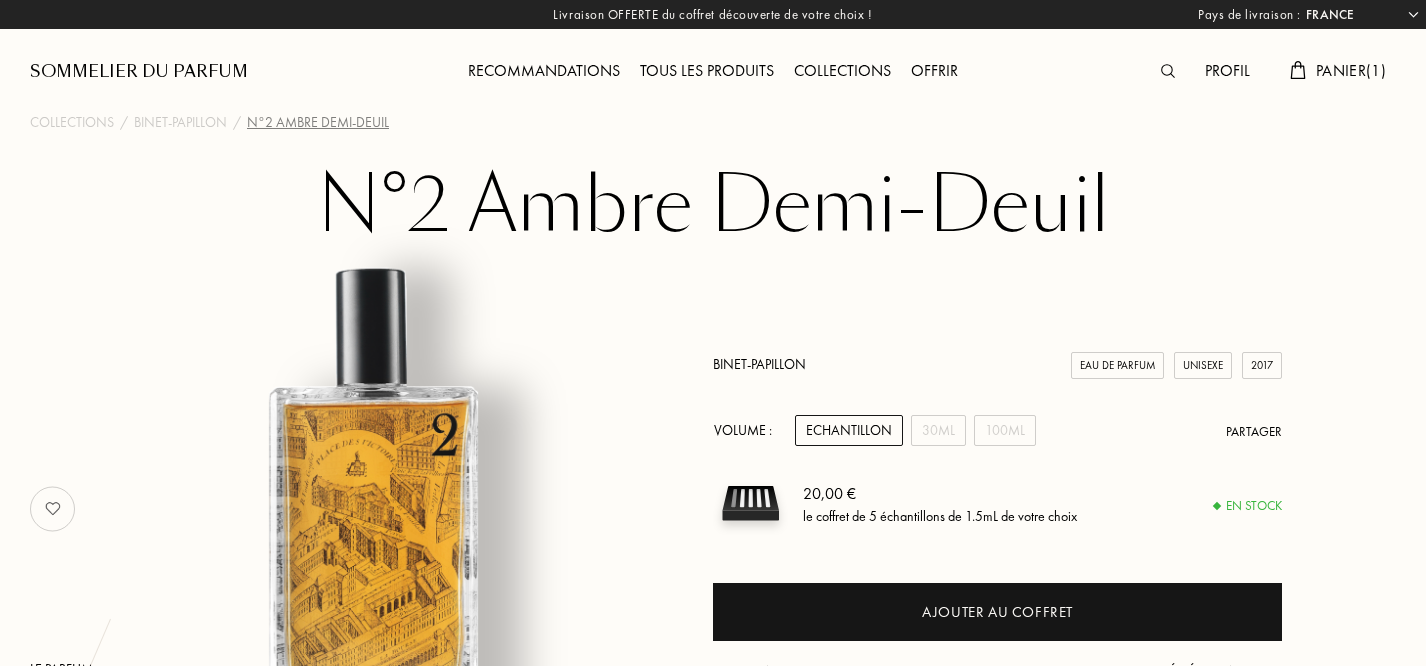 select on "FR" 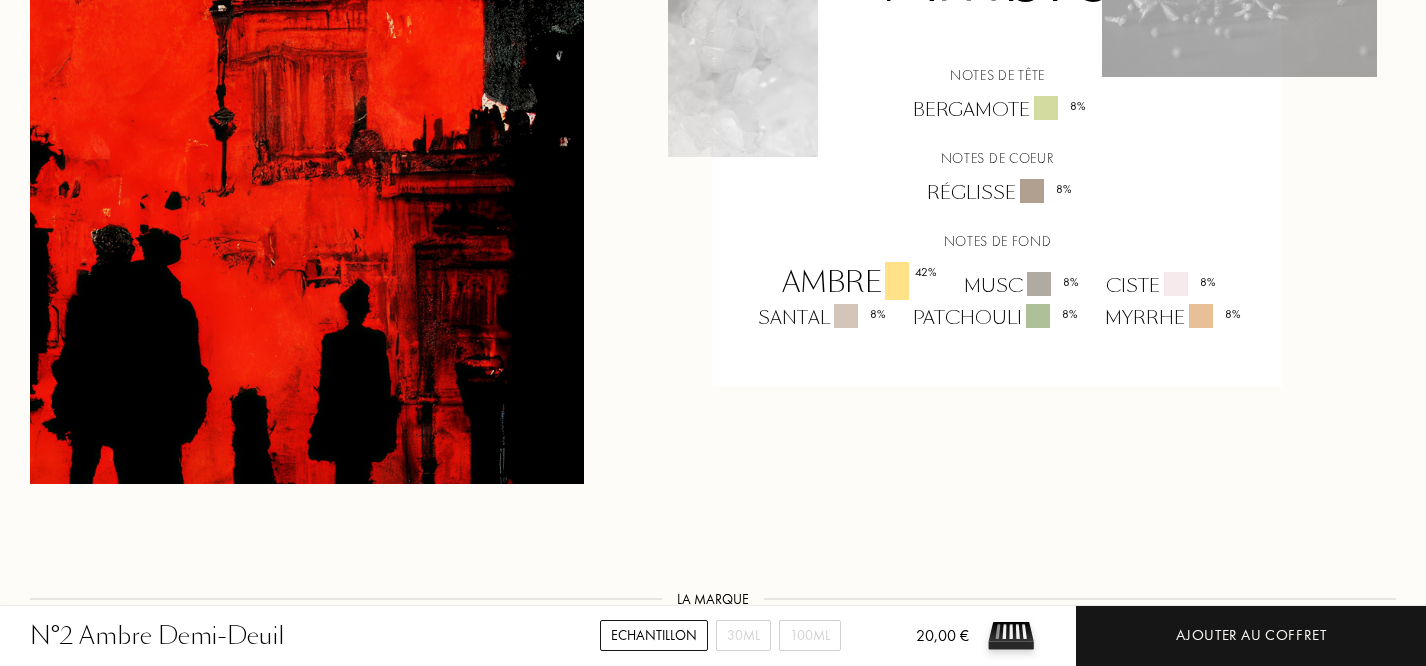 scroll, scrollTop: 1487, scrollLeft: 0, axis: vertical 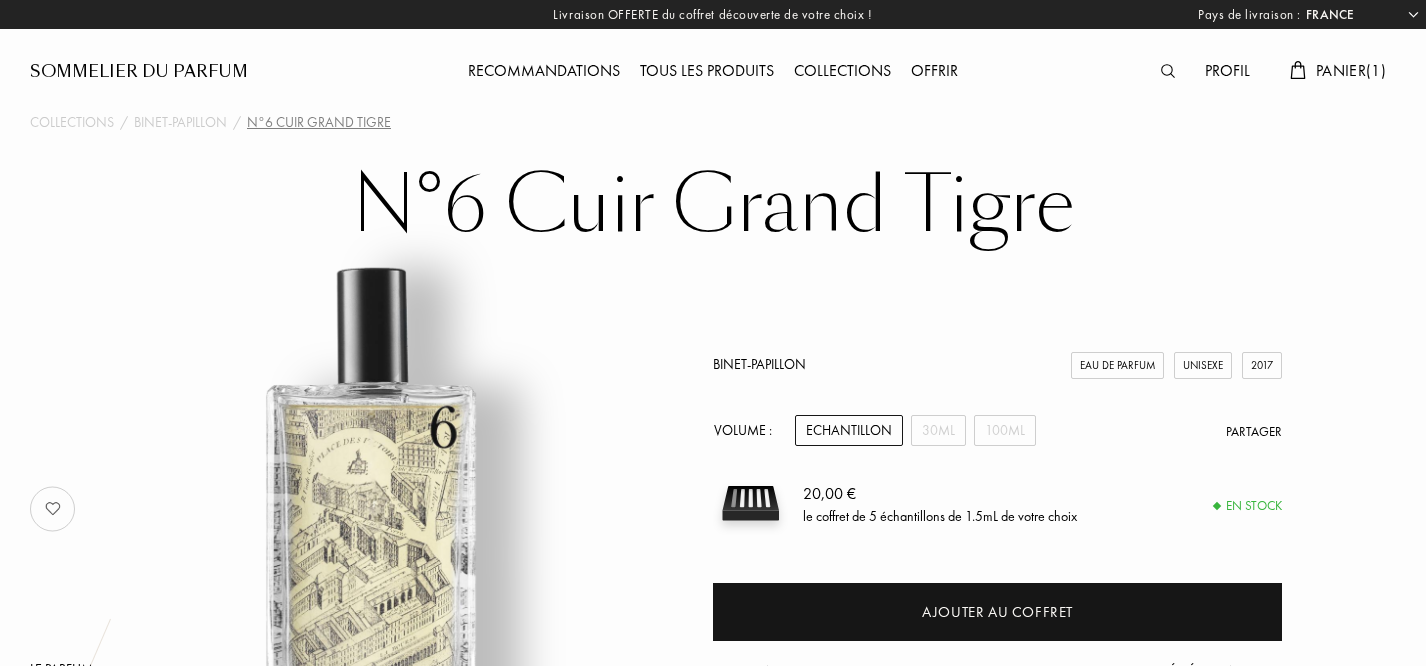 select on "FR" 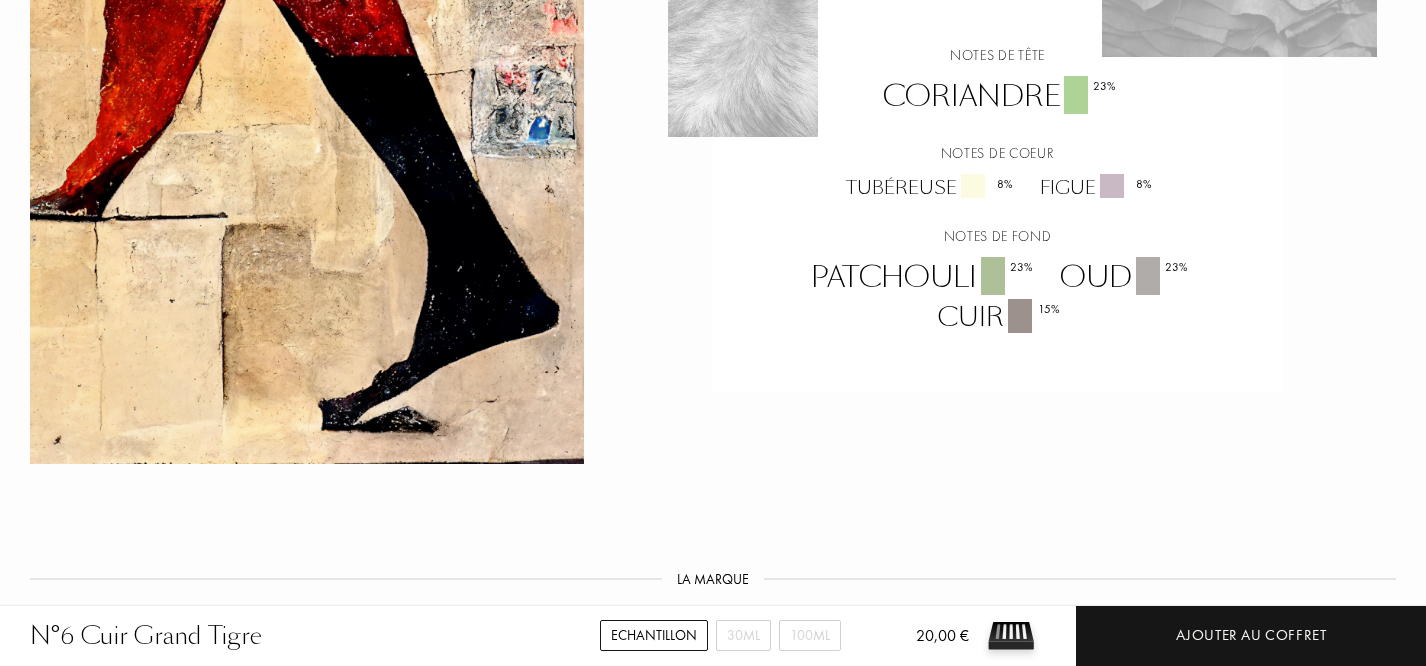 scroll, scrollTop: 1516, scrollLeft: 0, axis: vertical 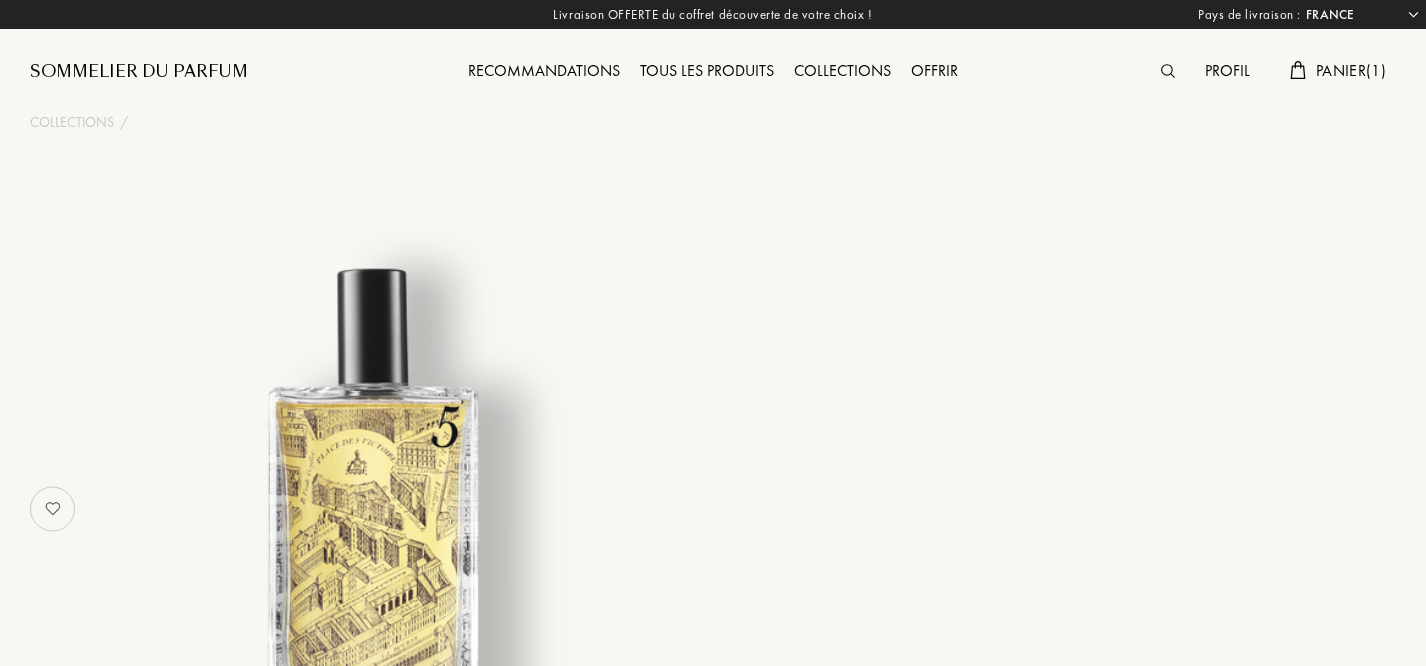 select on "FR" 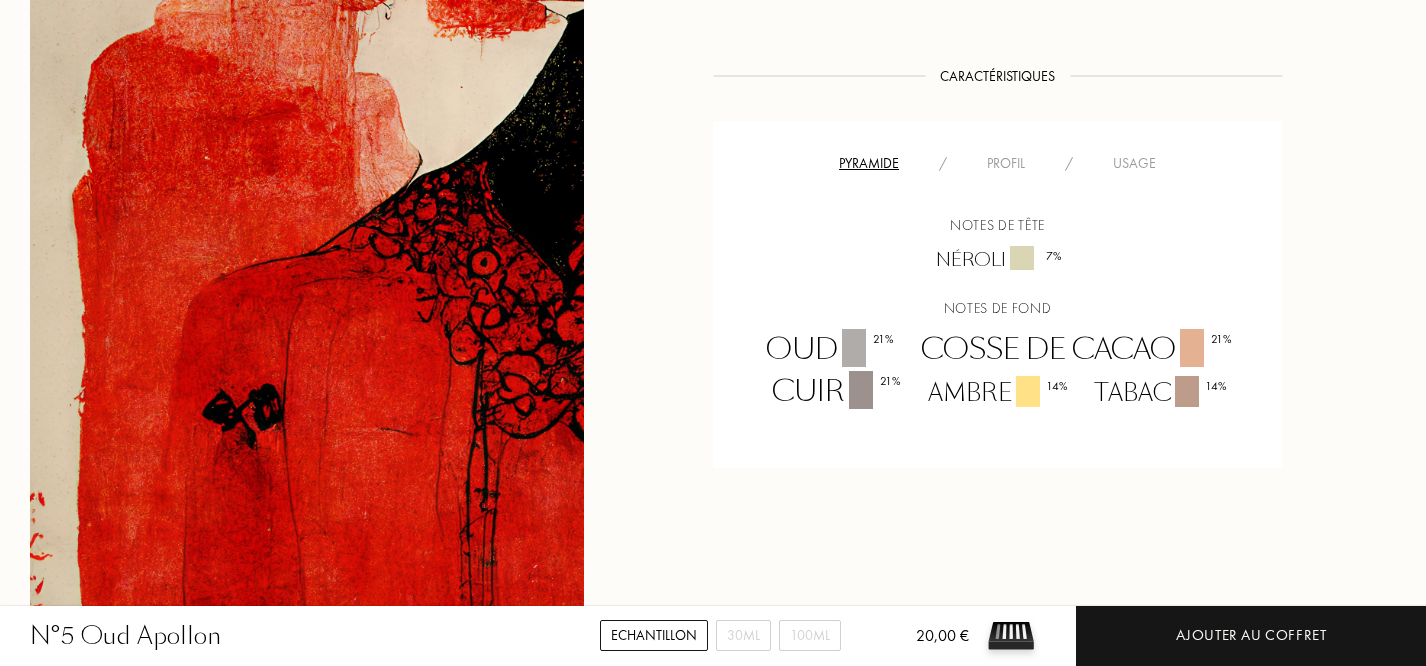 scroll, scrollTop: 1190, scrollLeft: 0, axis: vertical 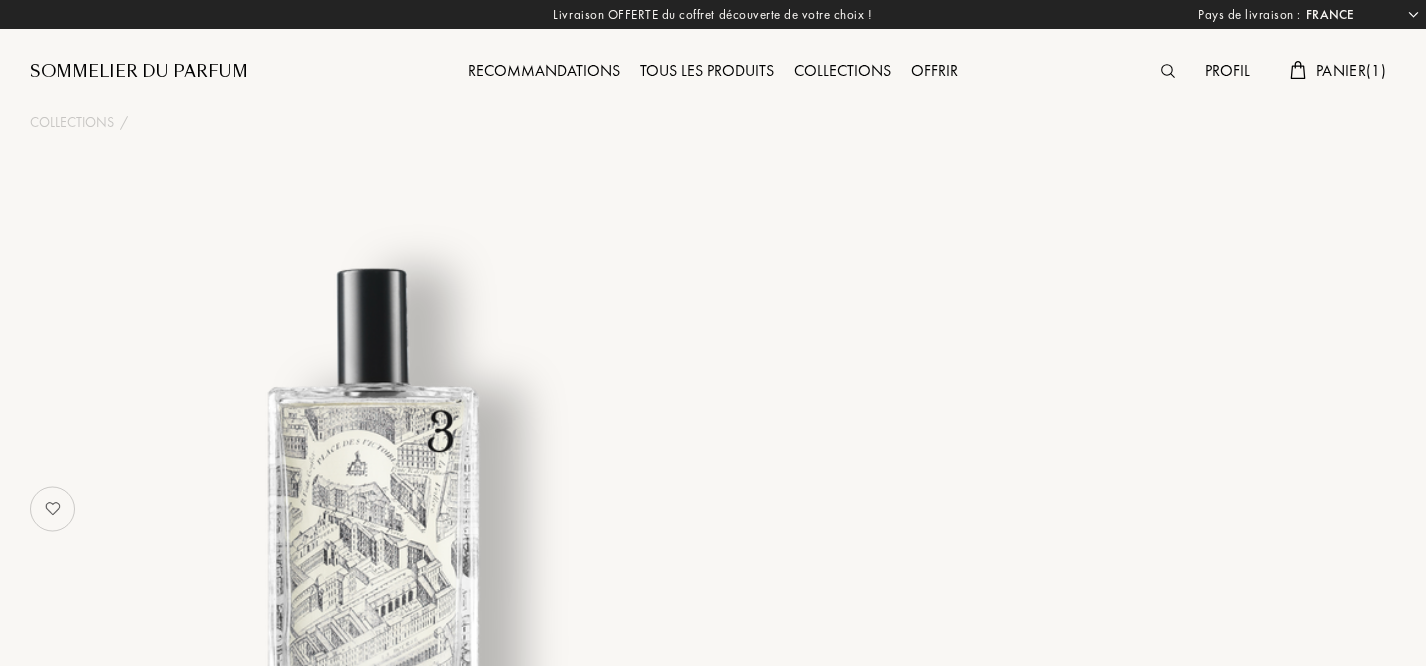 select on "FR" 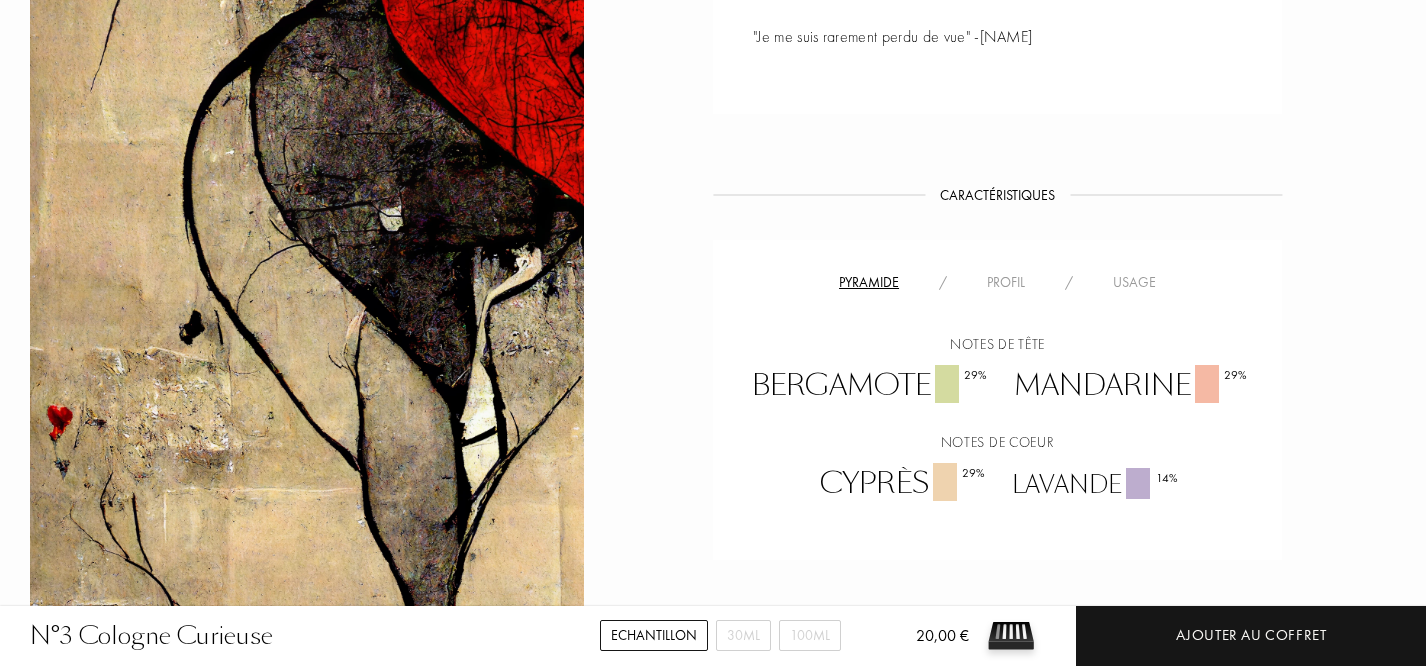 scroll, scrollTop: 1164, scrollLeft: 0, axis: vertical 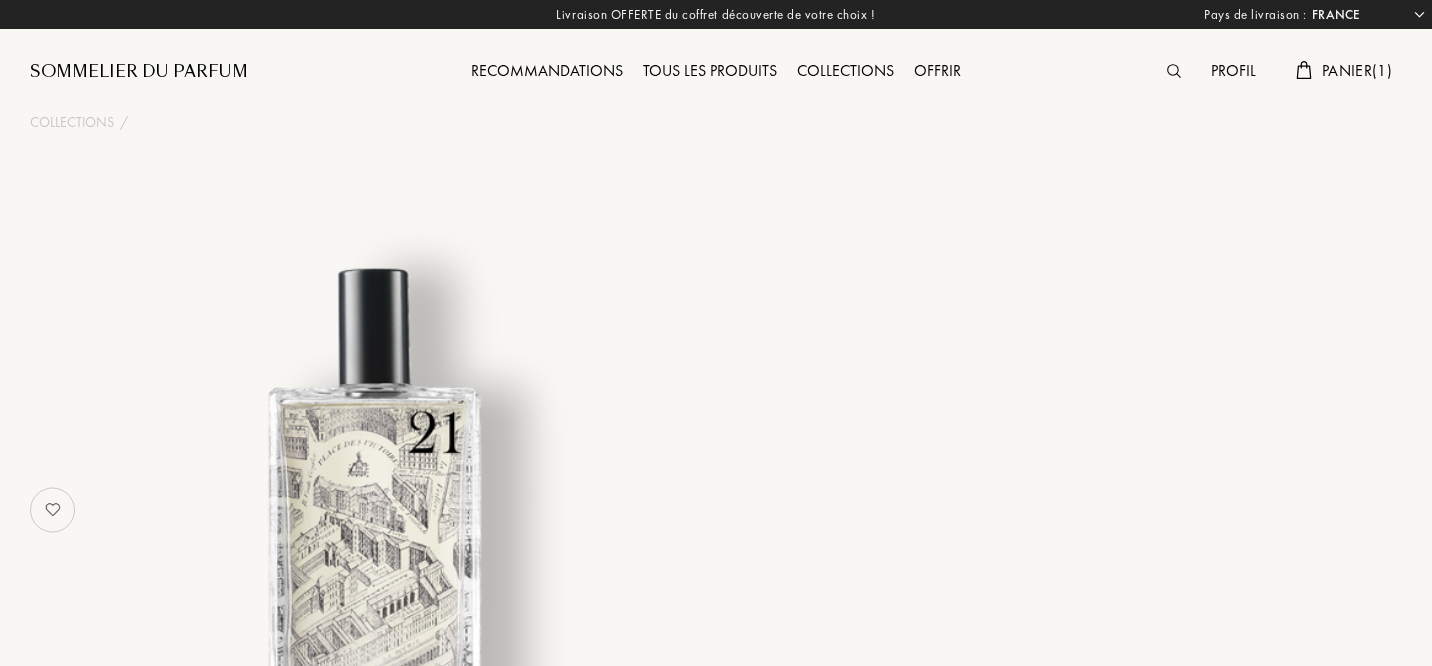 select on "FR" 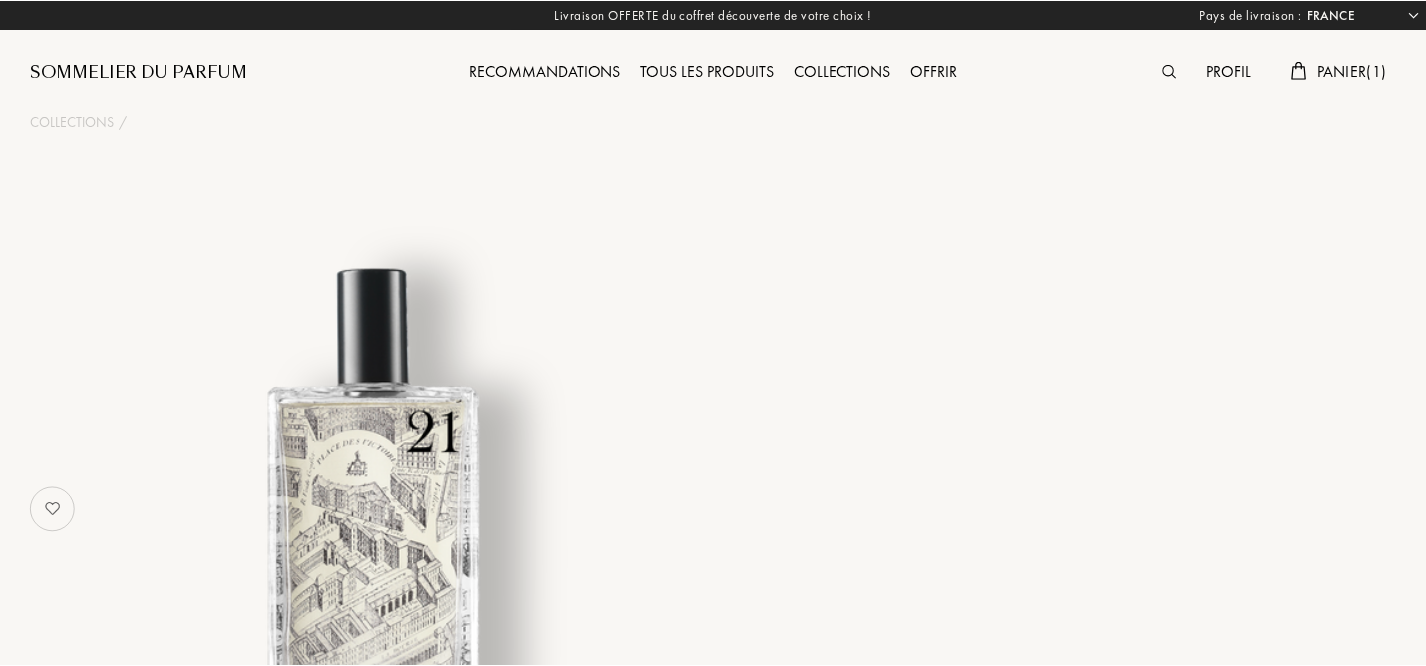scroll, scrollTop: 0, scrollLeft: 0, axis: both 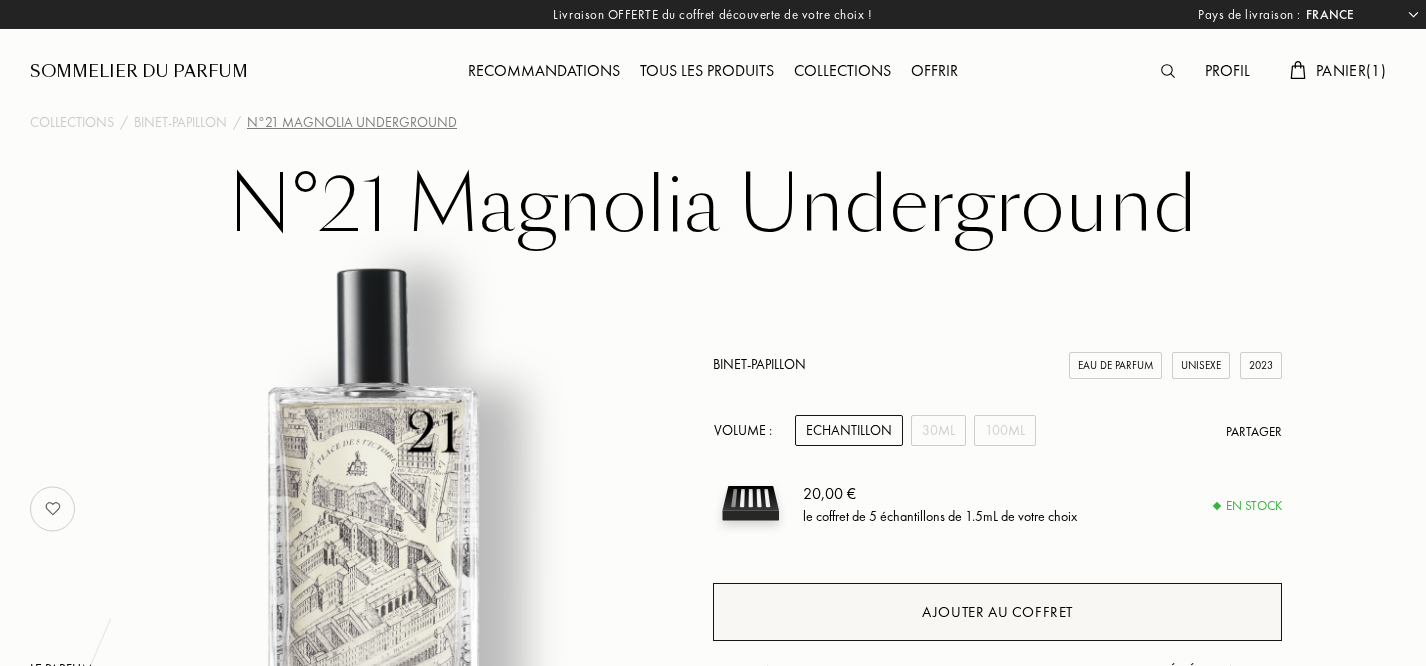 click on "Ajouter au coffret" at bounding box center [997, 612] 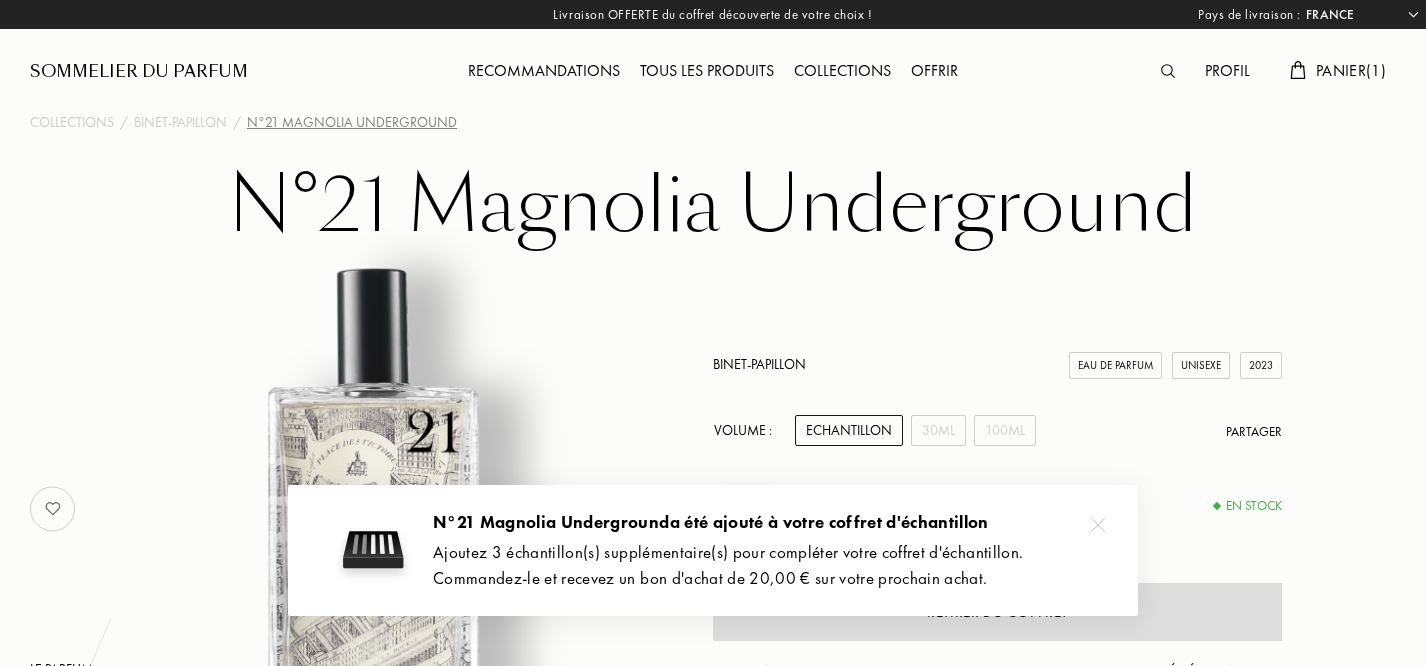 click on "Sommelier du Parfum" at bounding box center [139, 72] 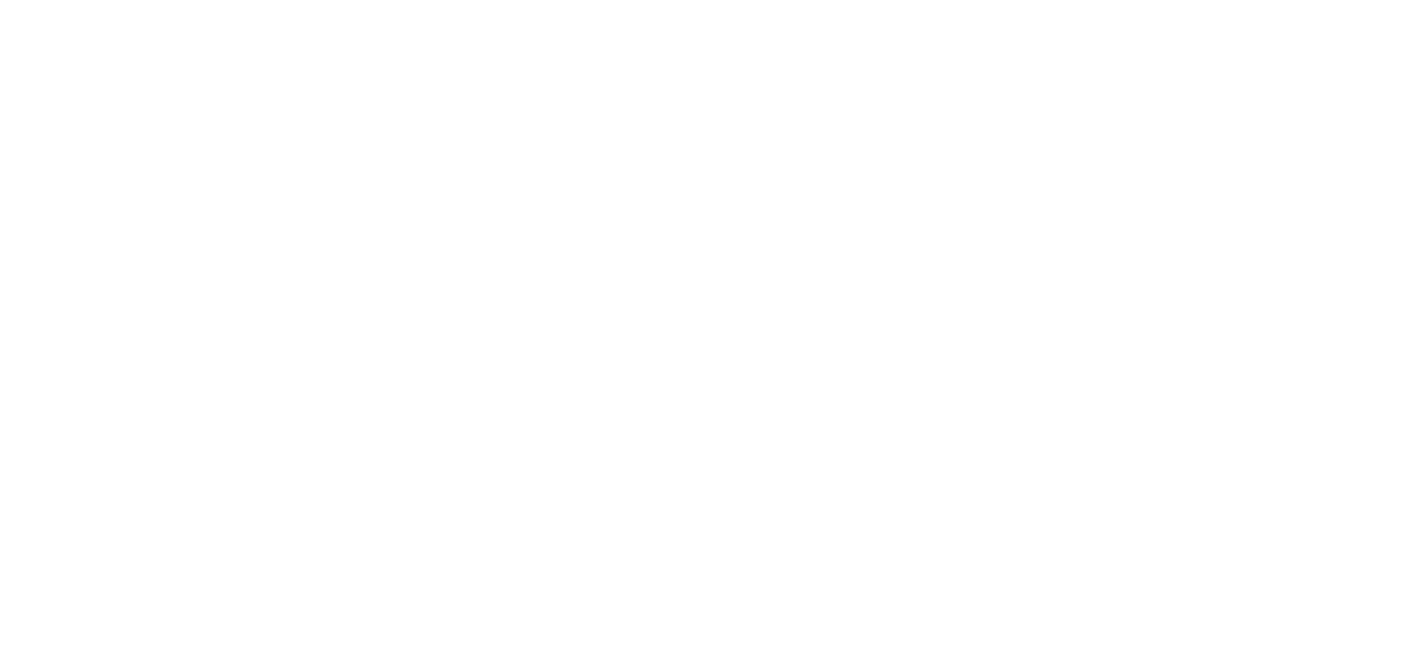 select on "FR" 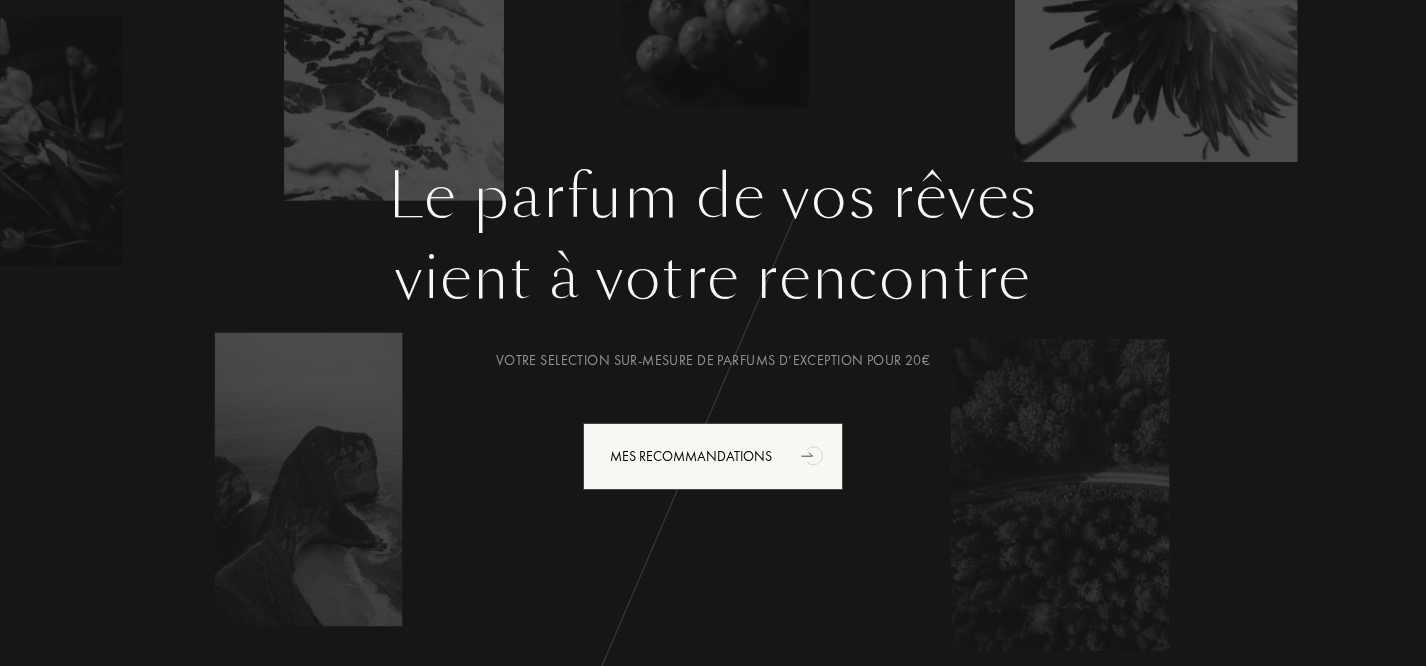 scroll, scrollTop: 0, scrollLeft: 0, axis: both 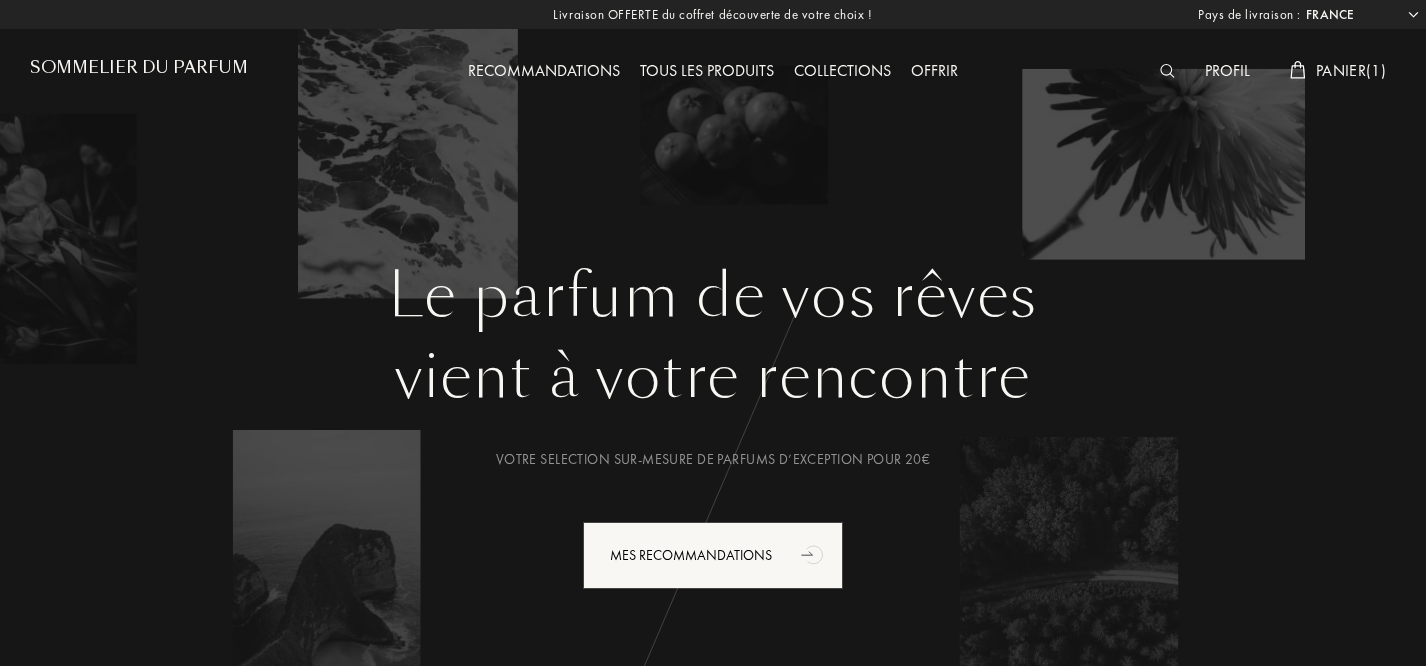 click on "Tous les produits" at bounding box center (707, 72) 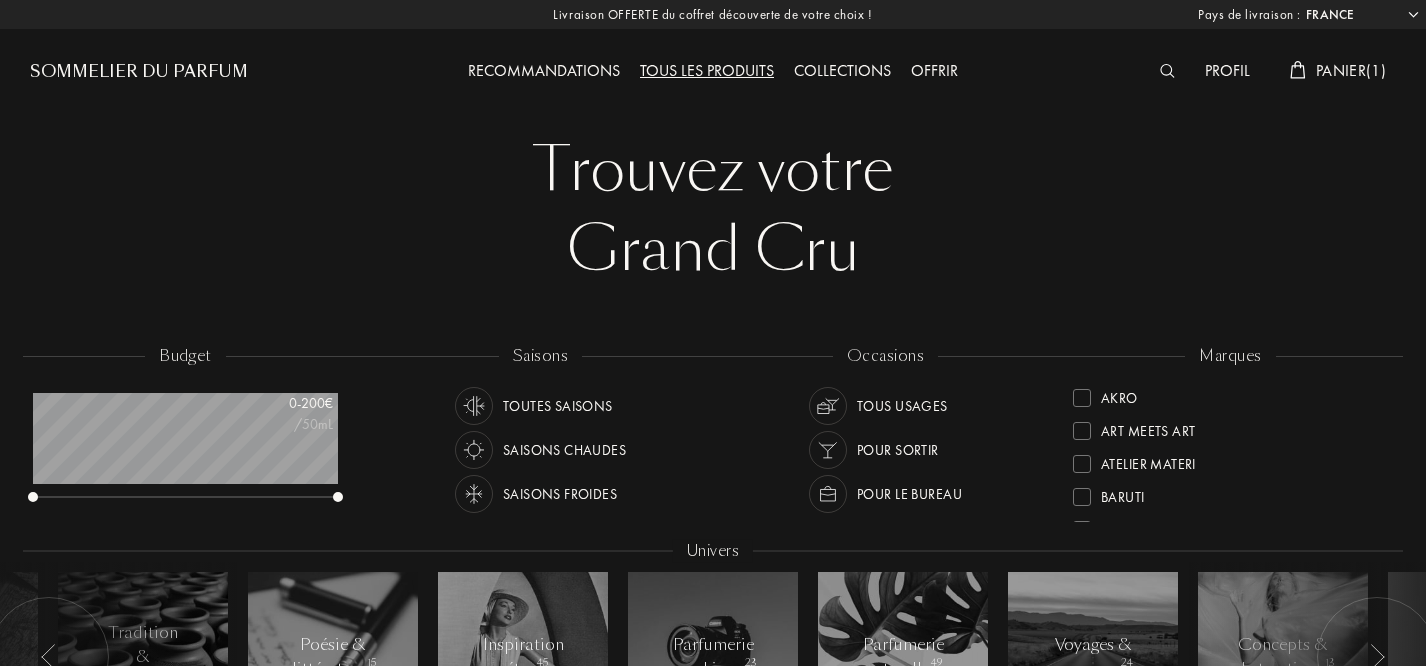select on "FR" 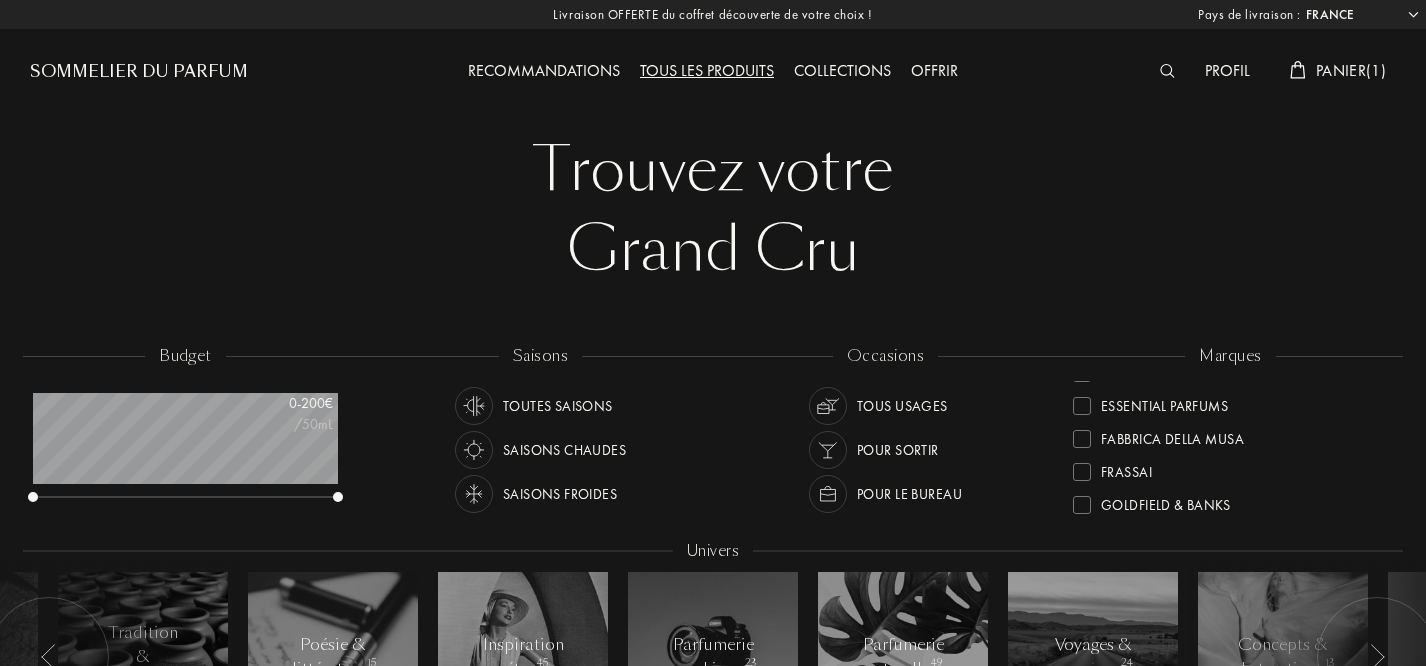 scroll, scrollTop: 238, scrollLeft: 0, axis: vertical 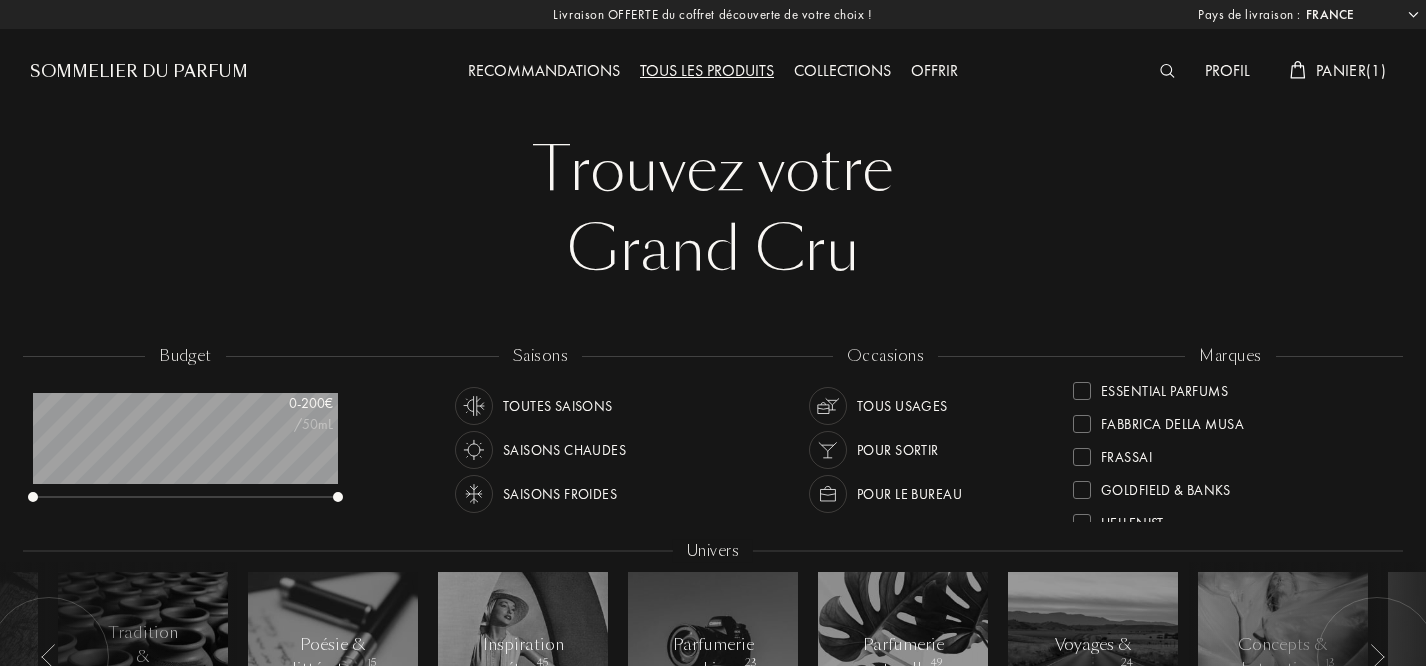 click at bounding box center (1082, 457) 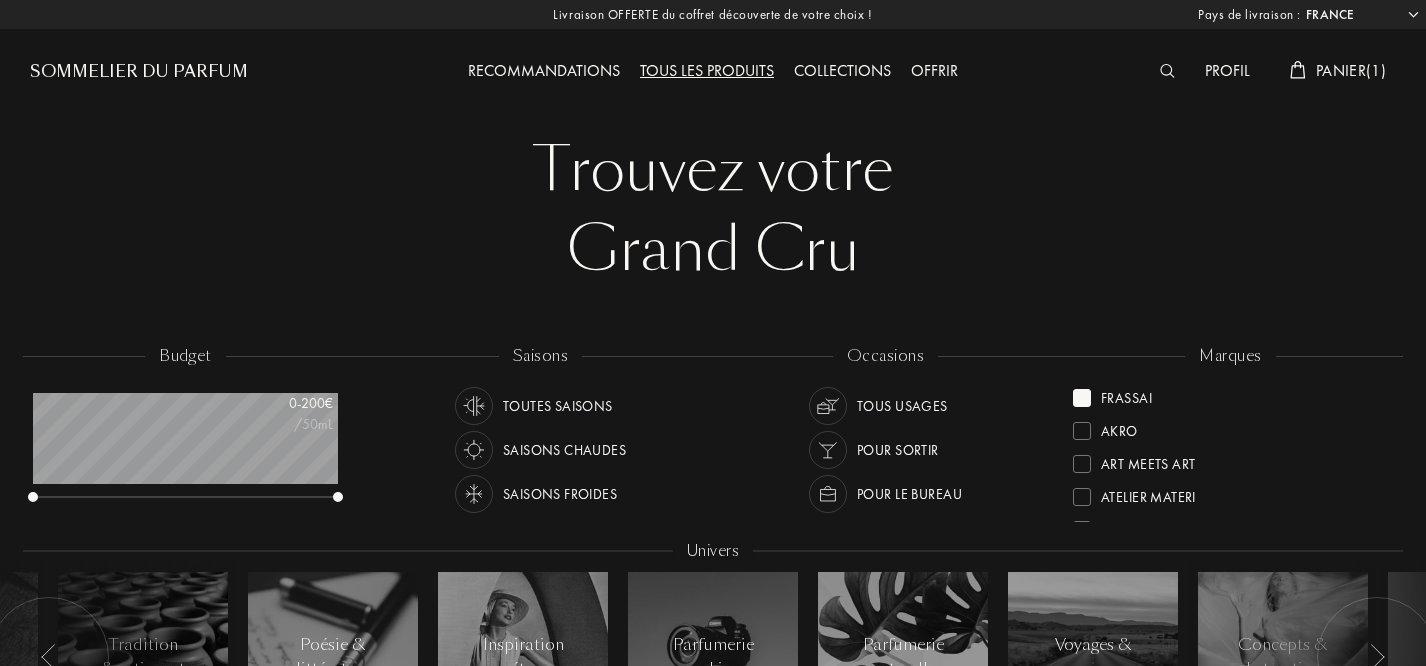 scroll, scrollTop: 0, scrollLeft: 0, axis: both 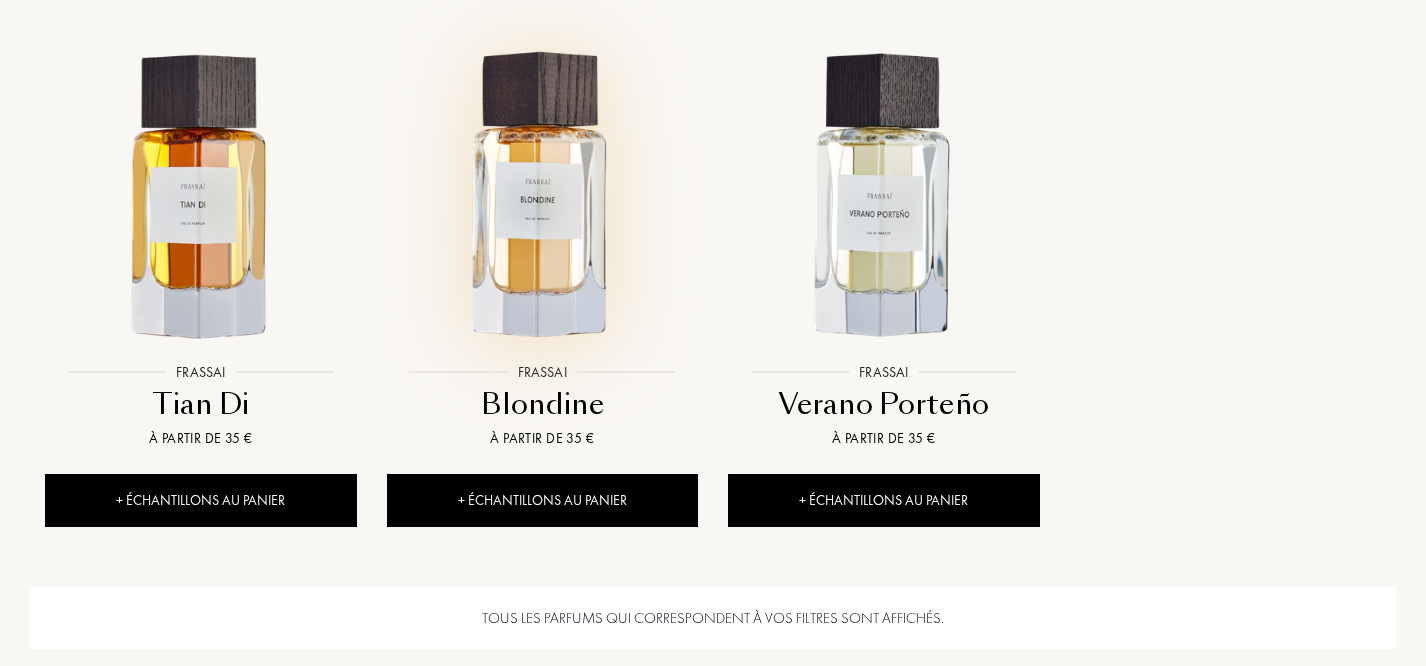 click at bounding box center [542, 196] 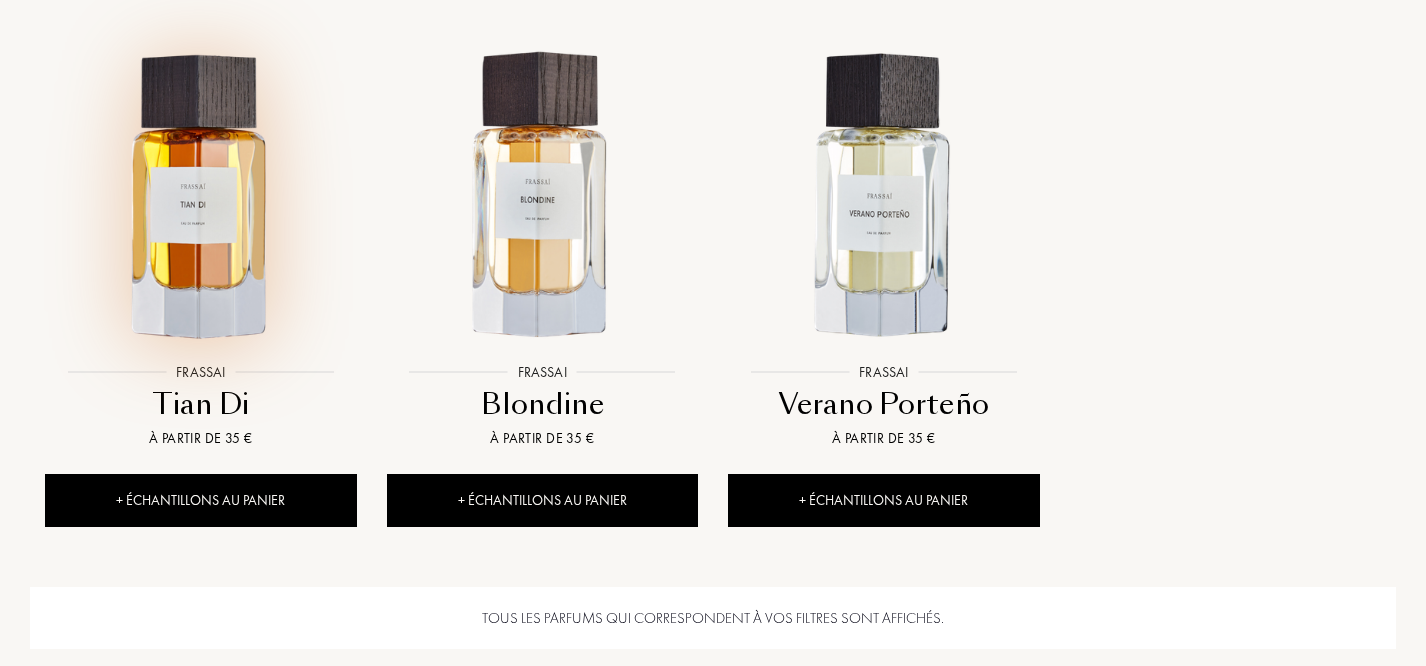 click at bounding box center [200, 196] 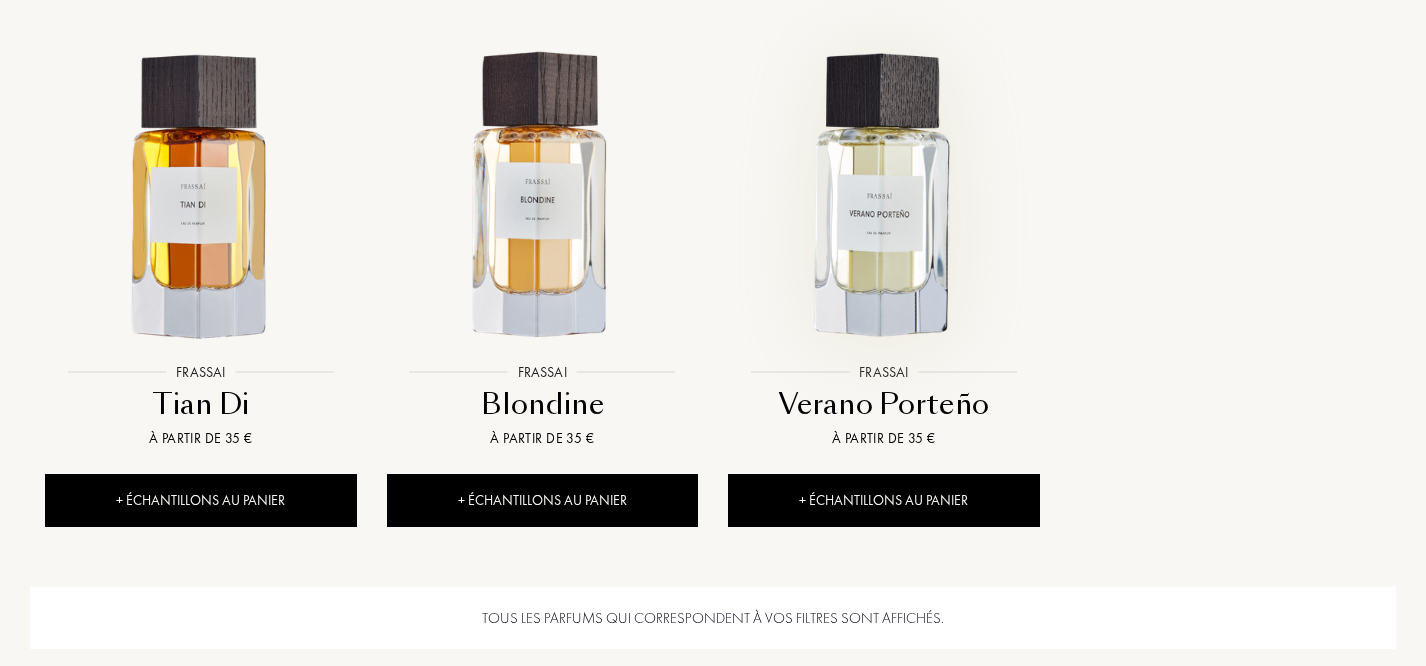 click at bounding box center (883, 196) 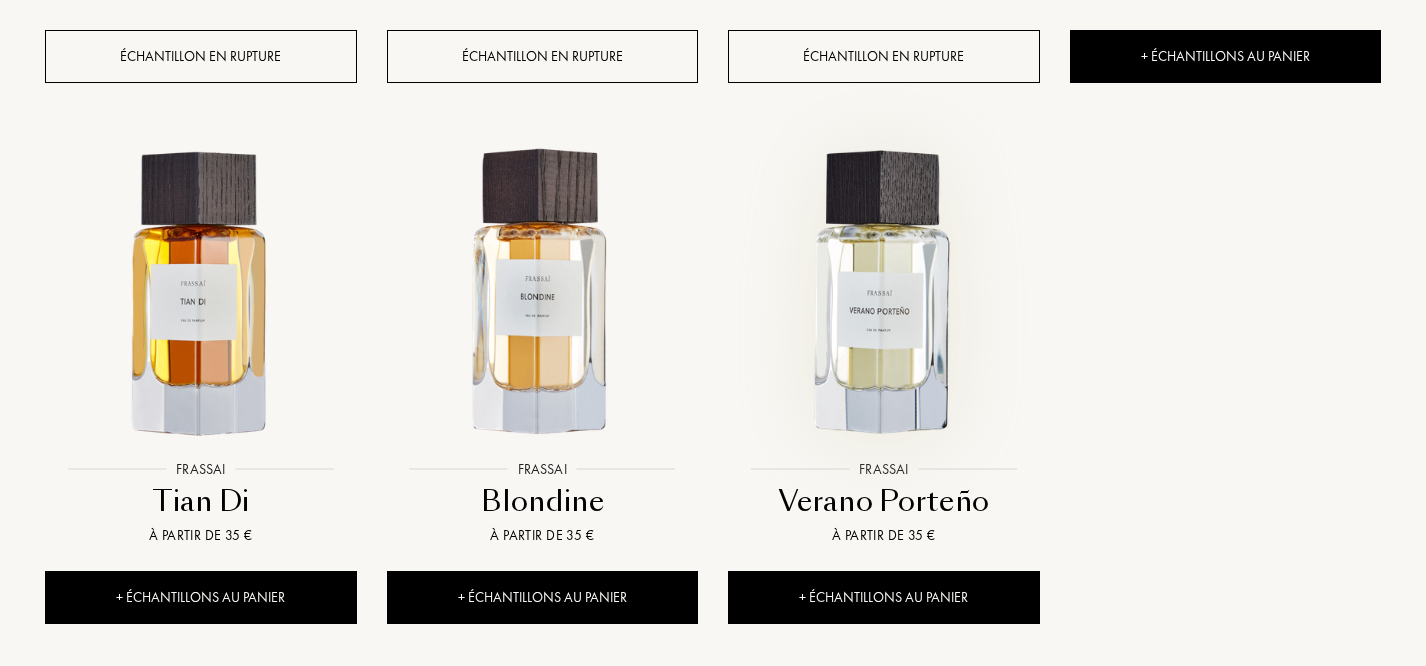 scroll, scrollTop: 1378, scrollLeft: 0, axis: vertical 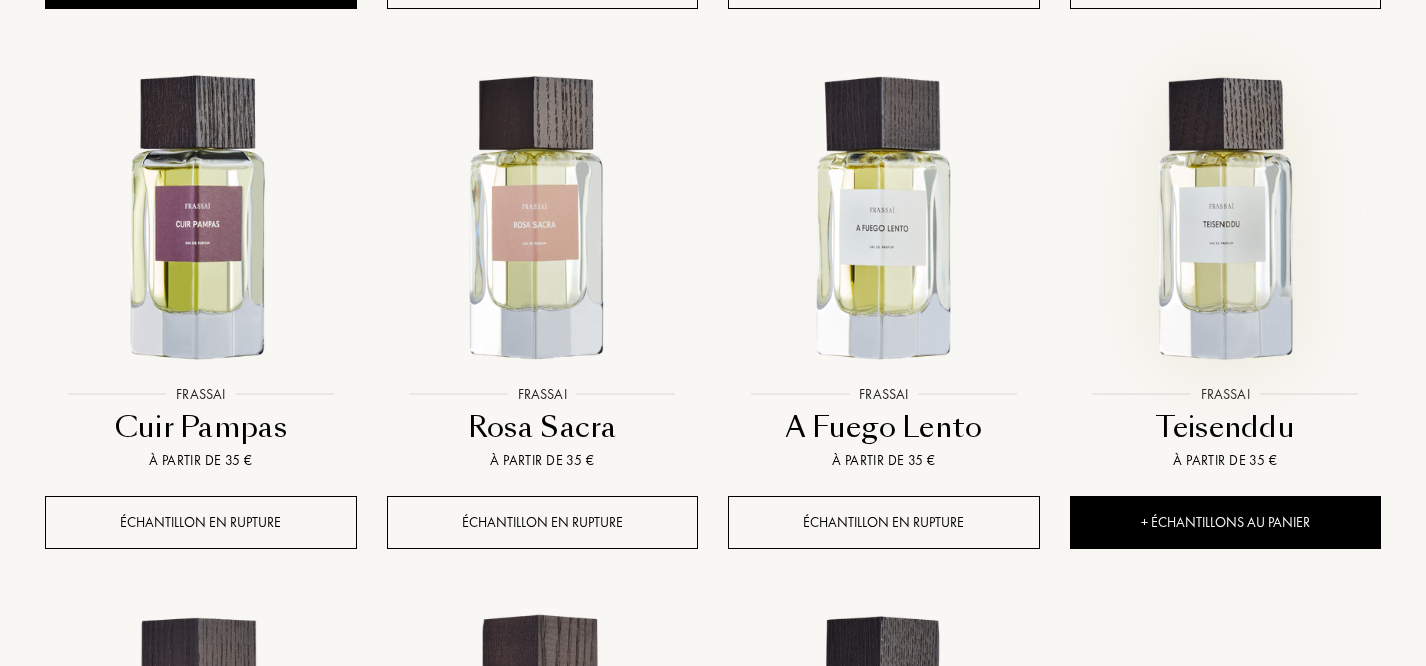 click at bounding box center (1225, 219) 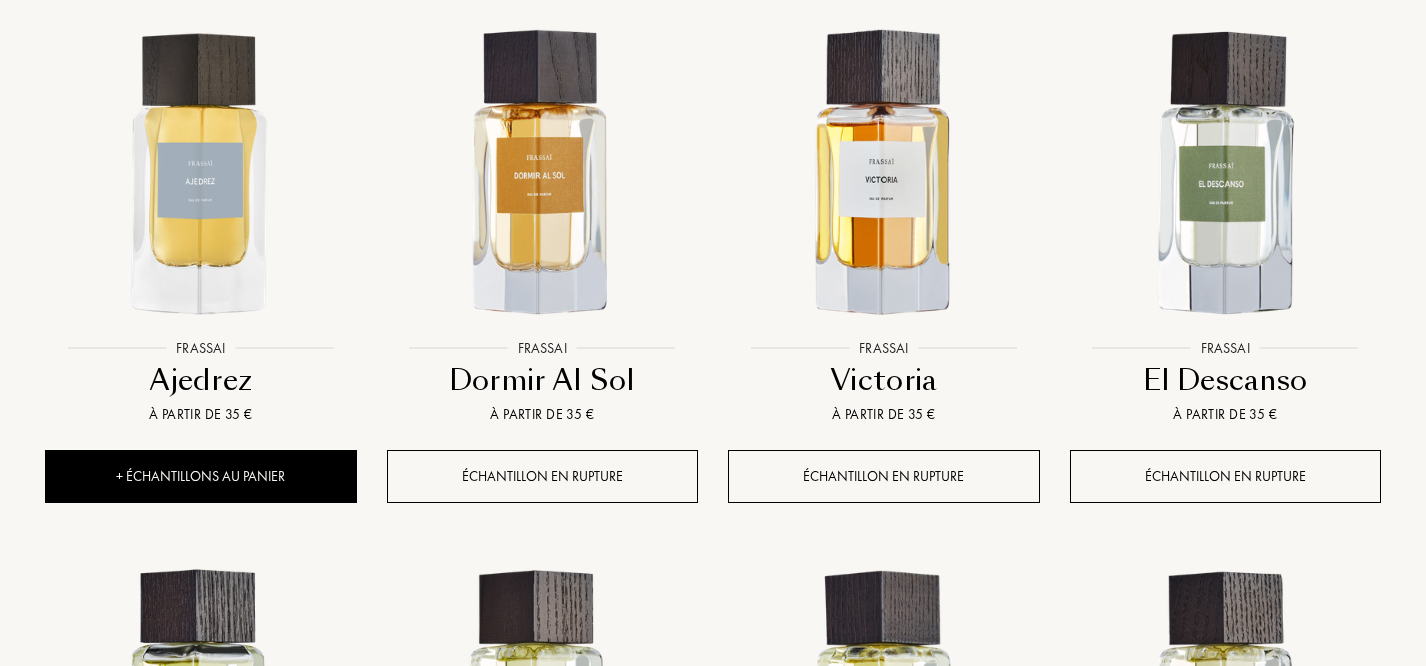 scroll, scrollTop: 886, scrollLeft: 0, axis: vertical 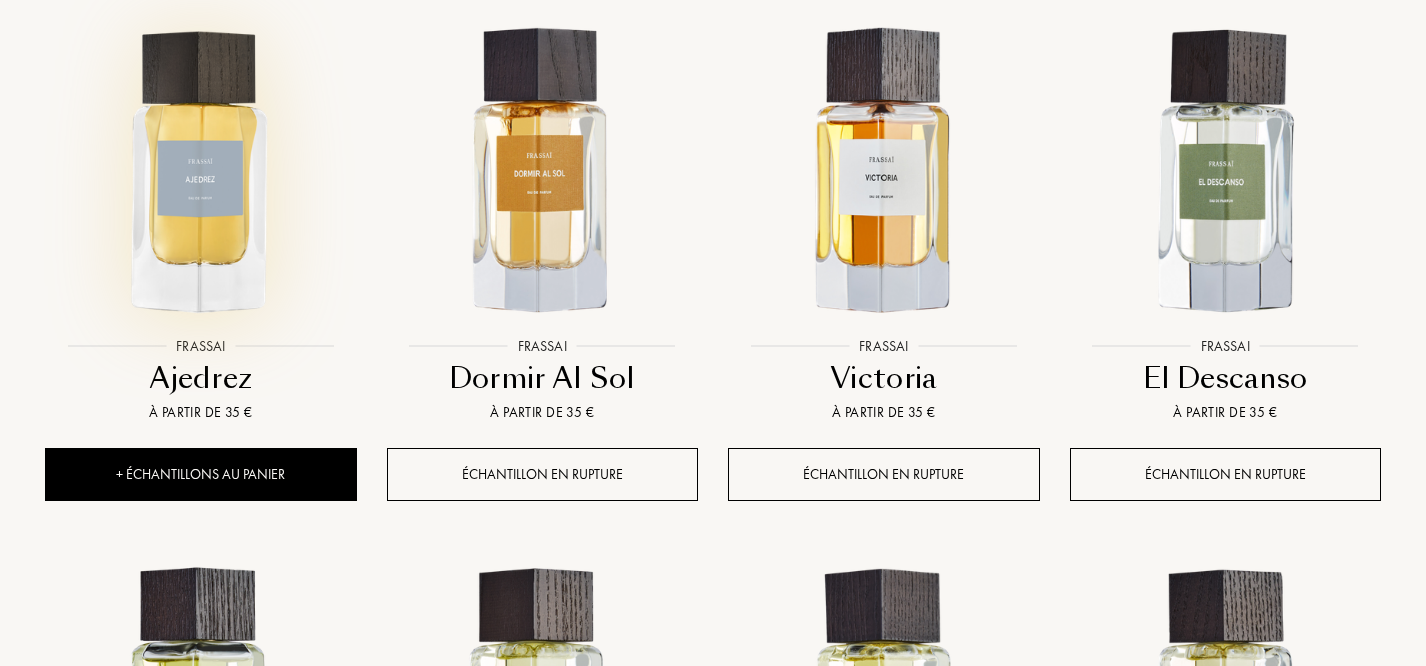 click at bounding box center (200, 170) 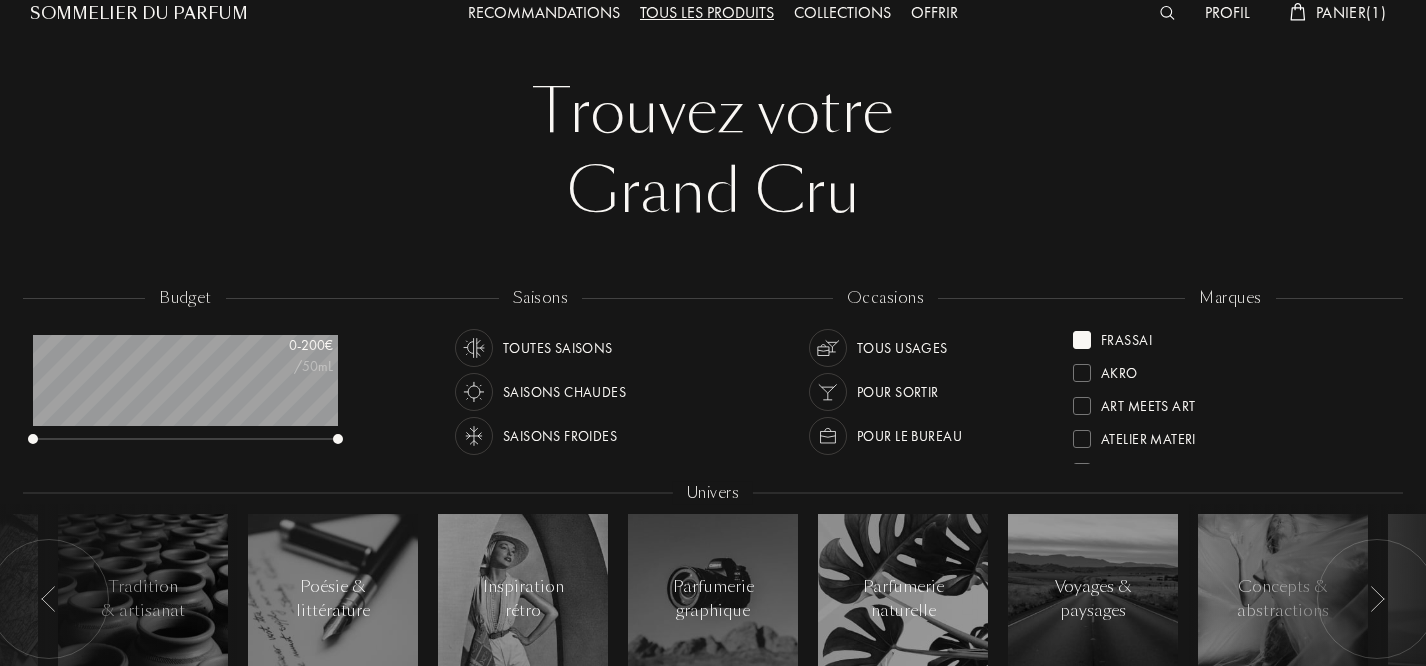 scroll, scrollTop: 0, scrollLeft: 0, axis: both 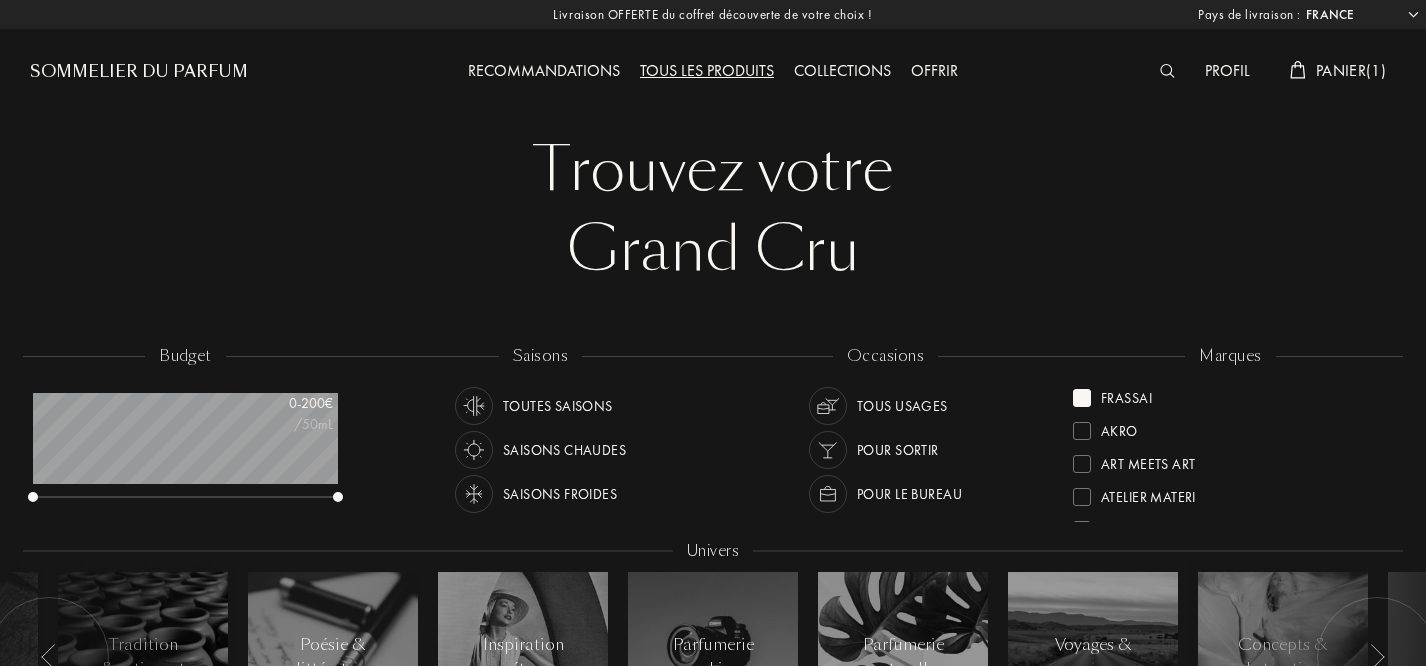click on "Frassai" at bounding box center (1126, 394) 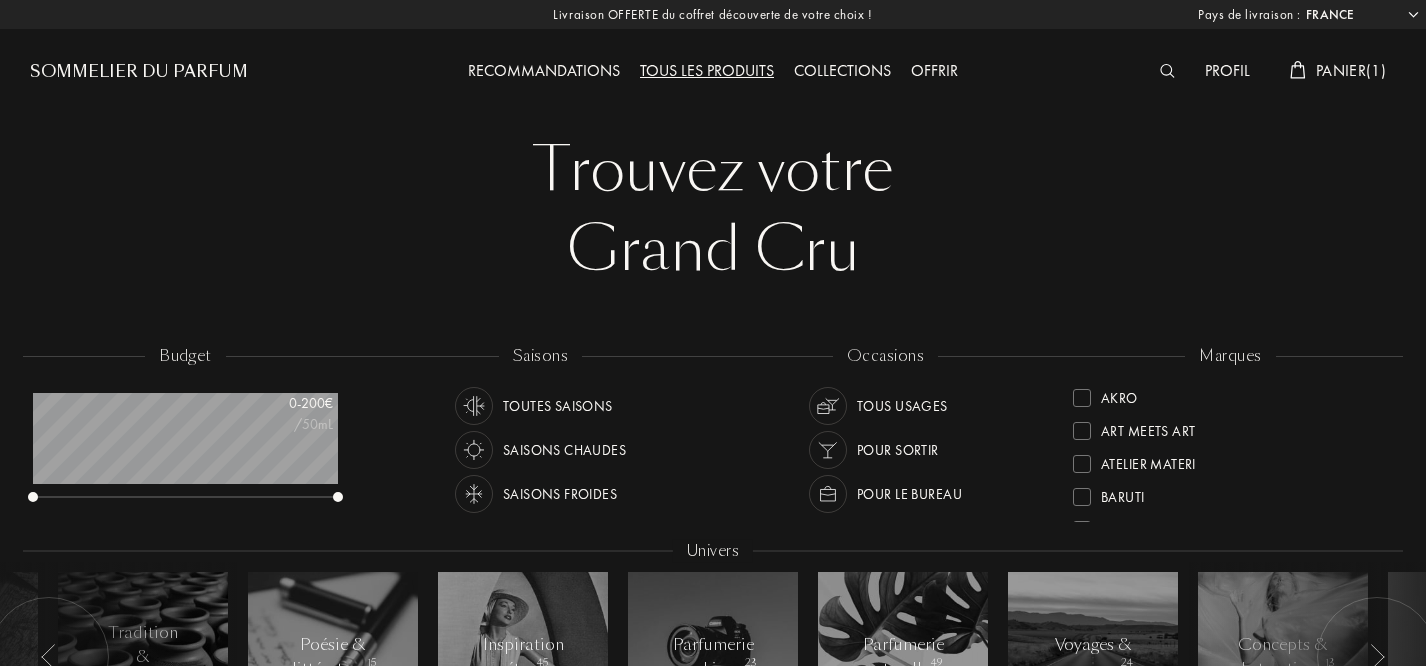 scroll, scrollTop: 726, scrollLeft: 0, axis: vertical 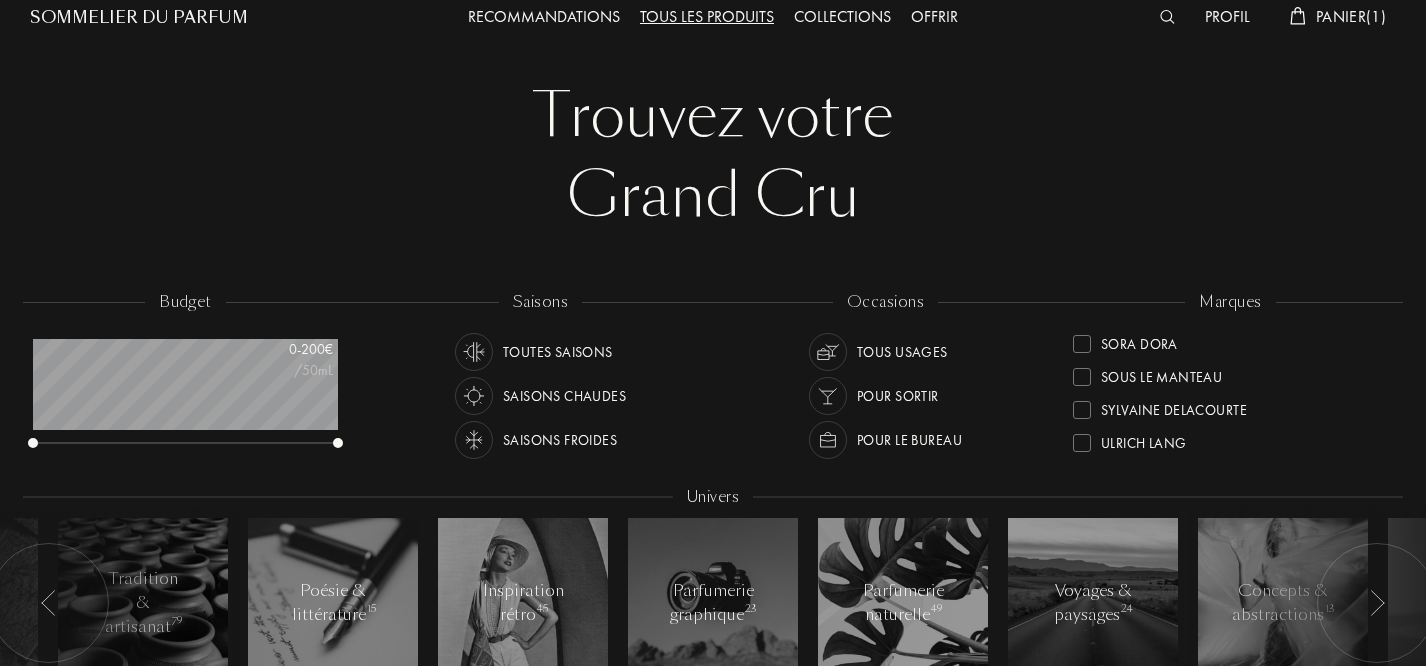 click on "Sylvaine Delacourte" at bounding box center [1174, 406] 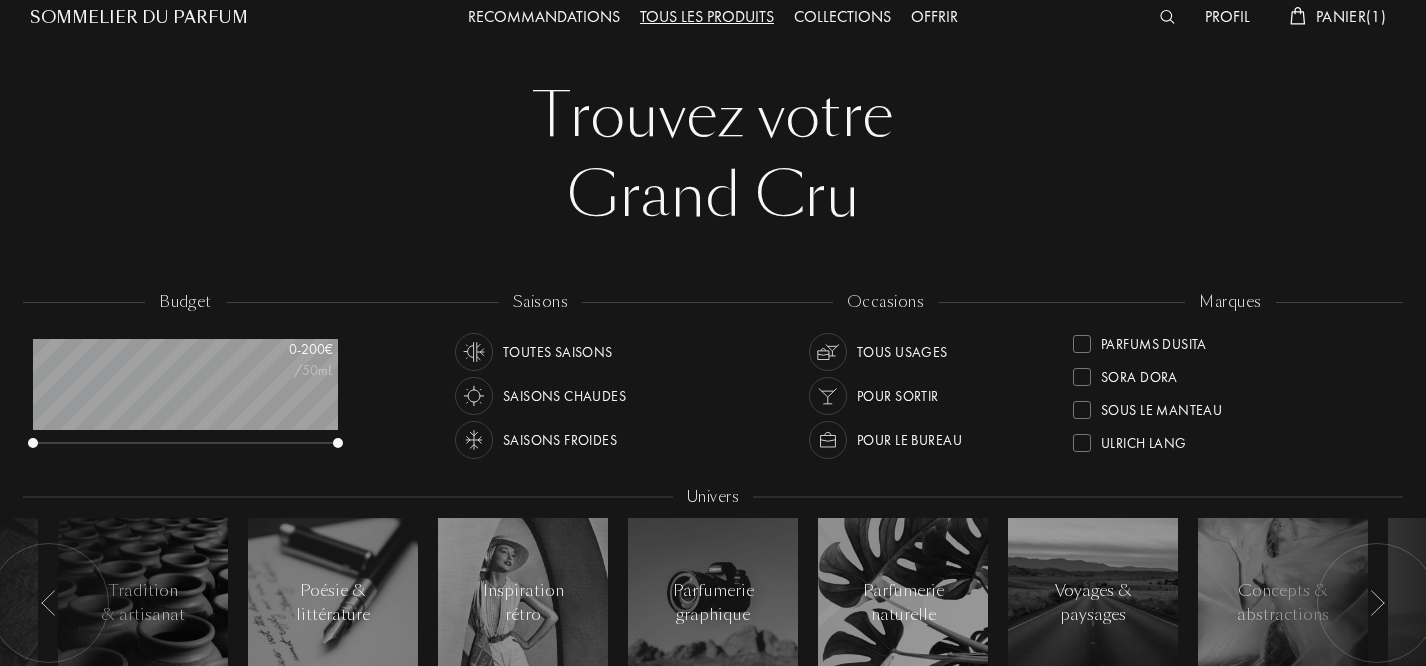 scroll, scrollTop: 0, scrollLeft: 0, axis: both 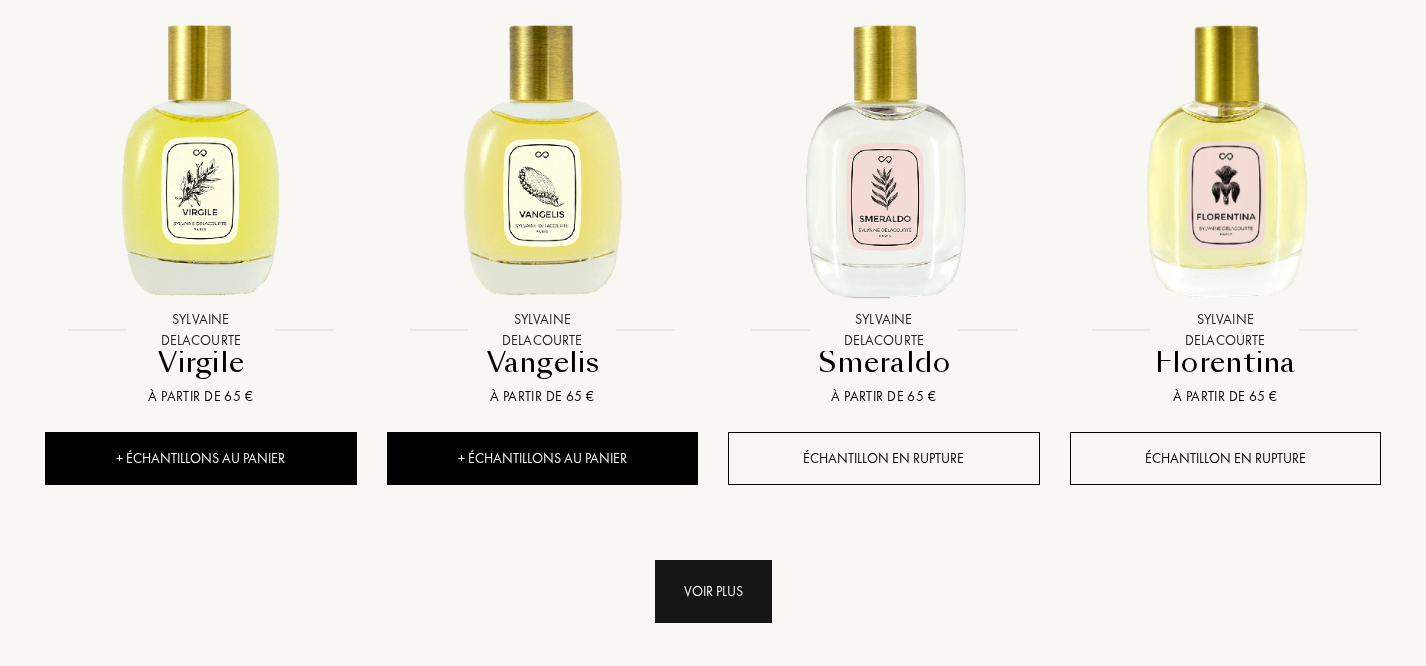 click on "Voir plus" at bounding box center [713, 591] 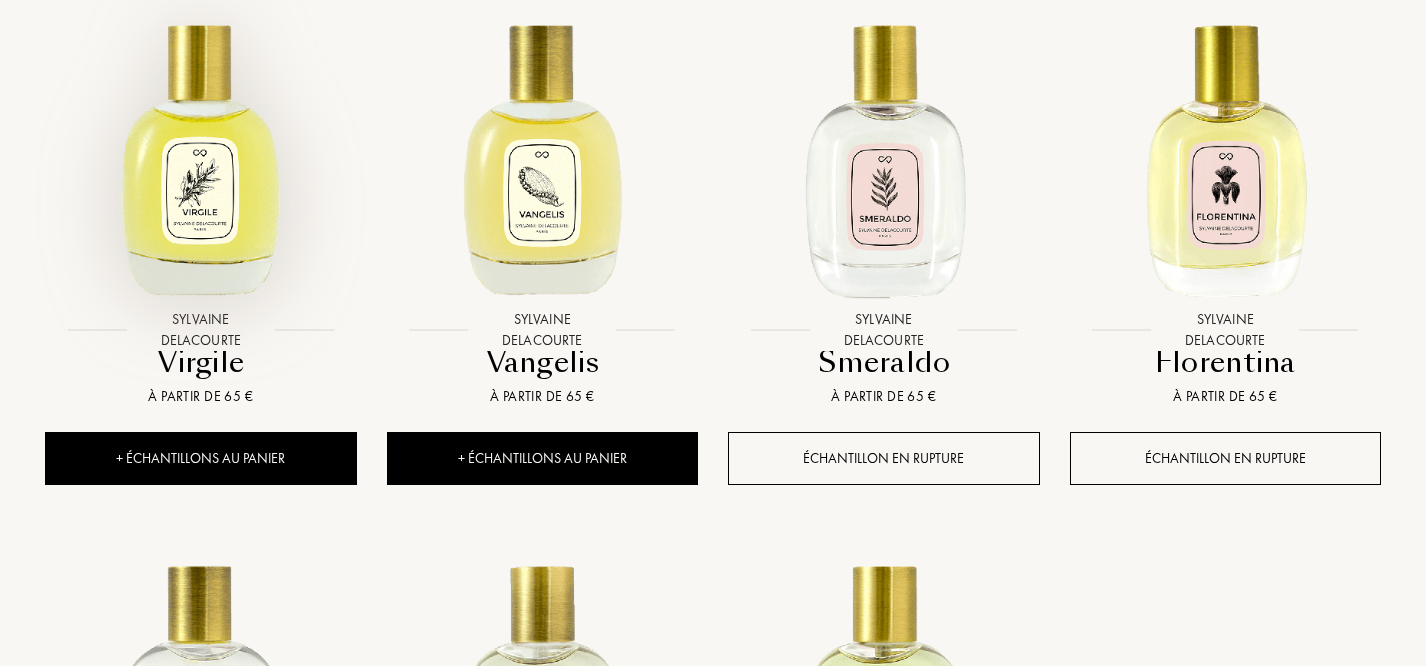 click at bounding box center [200, 154] 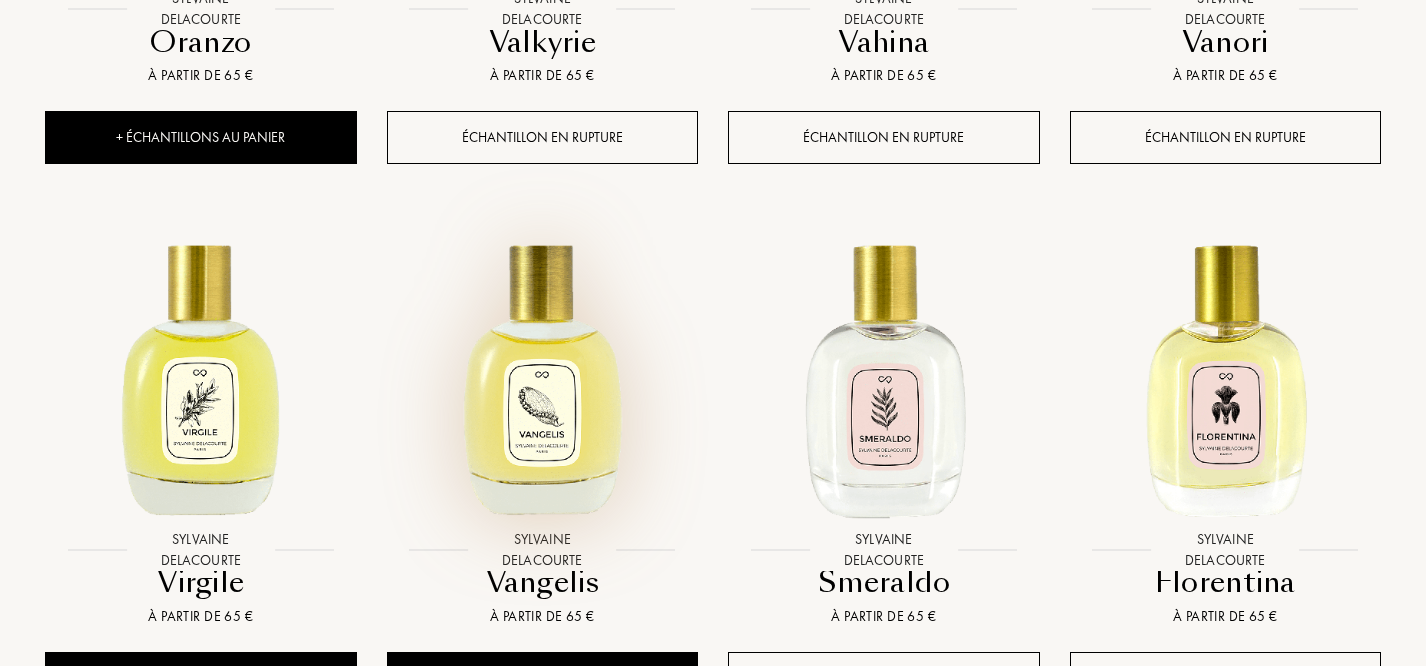 scroll, scrollTop: 0, scrollLeft: 0, axis: both 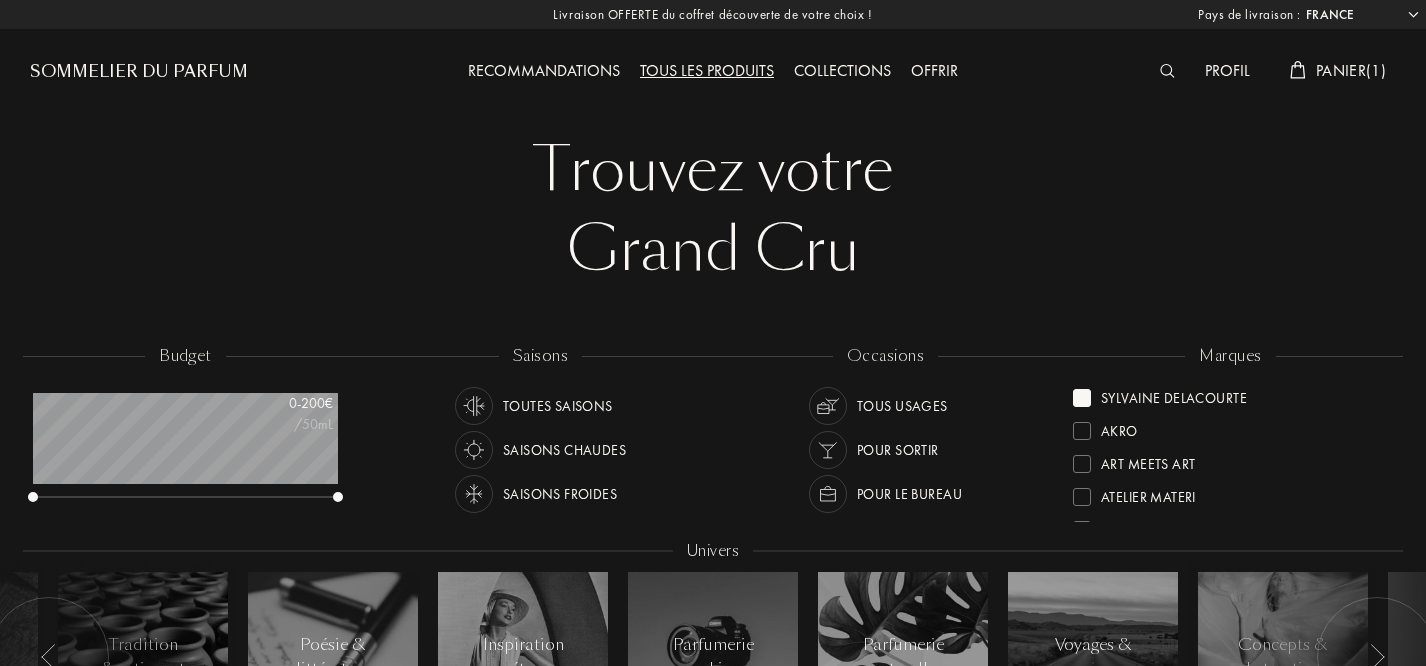 click on "Sylvaine Delacourte" at bounding box center (1174, 394) 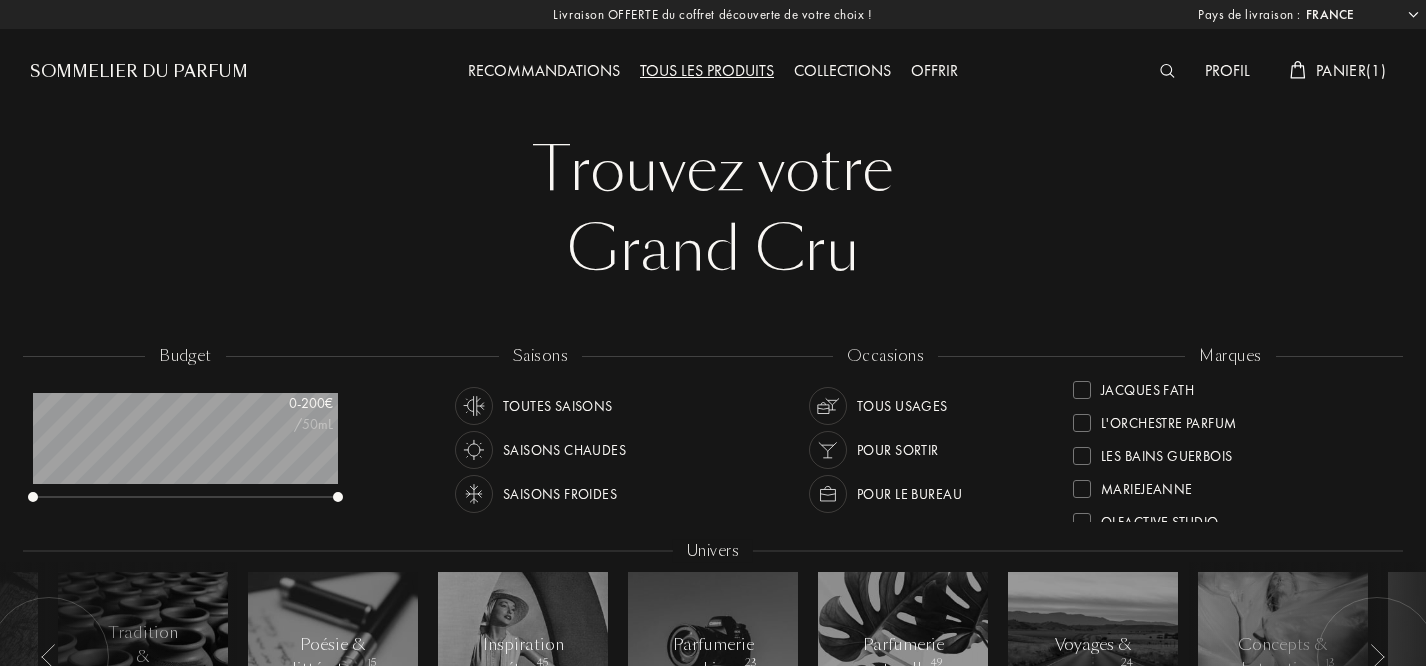 scroll, scrollTop: 726, scrollLeft: 0, axis: vertical 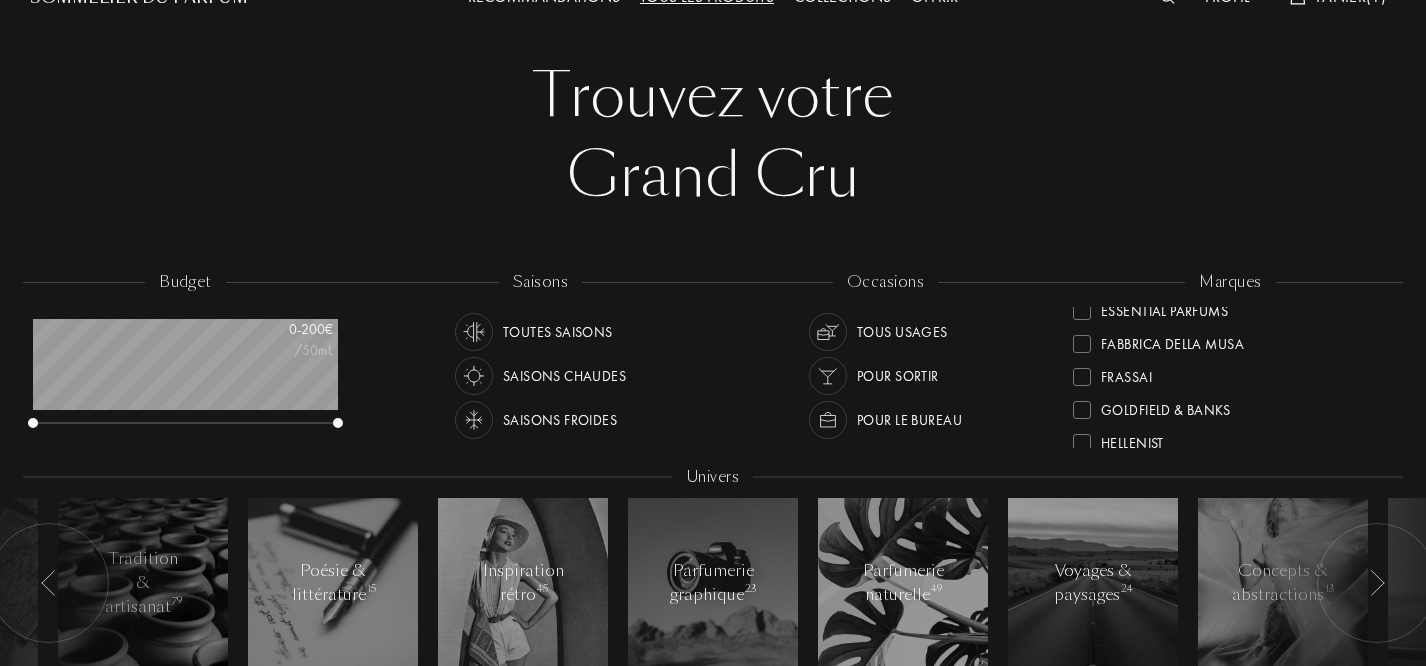 click on "Fabbrica Della Musa" at bounding box center (1172, 340) 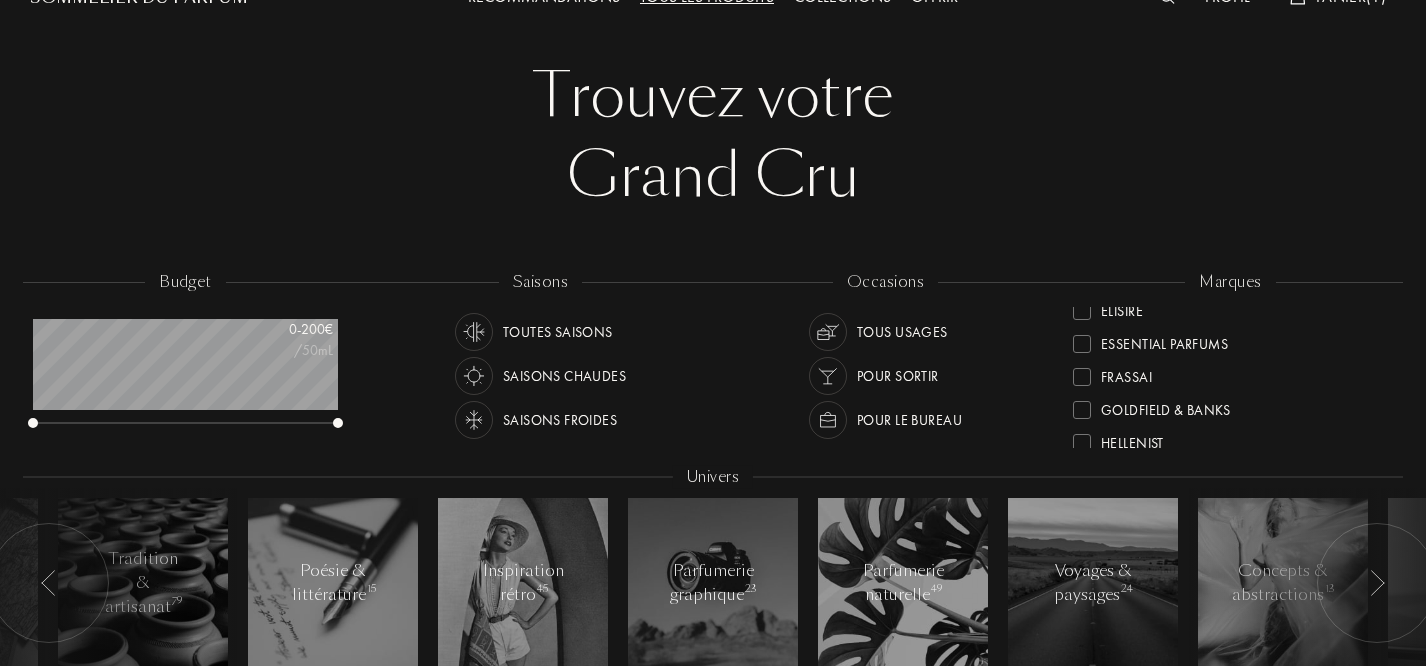 scroll, scrollTop: 0, scrollLeft: 0, axis: both 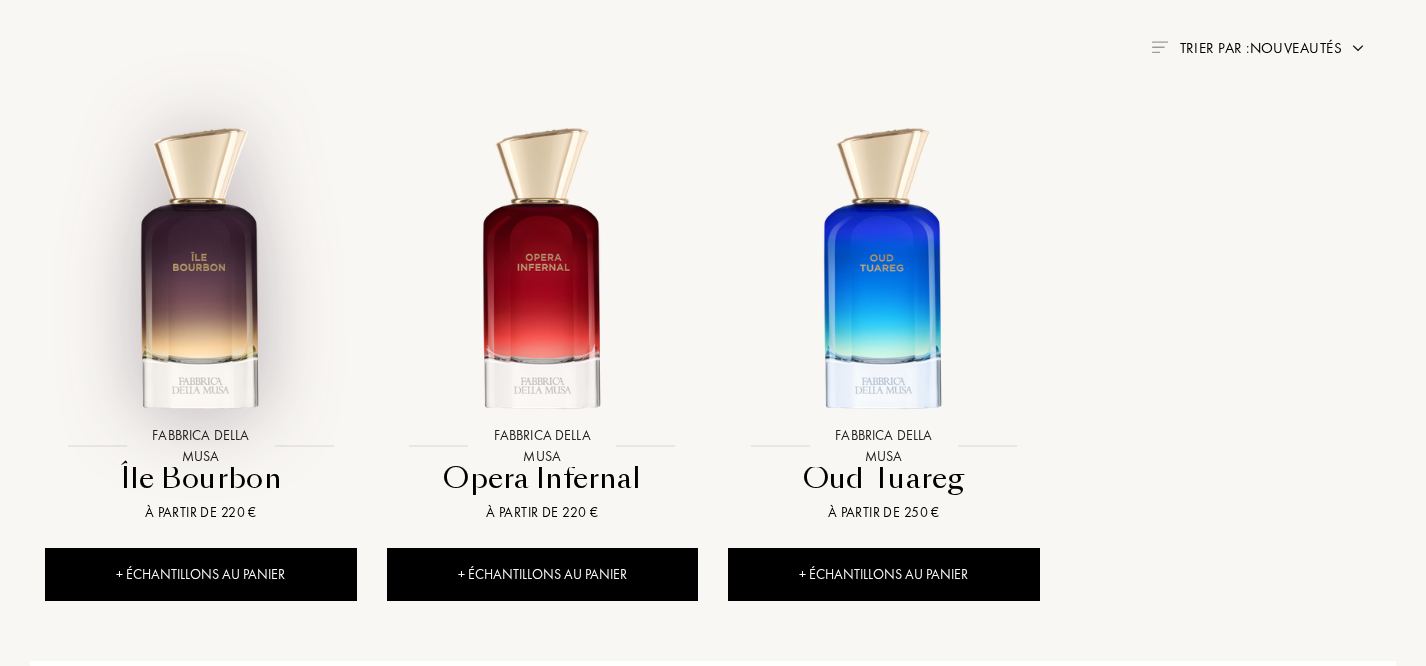 click at bounding box center (200, 270) 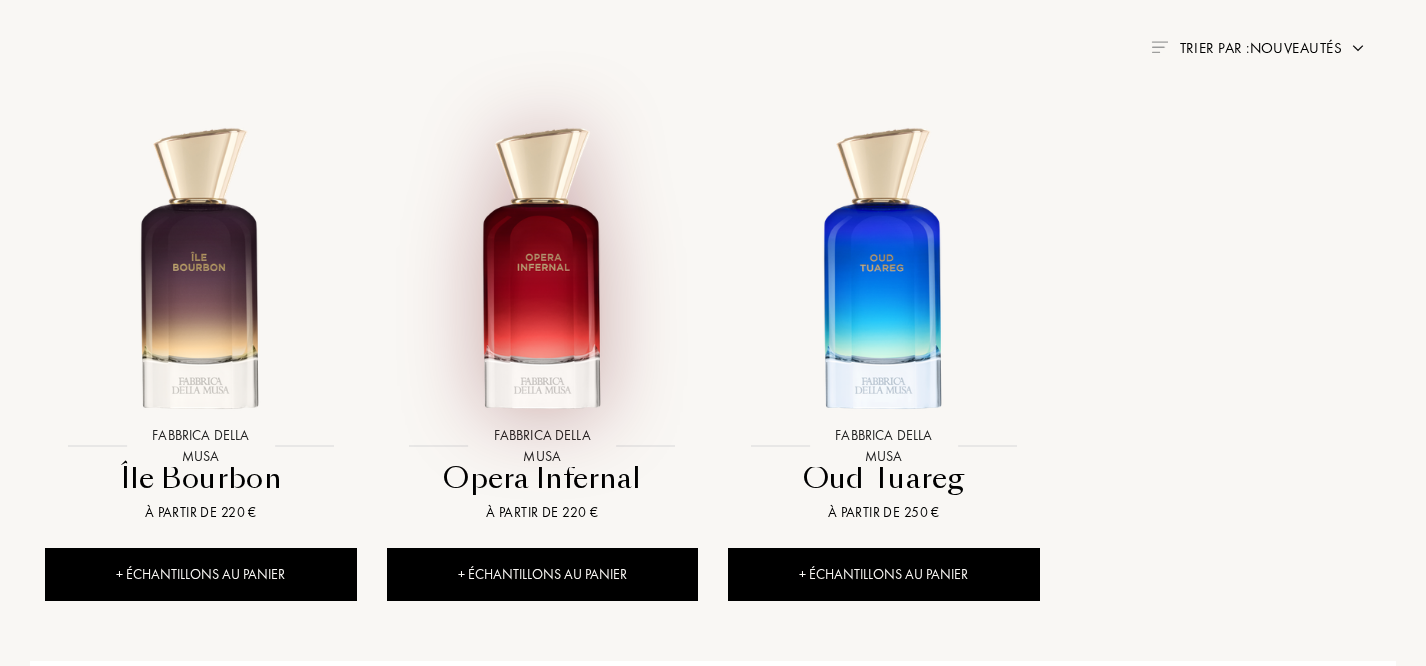 click at bounding box center [542, 270] 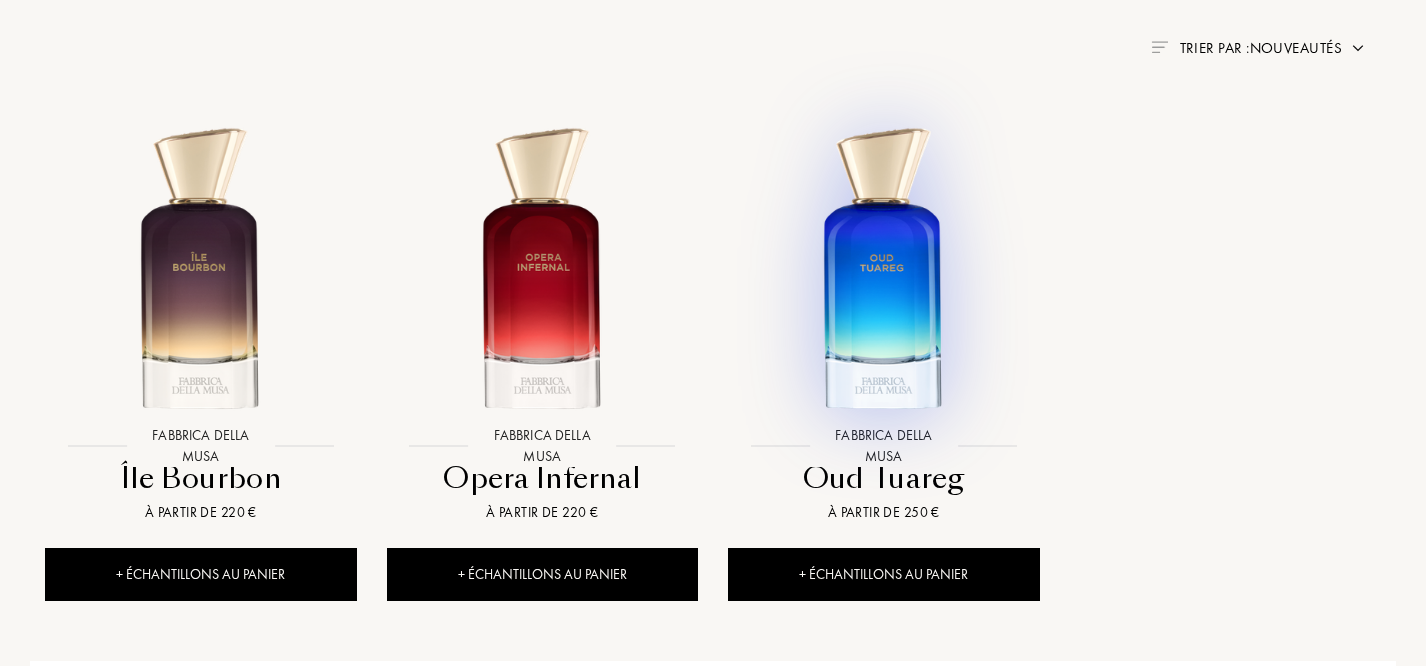 click at bounding box center (883, 270) 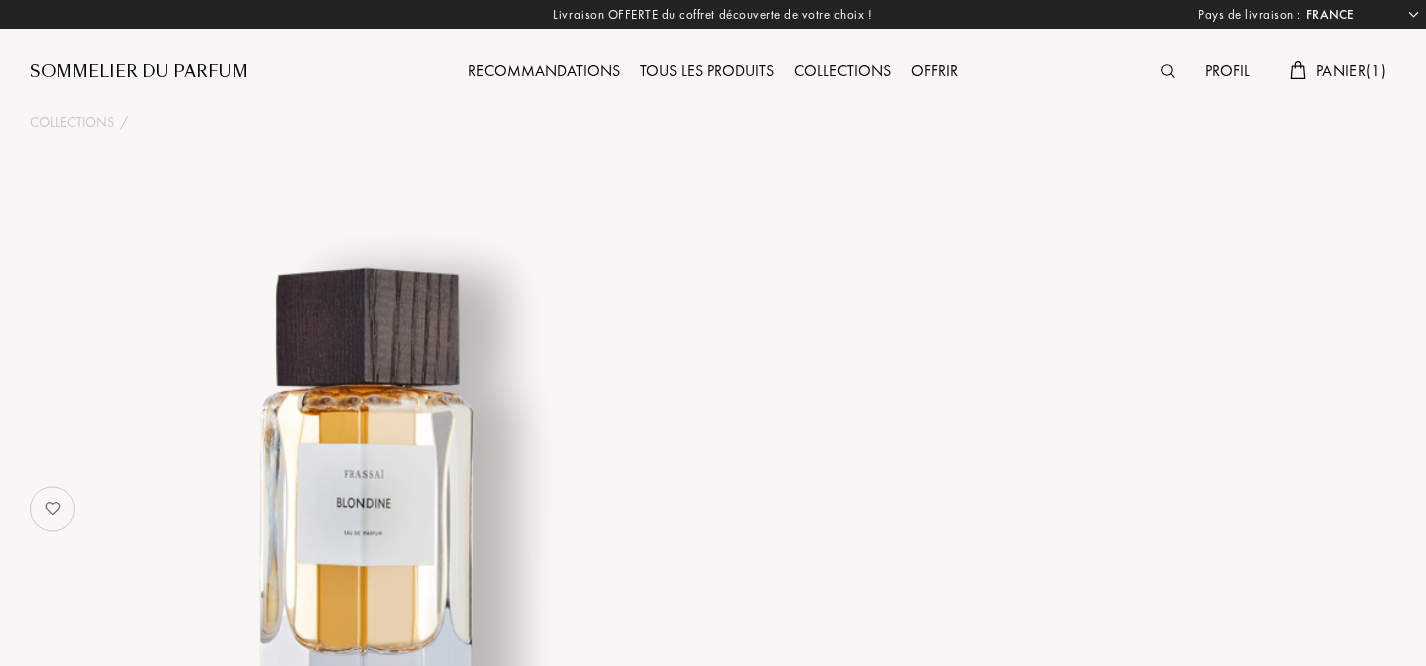 select on "FR" 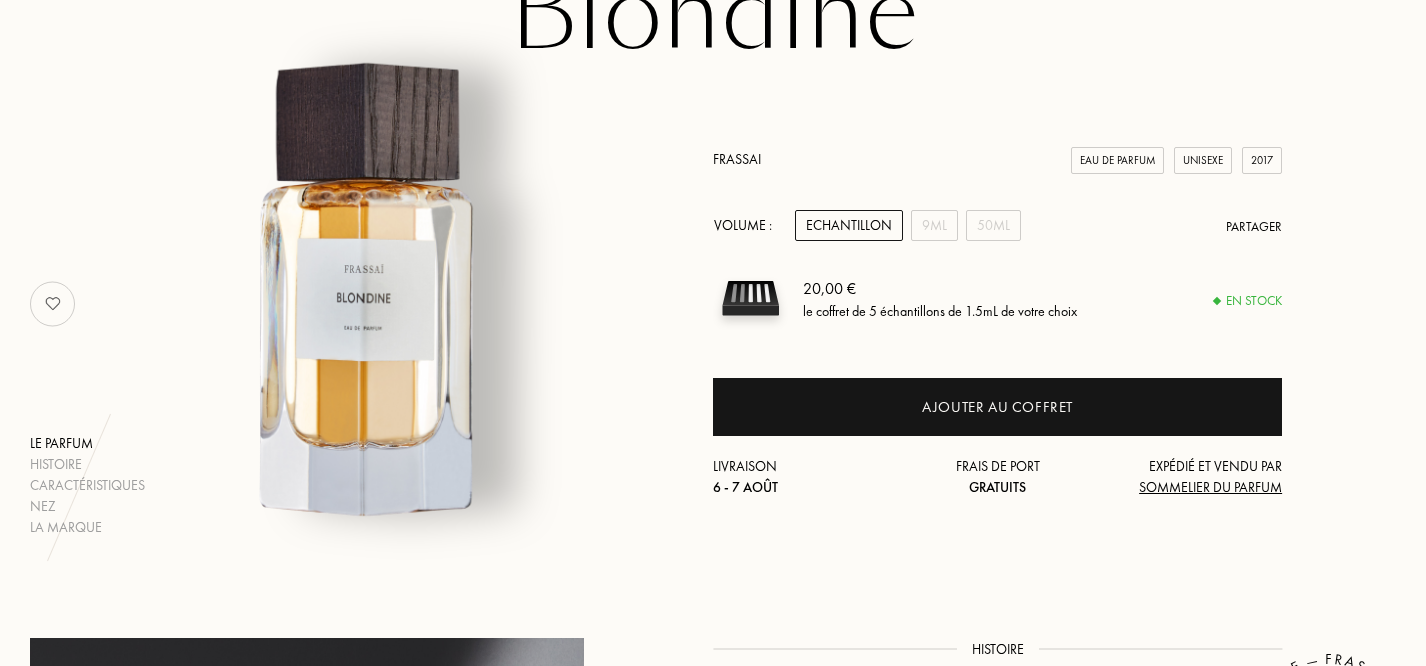 scroll, scrollTop: 210, scrollLeft: 0, axis: vertical 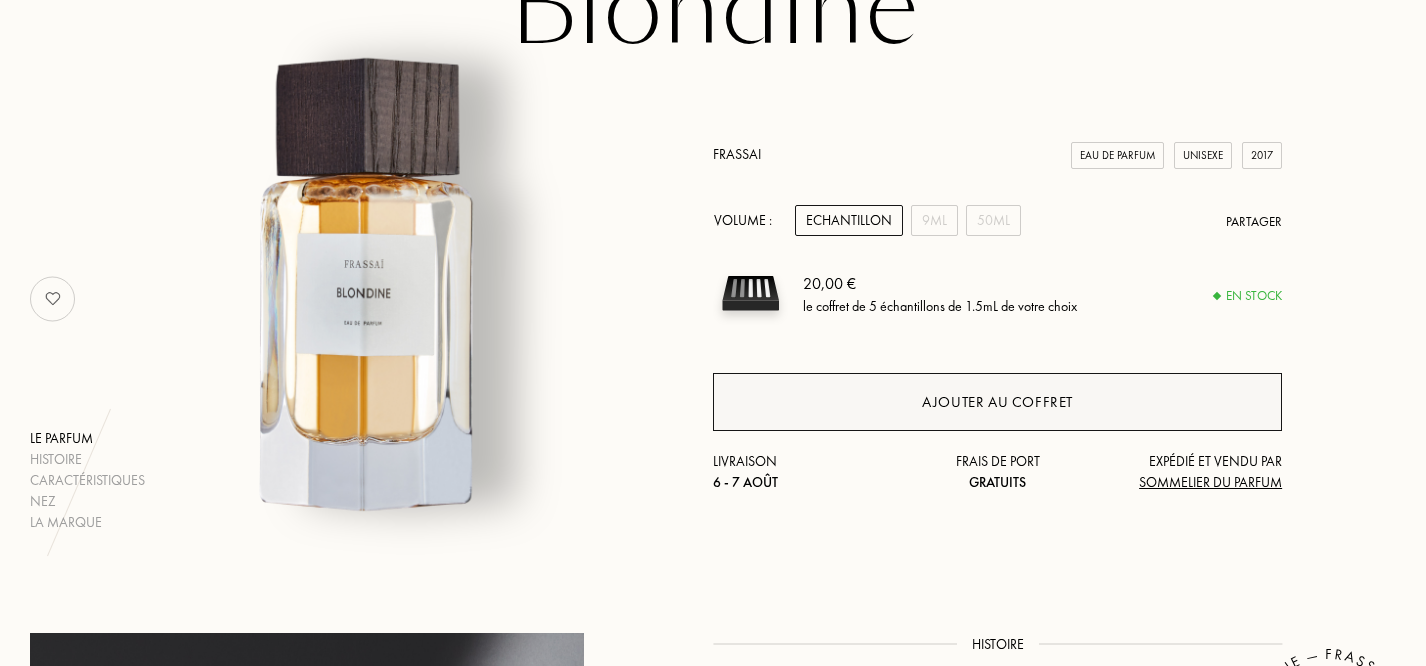 click on "Ajouter au coffret" at bounding box center (997, 402) 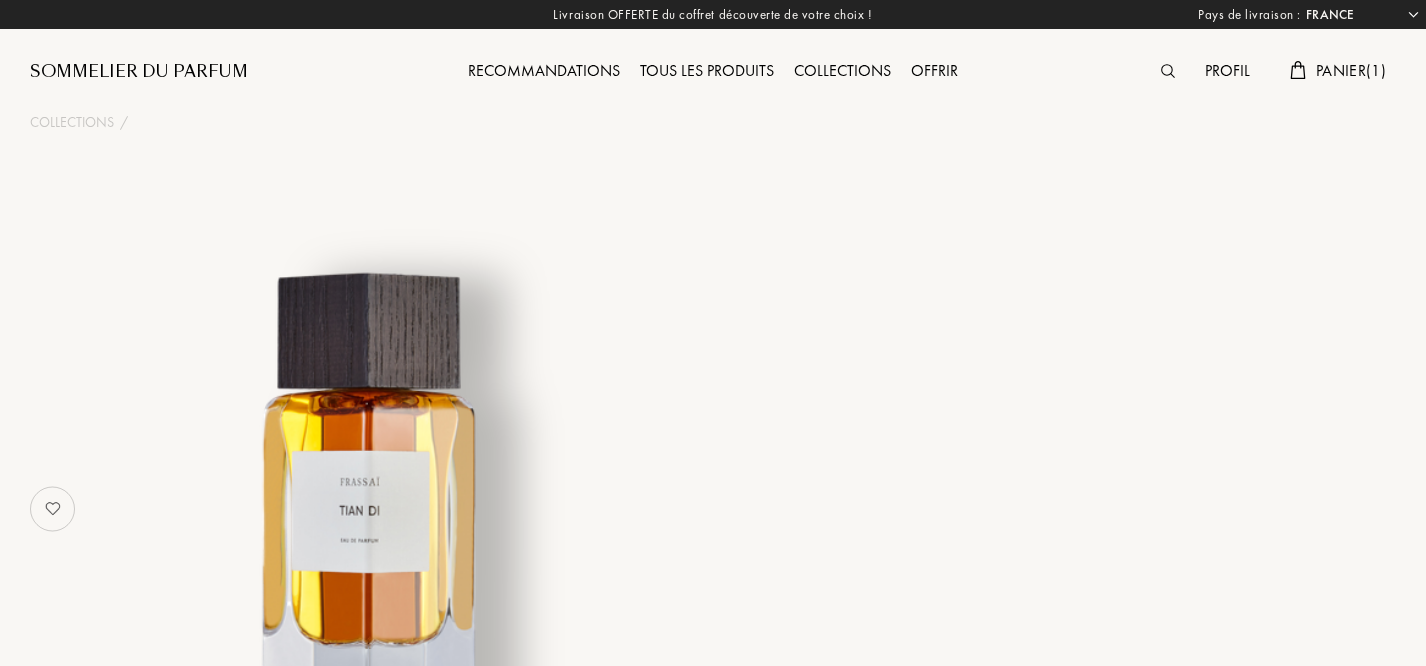 select on "FR" 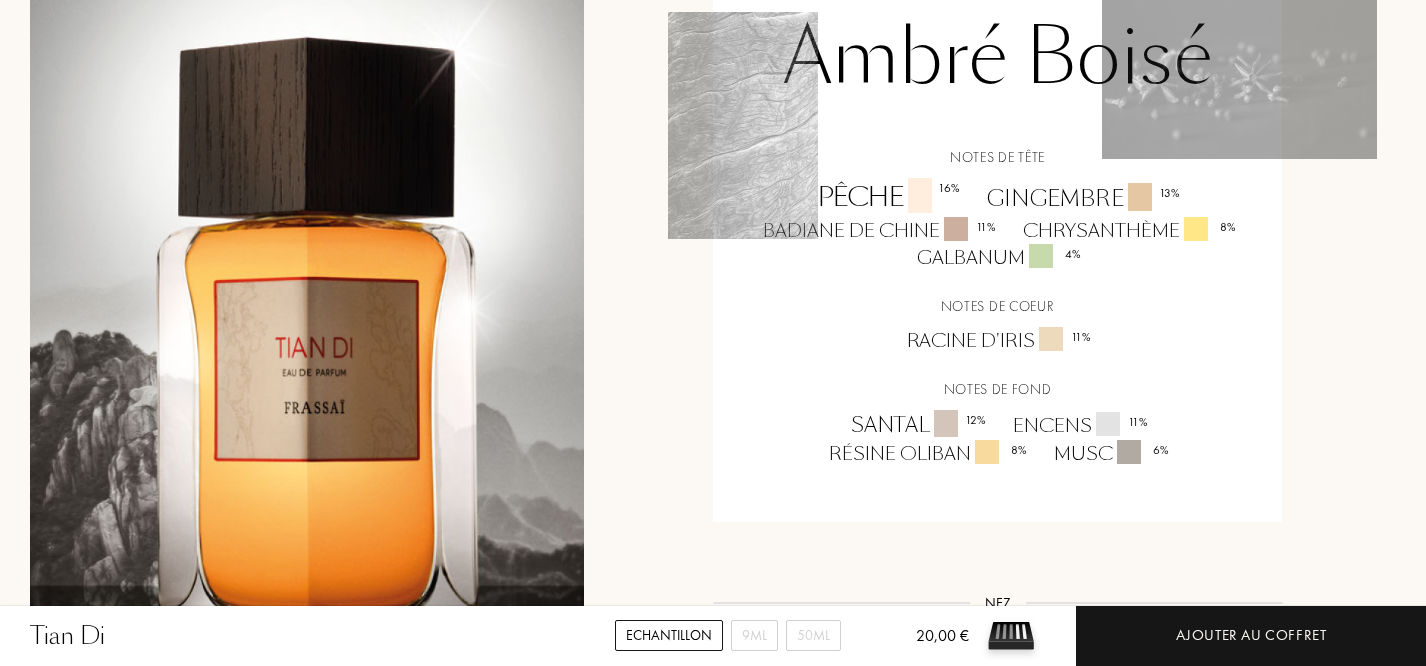 scroll, scrollTop: 1539, scrollLeft: 0, axis: vertical 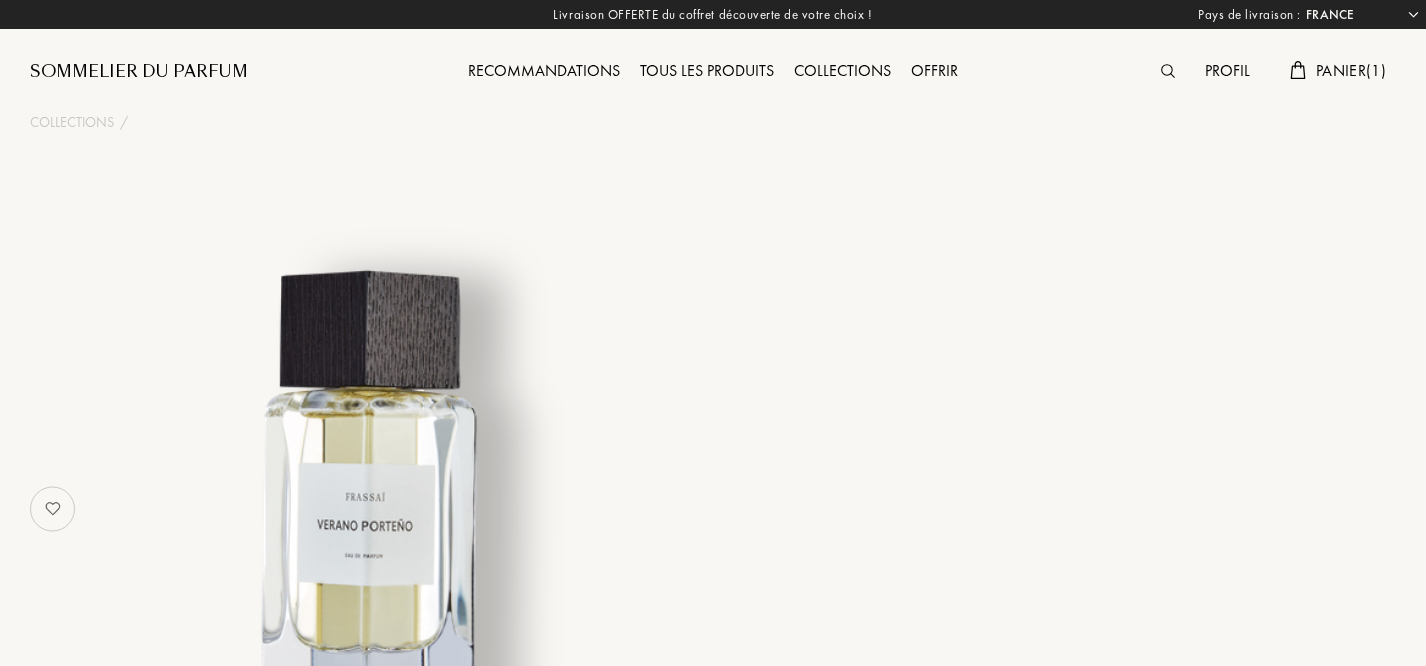 select on "FR" 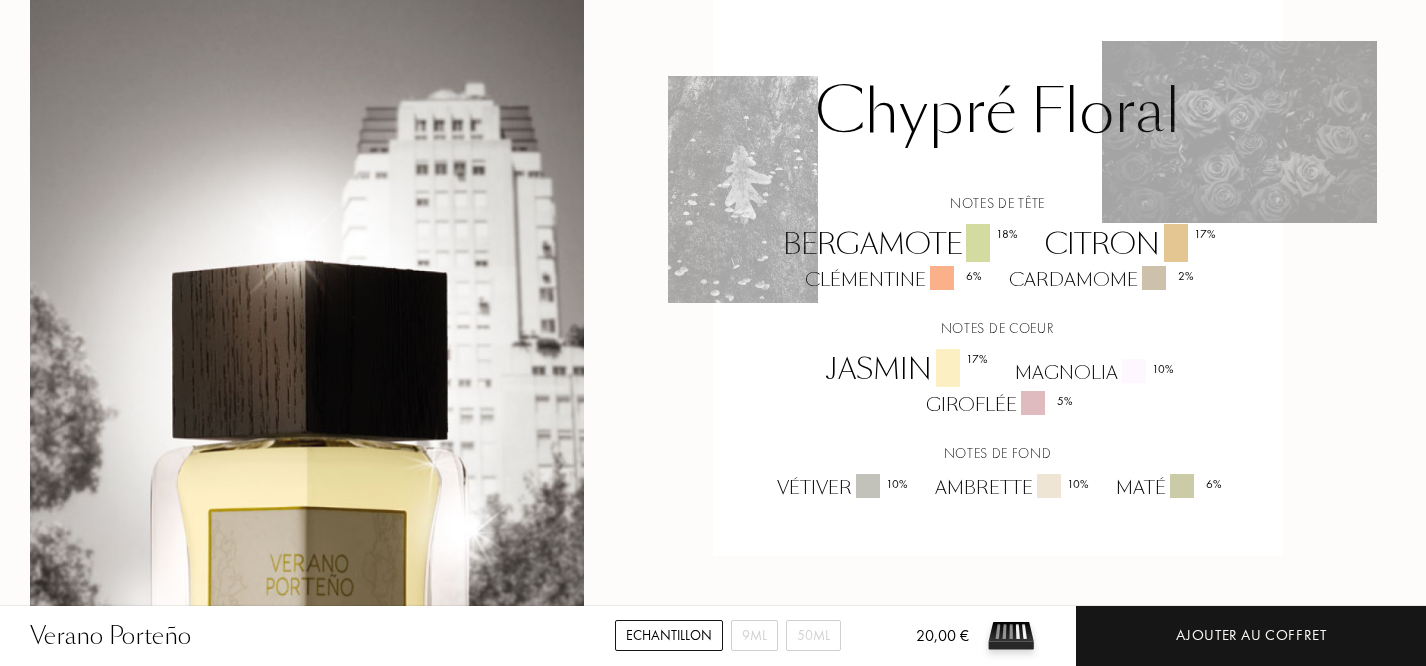 scroll, scrollTop: 1447, scrollLeft: 0, axis: vertical 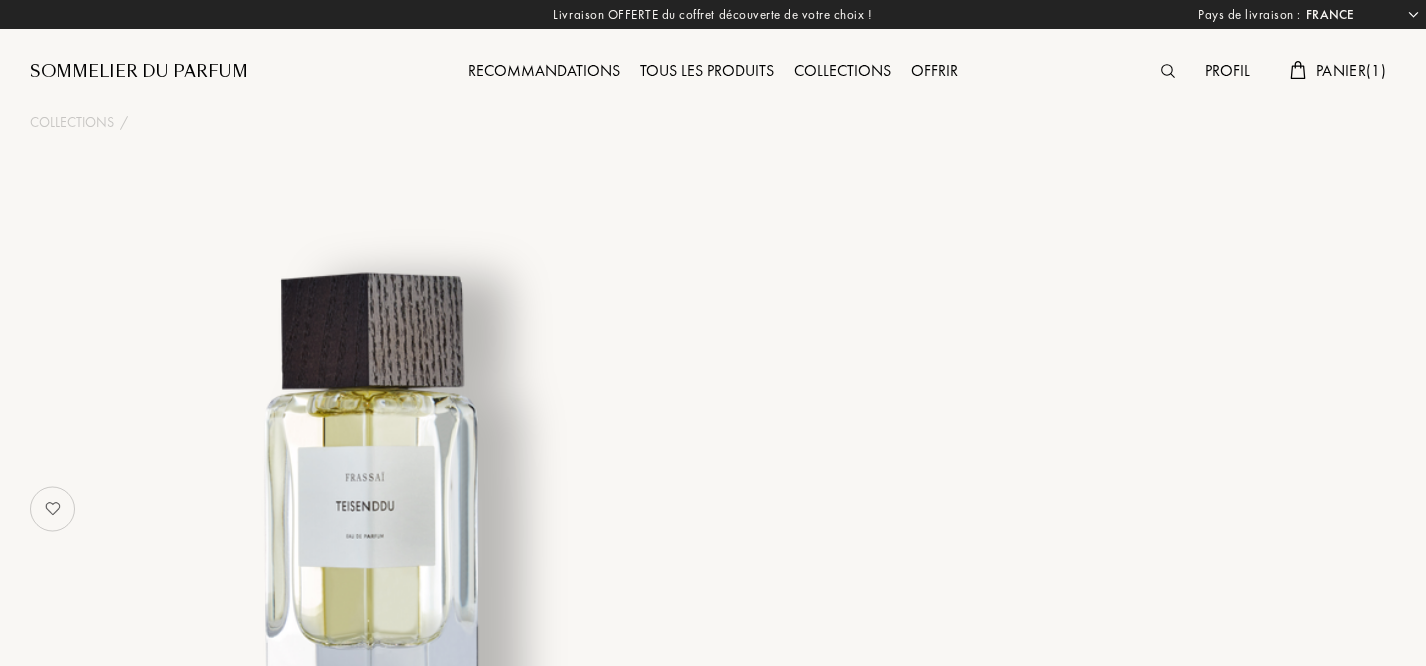 select on "FR" 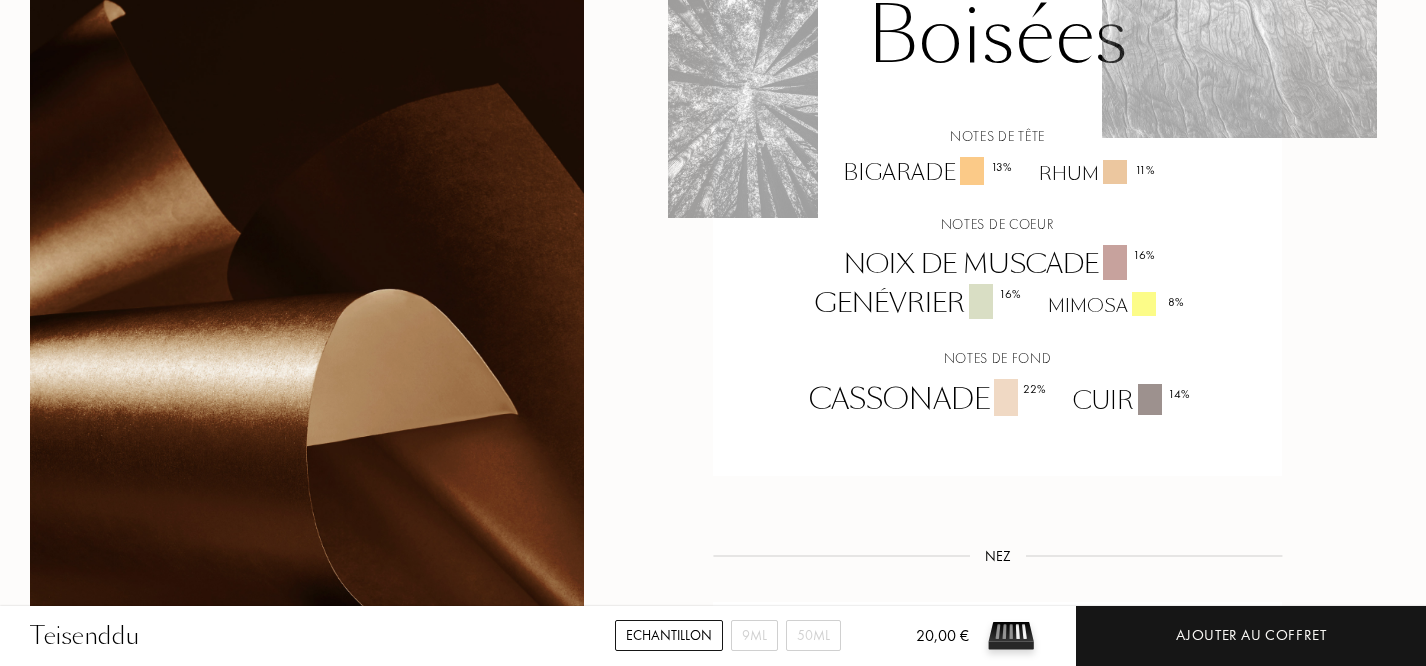 scroll, scrollTop: 1728, scrollLeft: 0, axis: vertical 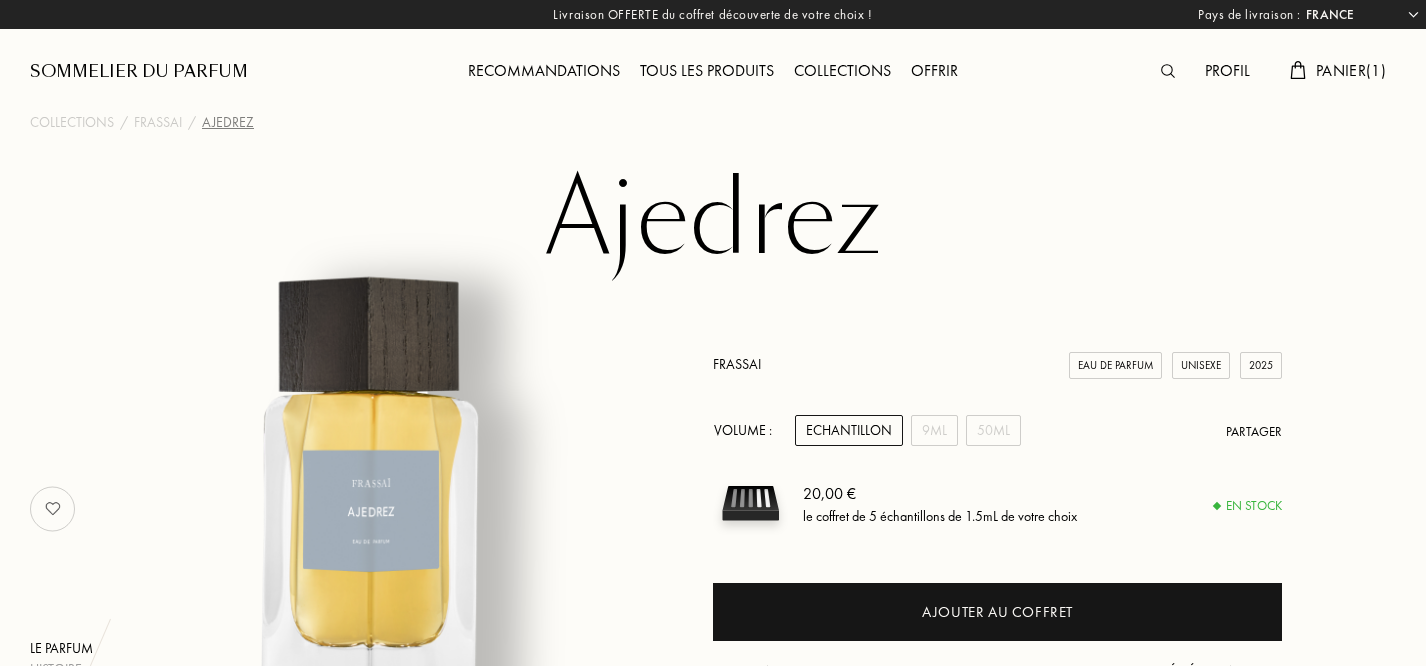 select on "FR" 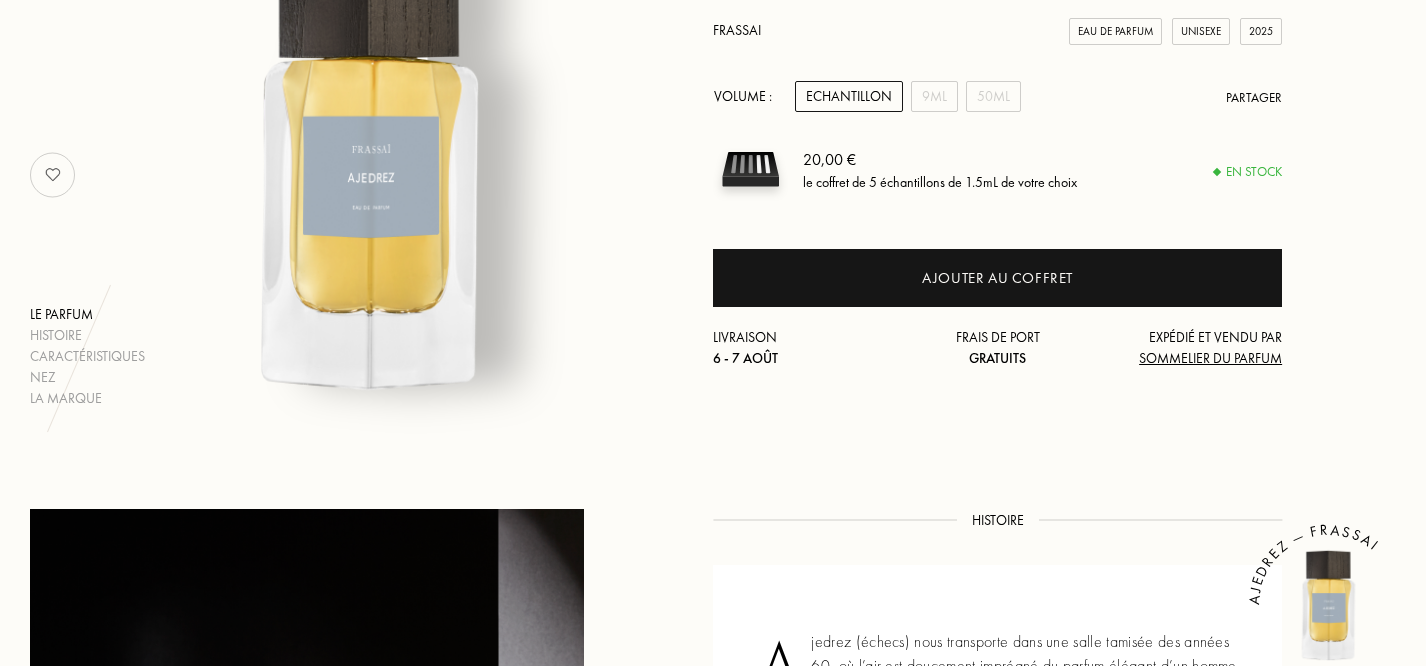 scroll, scrollTop: 335, scrollLeft: 0, axis: vertical 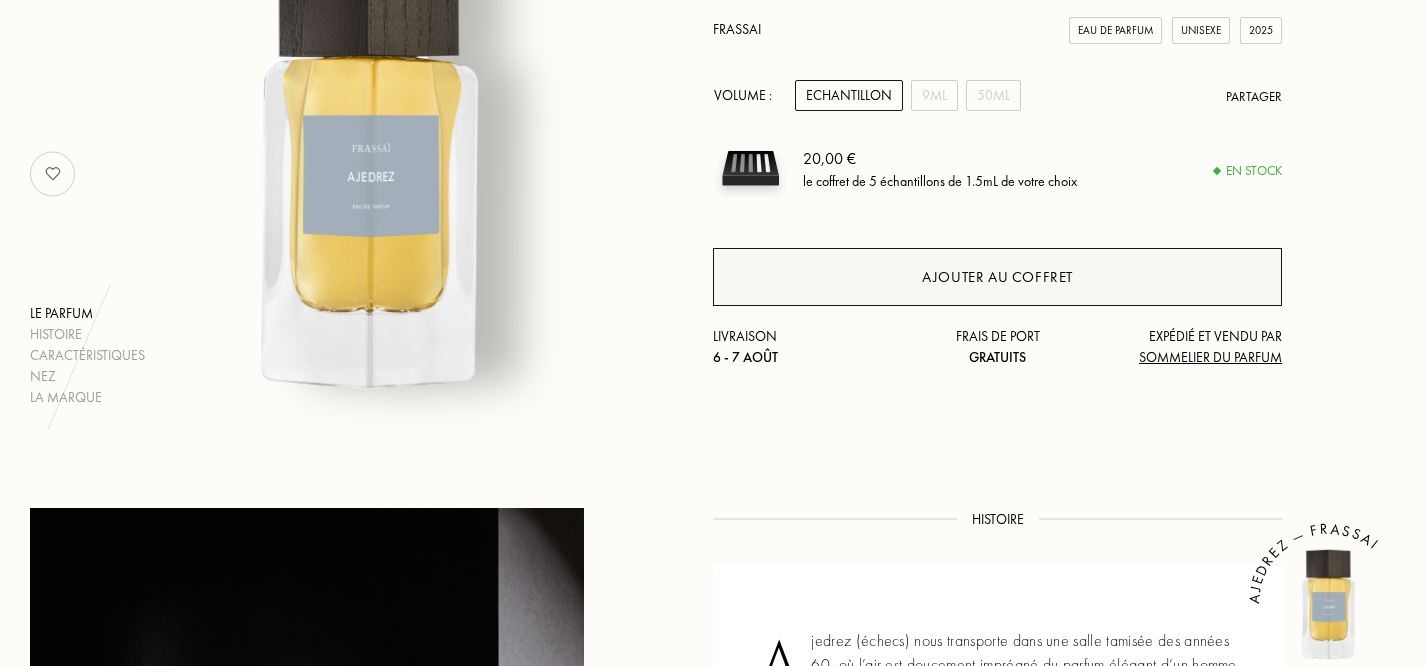 click on "Ajouter au coffret" at bounding box center (997, 277) 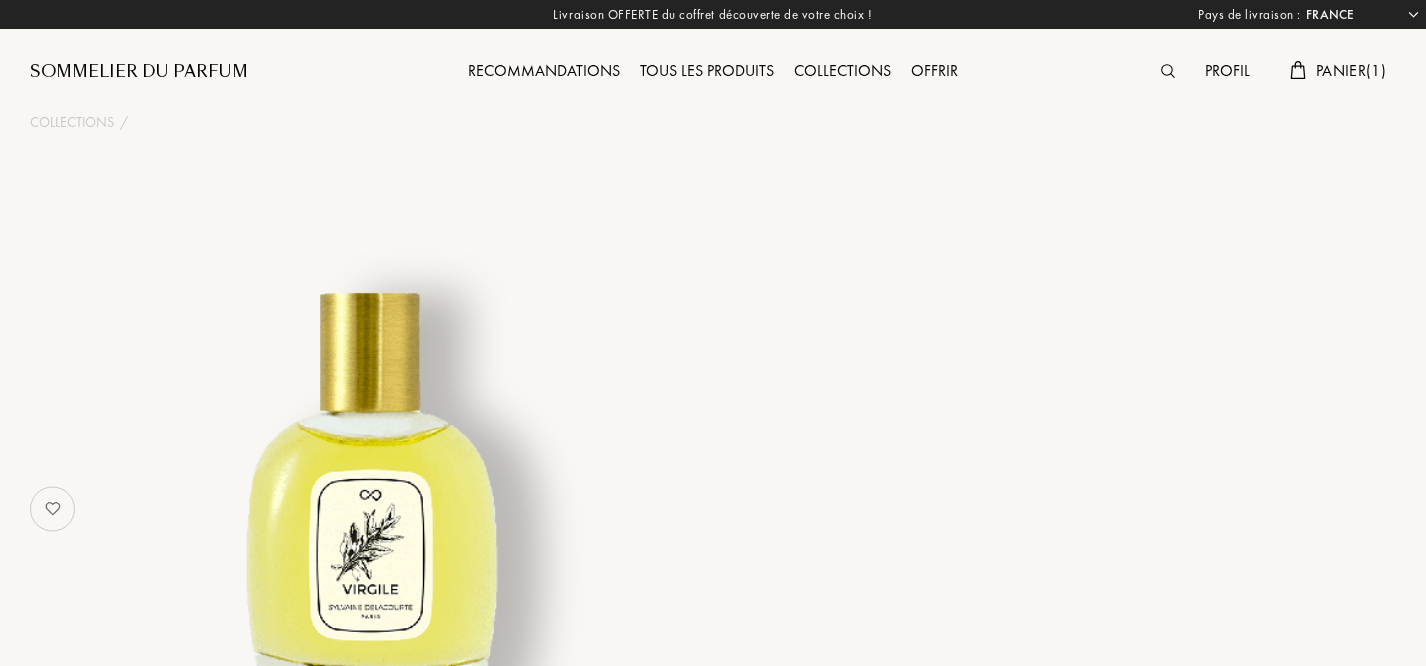 select on "FR" 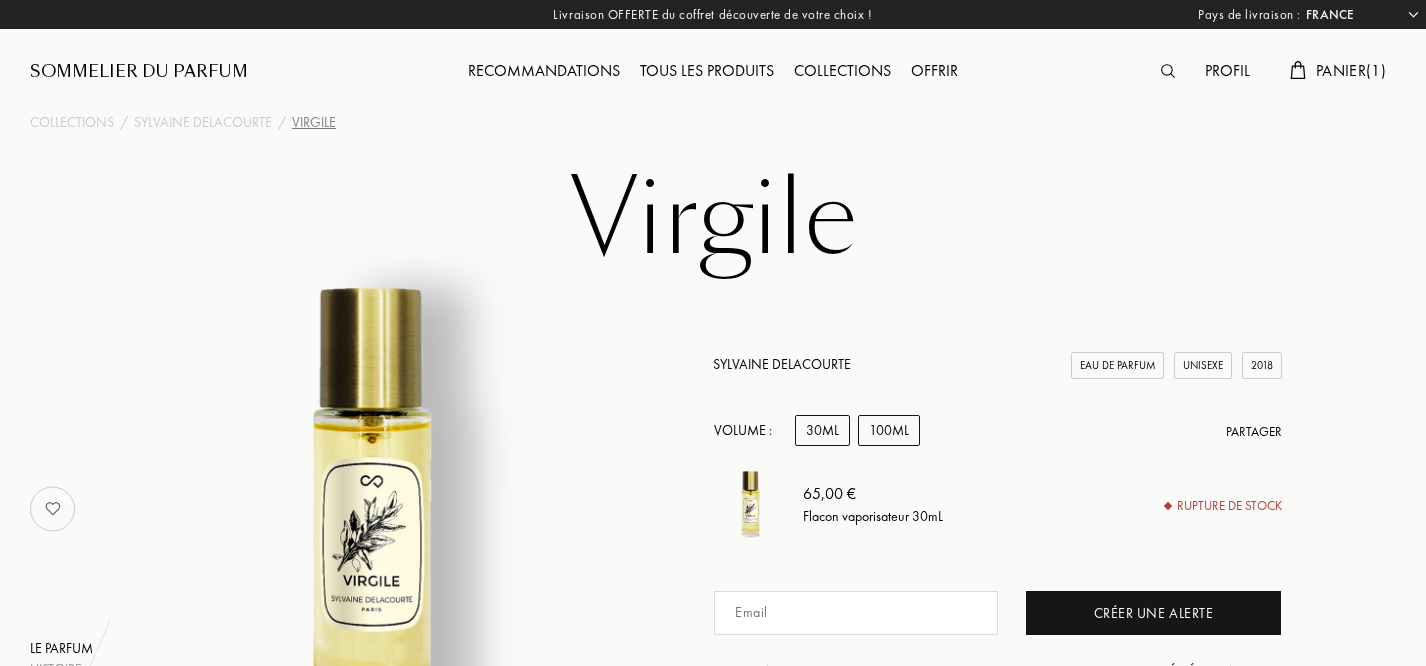 click on "100mL" at bounding box center [889, 430] 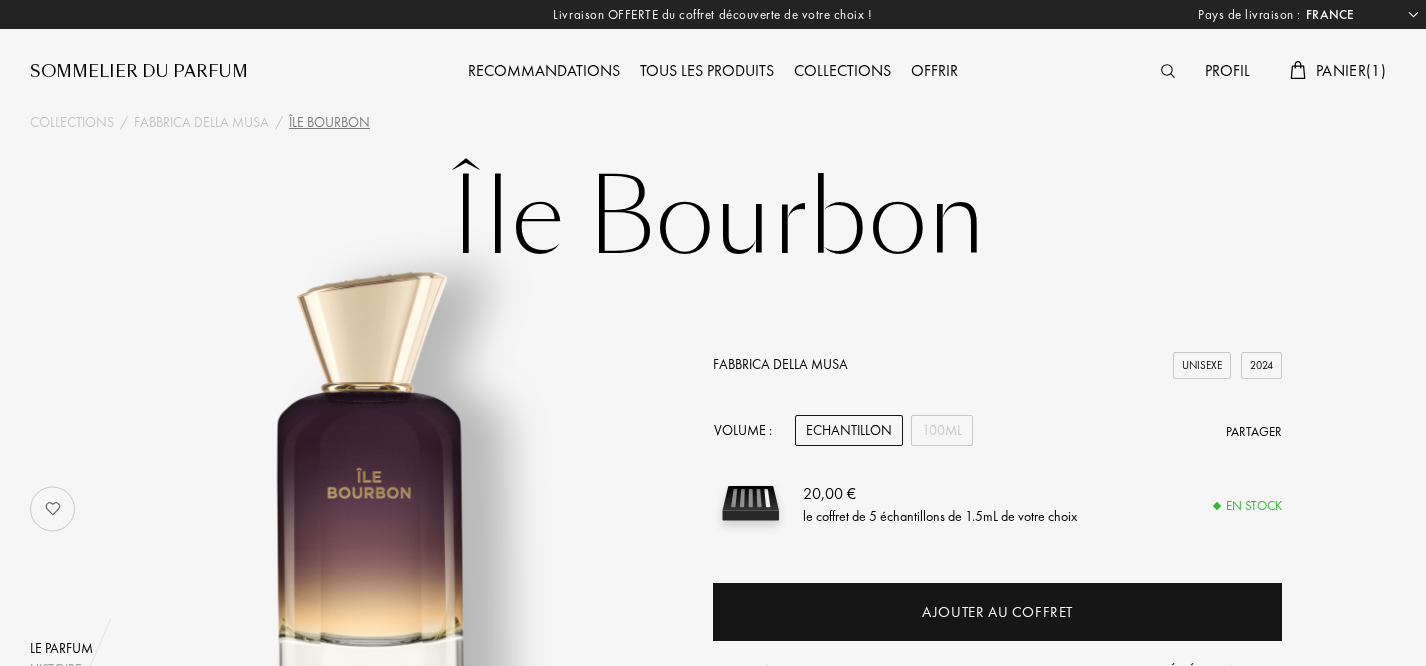 select on "FR" 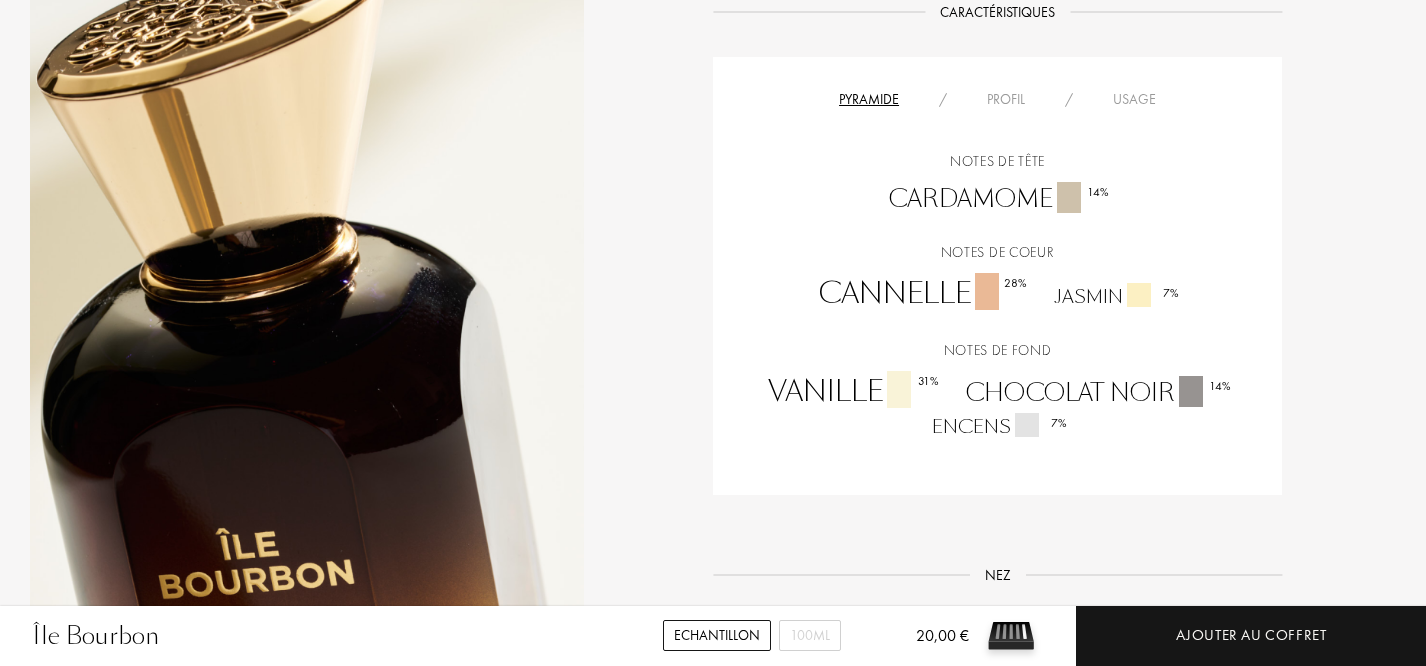scroll, scrollTop: 1393, scrollLeft: 0, axis: vertical 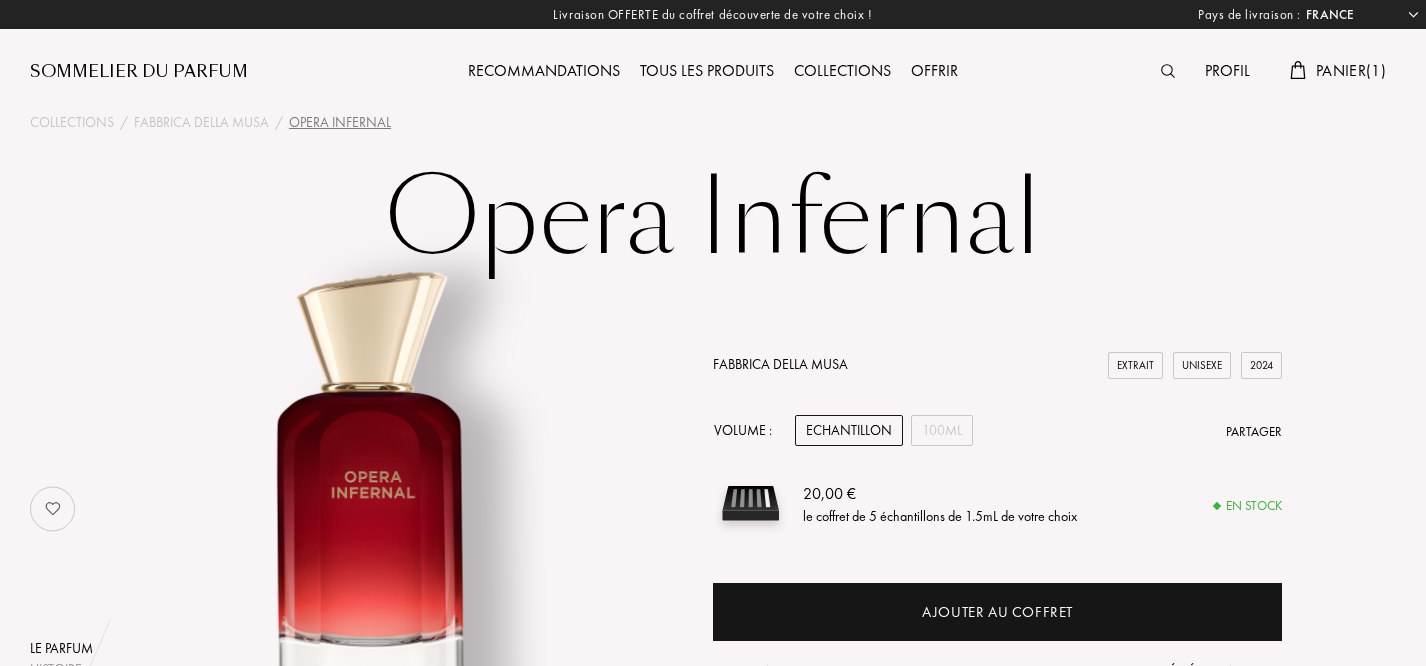 select on "FR" 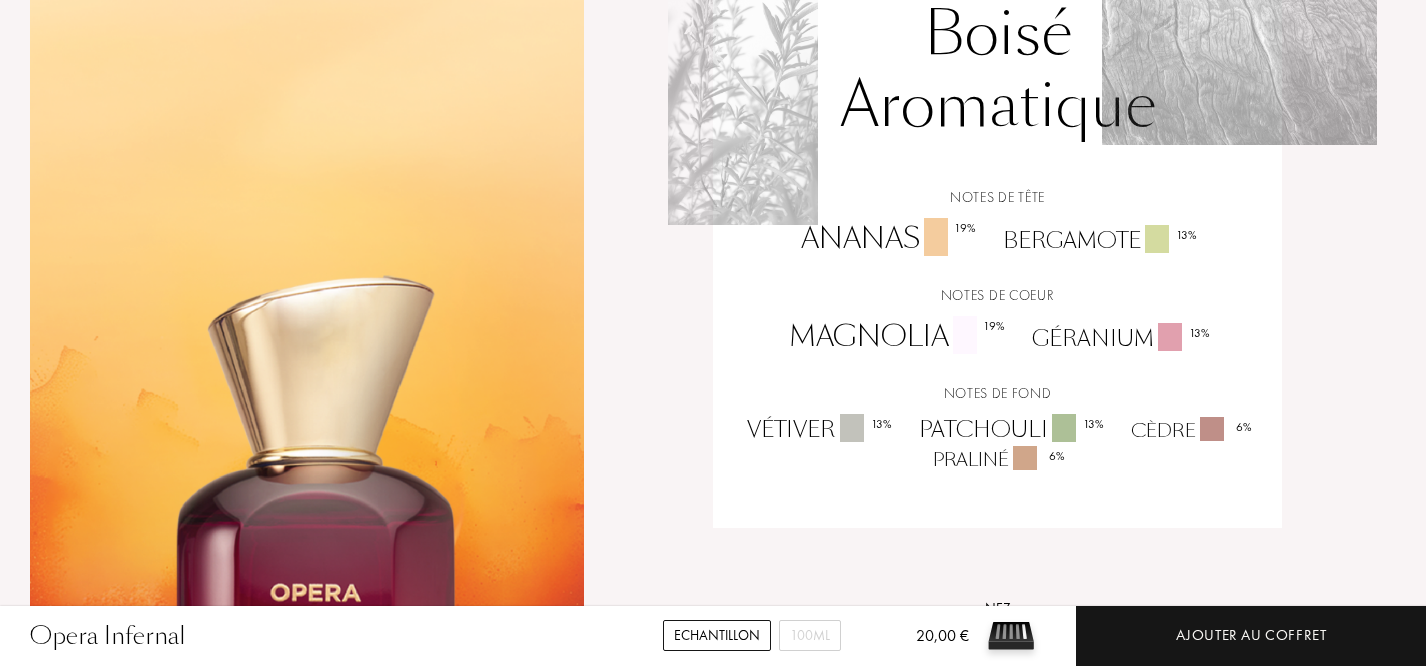 scroll, scrollTop: 1699, scrollLeft: 0, axis: vertical 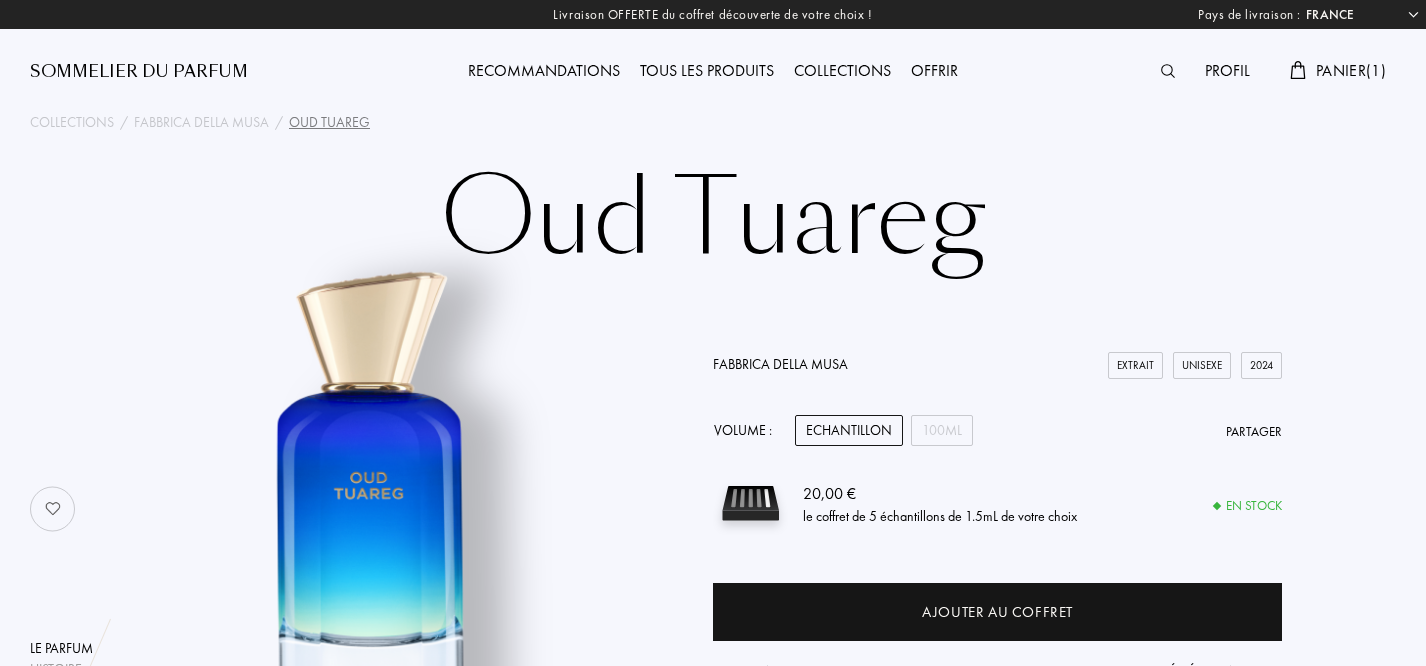 select on "FR" 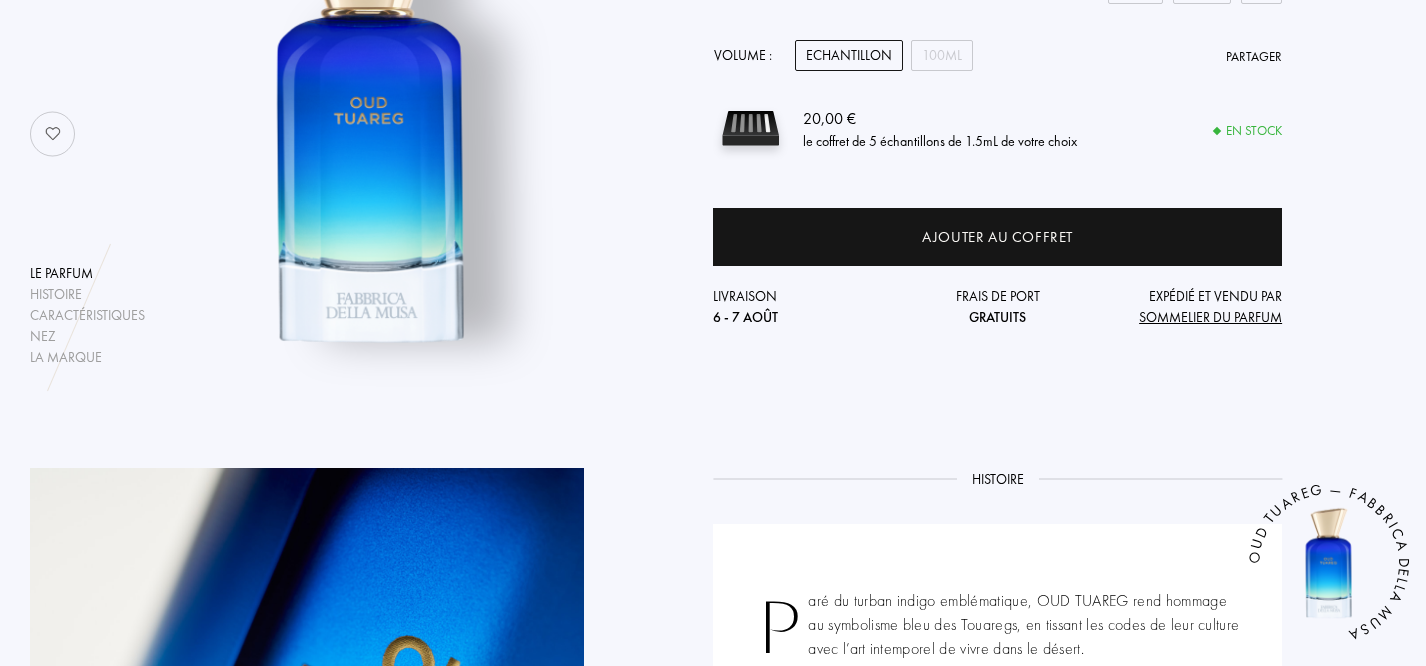 scroll, scrollTop: 0, scrollLeft: 0, axis: both 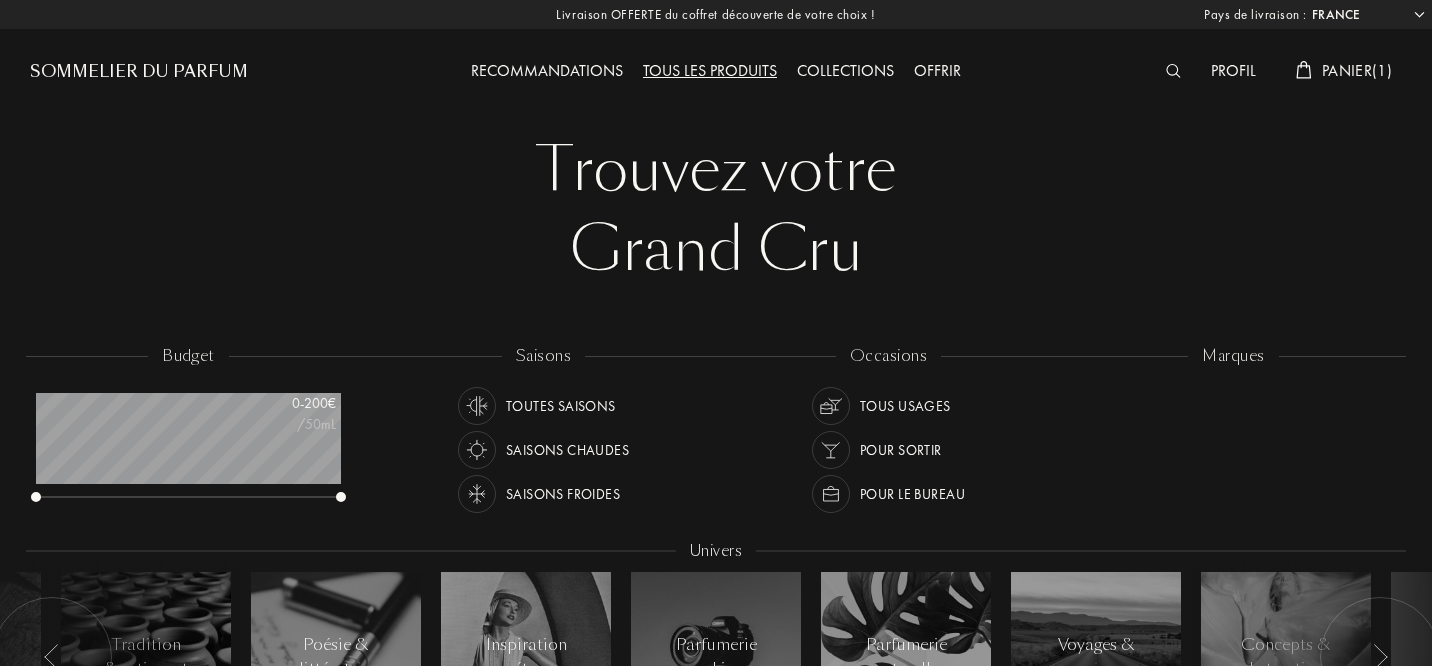 select on "FR" 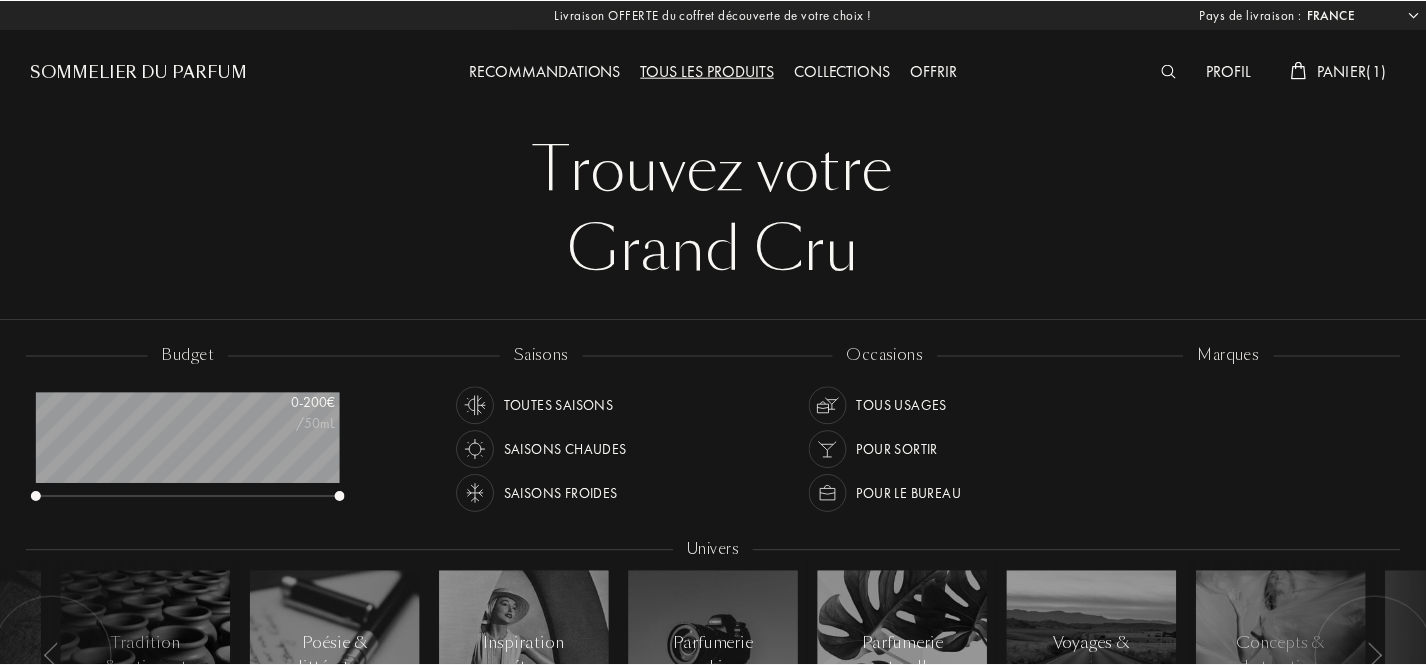 scroll, scrollTop: 0, scrollLeft: 0, axis: both 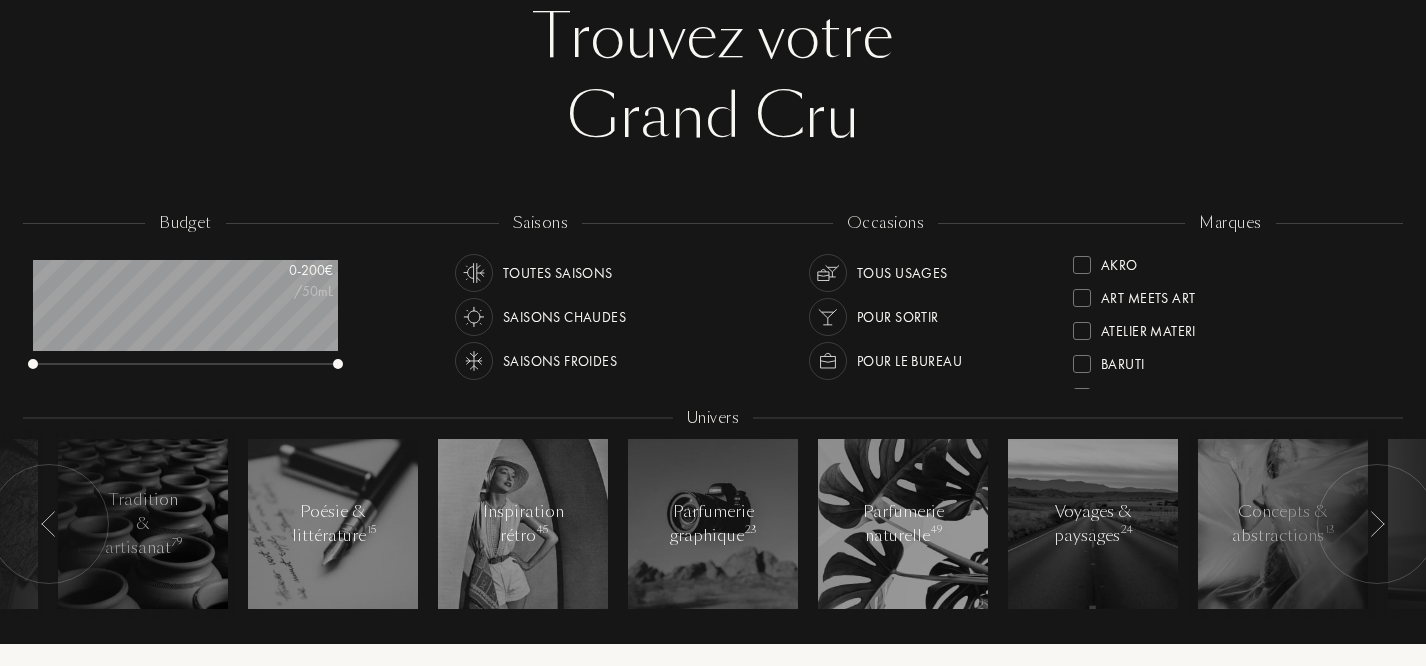 click at bounding box center (1082, 298) 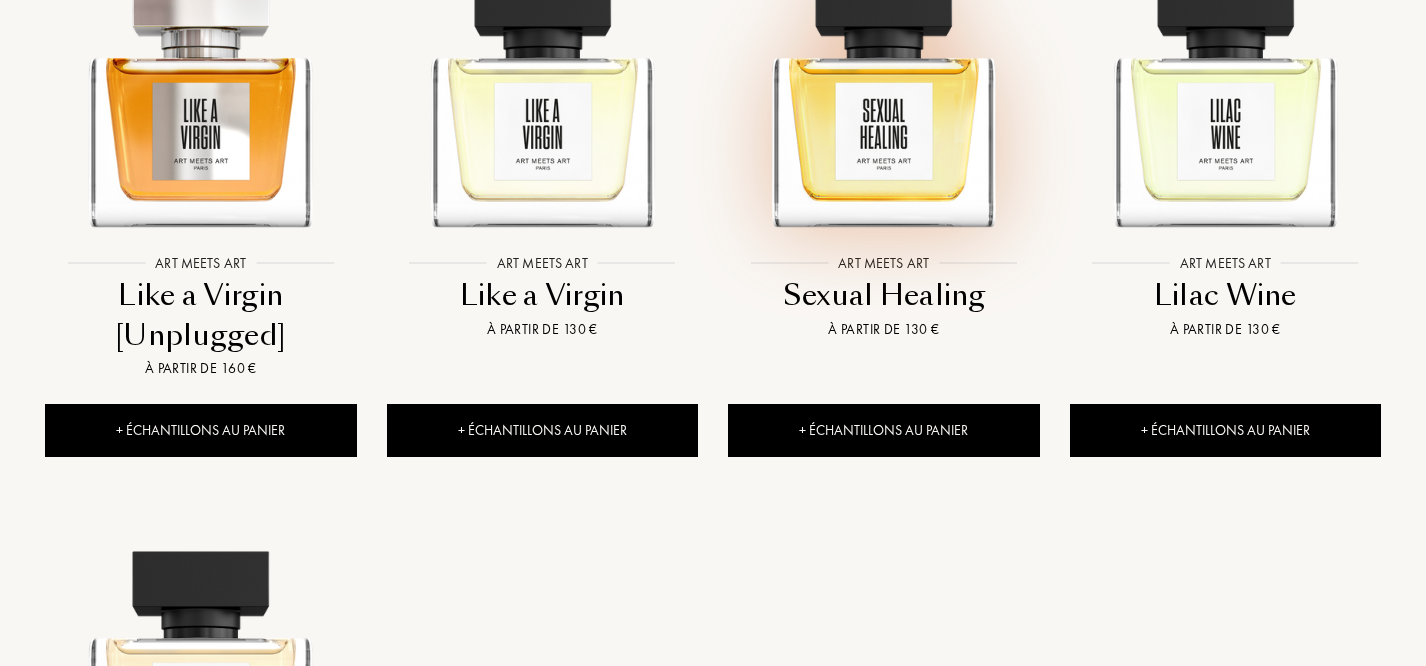 scroll, scrollTop: 970, scrollLeft: 0, axis: vertical 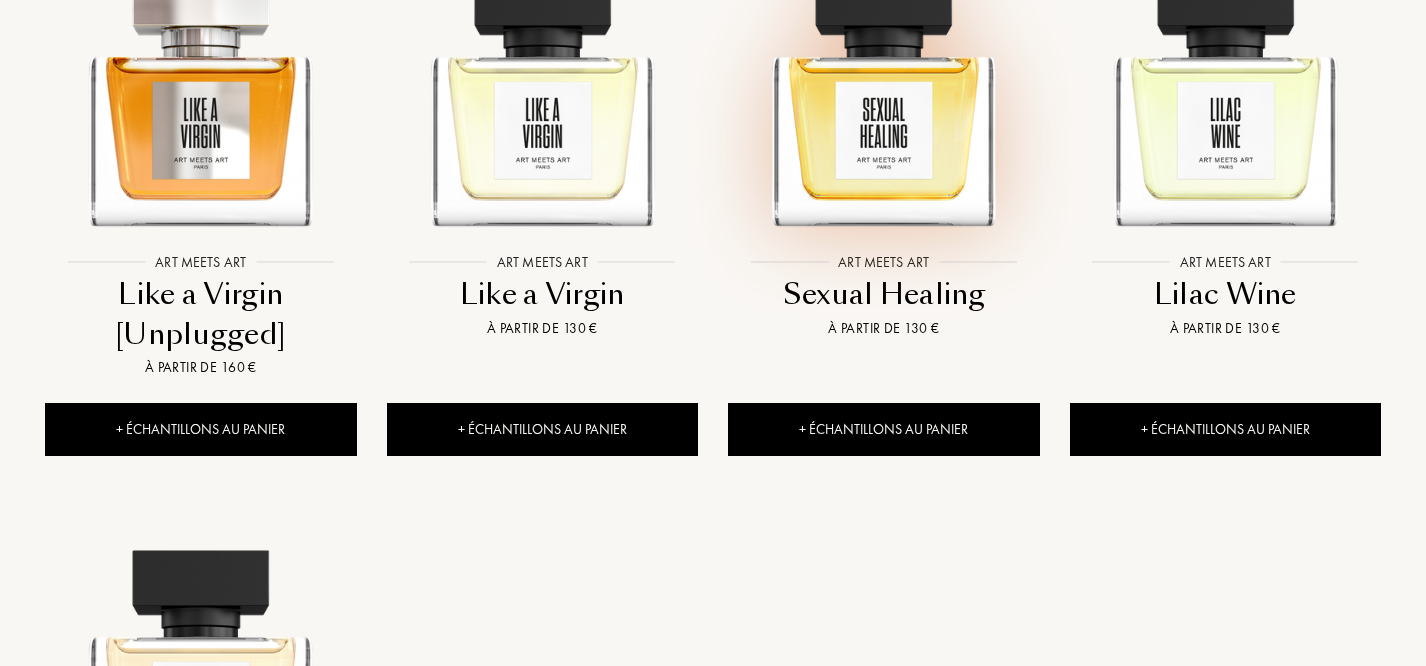 click at bounding box center [883, 86] 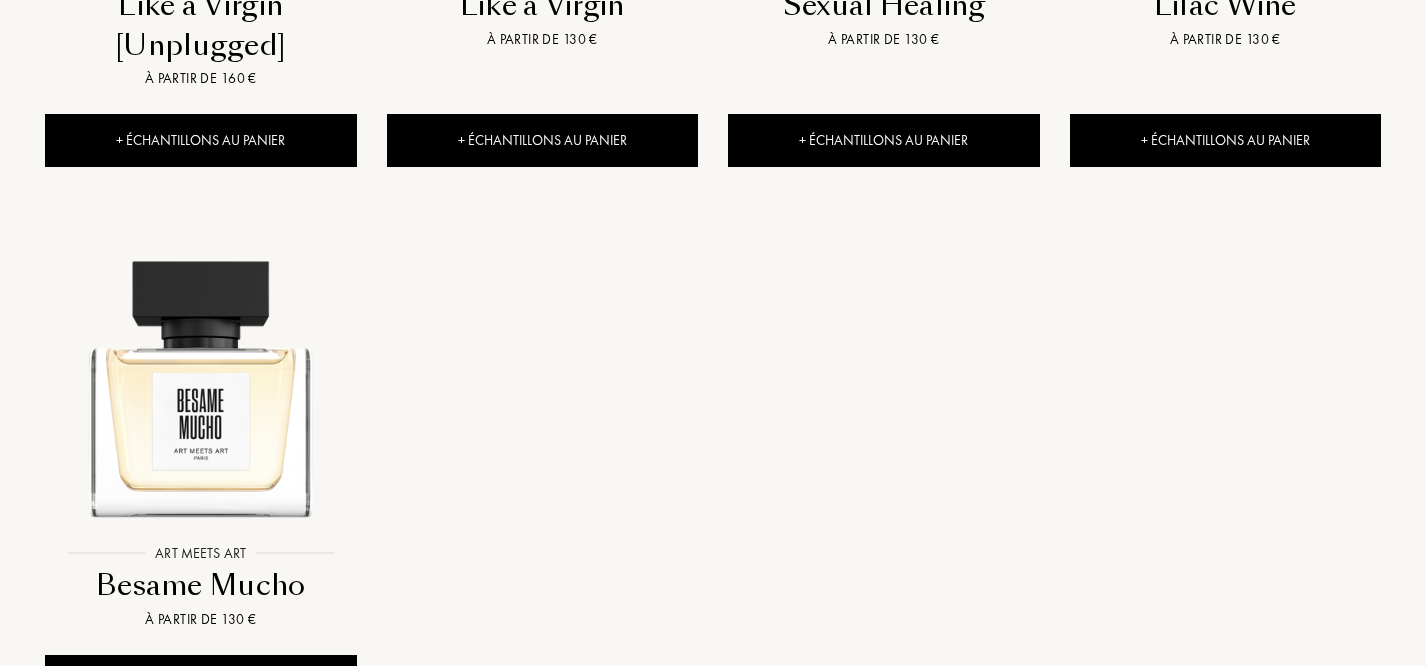scroll, scrollTop: 1407, scrollLeft: 0, axis: vertical 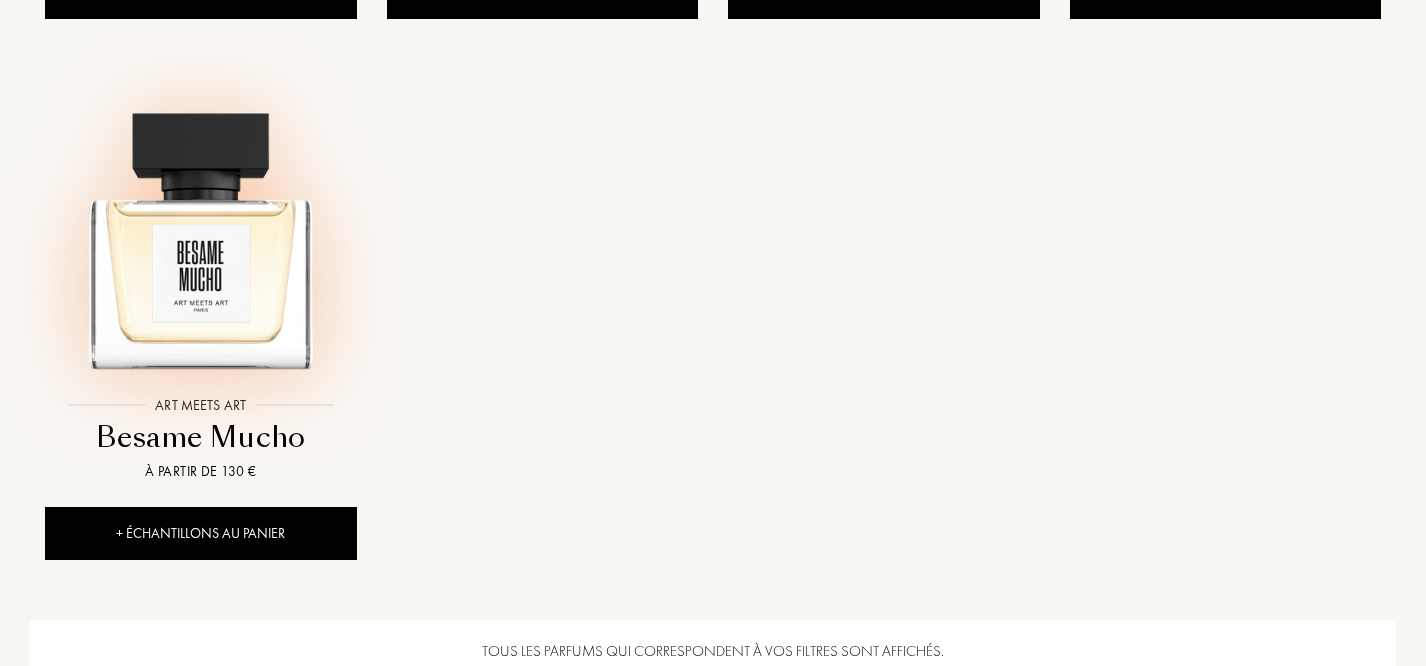 click at bounding box center [200, 229] 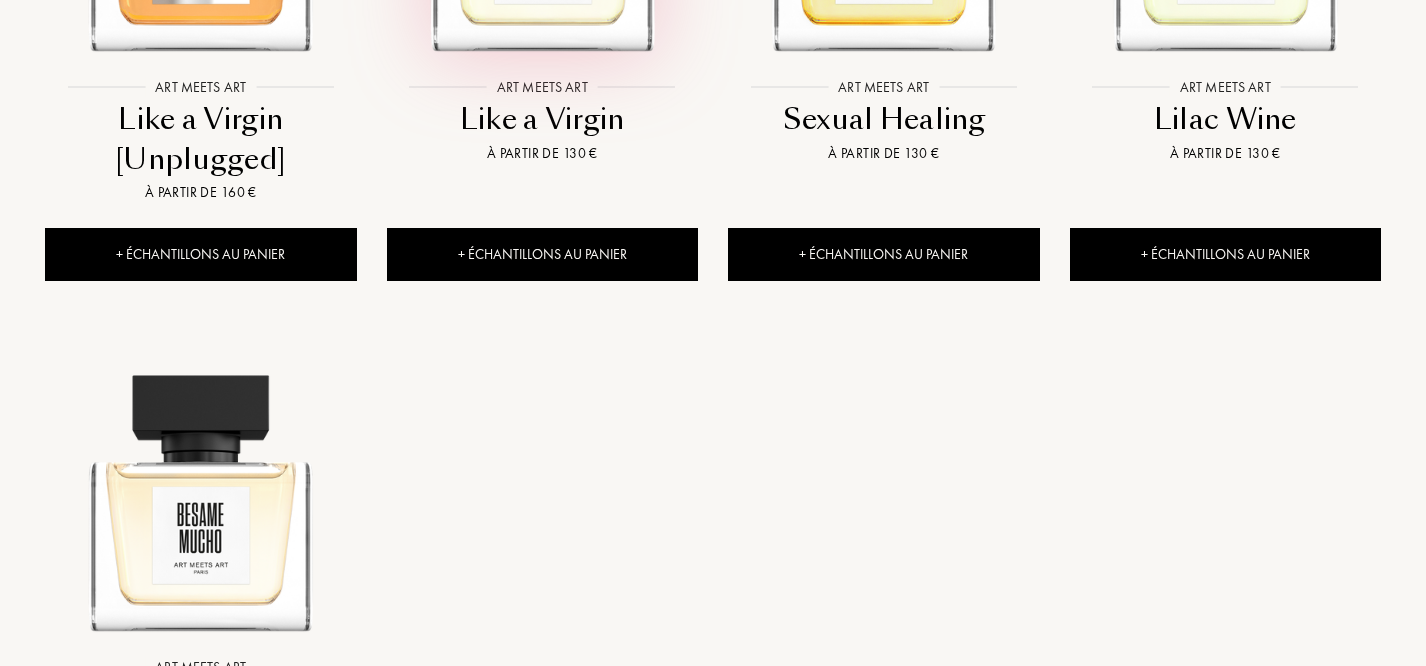 scroll, scrollTop: 1019, scrollLeft: 0, axis: vertical 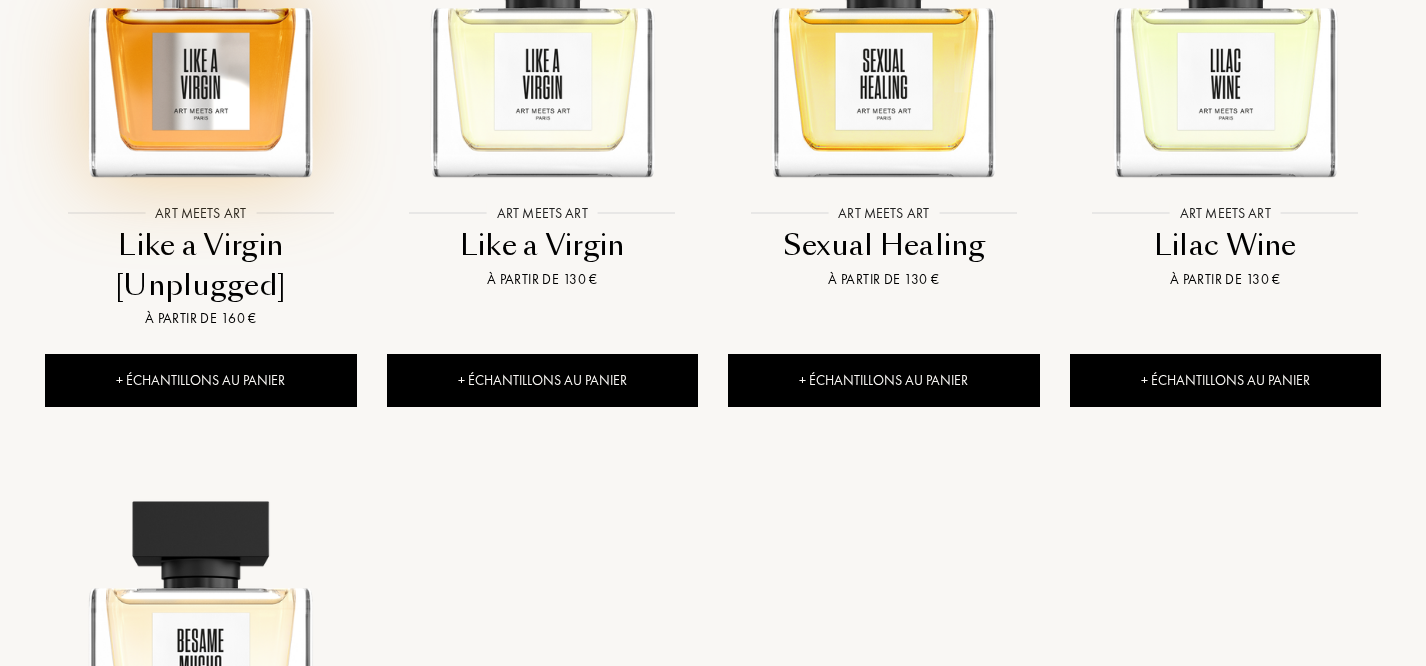 click at bounding box center (200, 37) 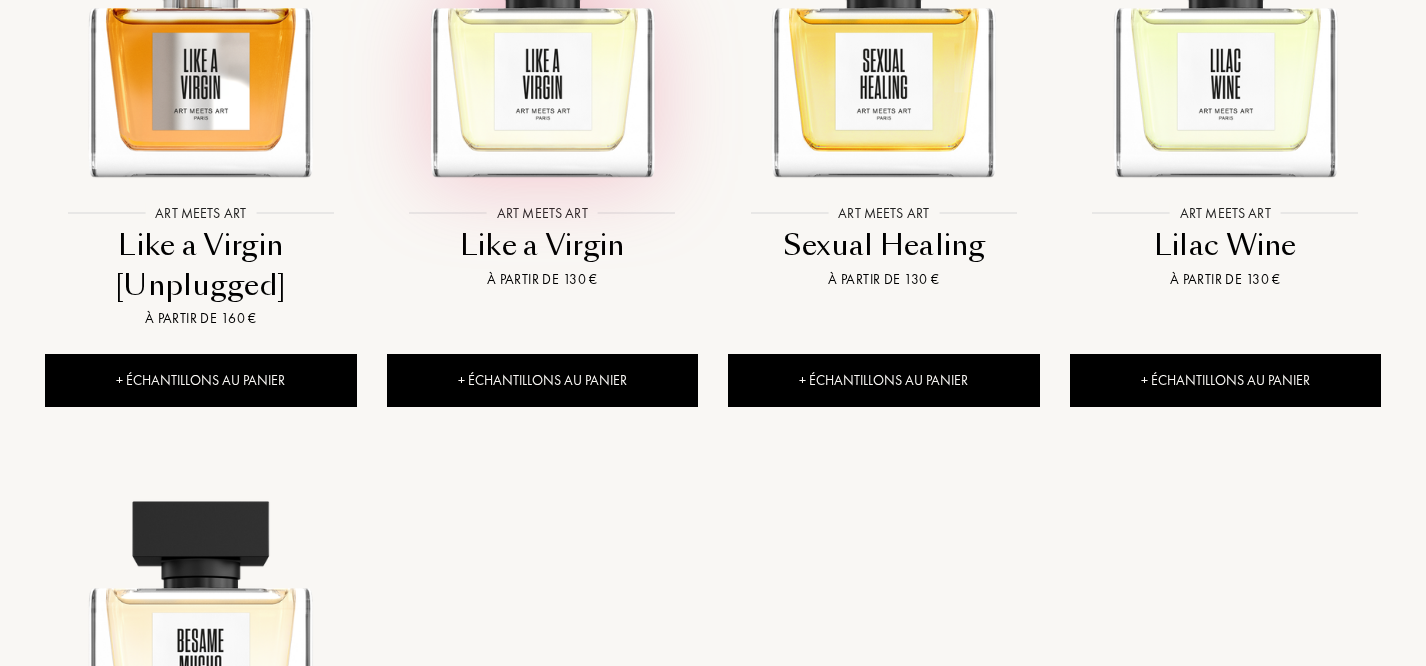 click at bounding box center [542, 37] 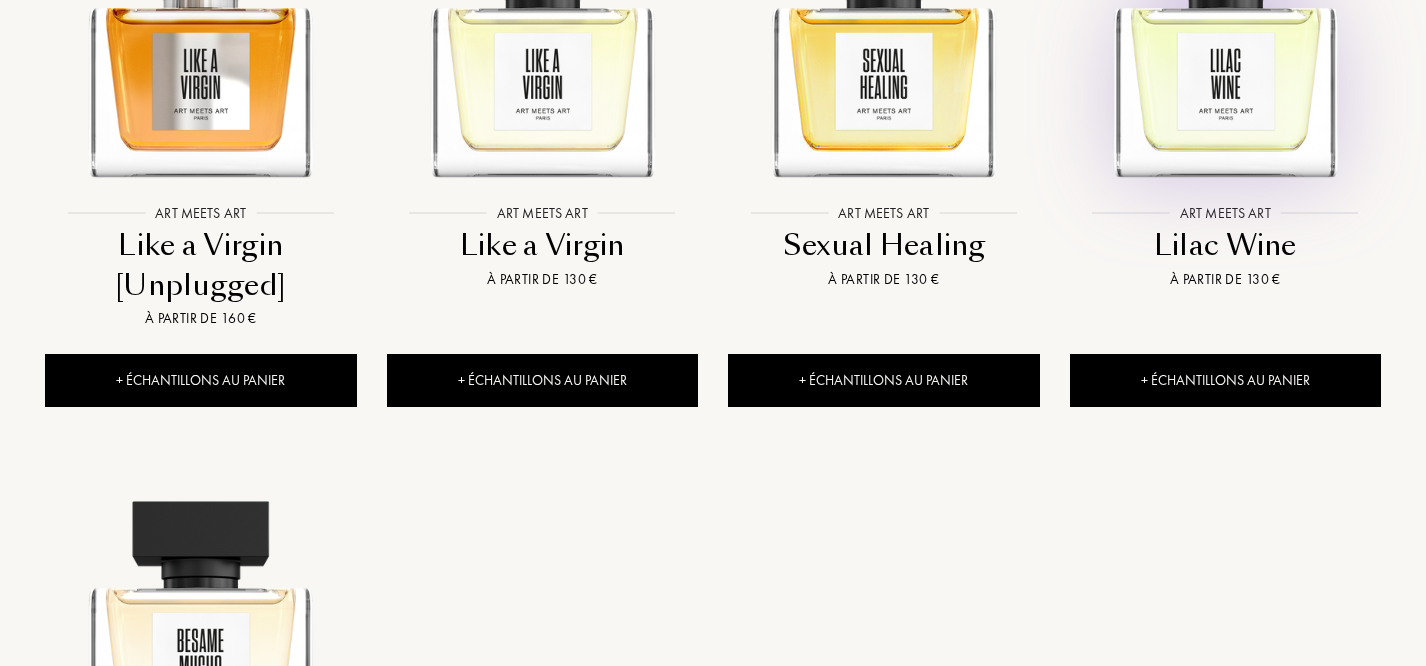 click at bounding box center (1225, 37) 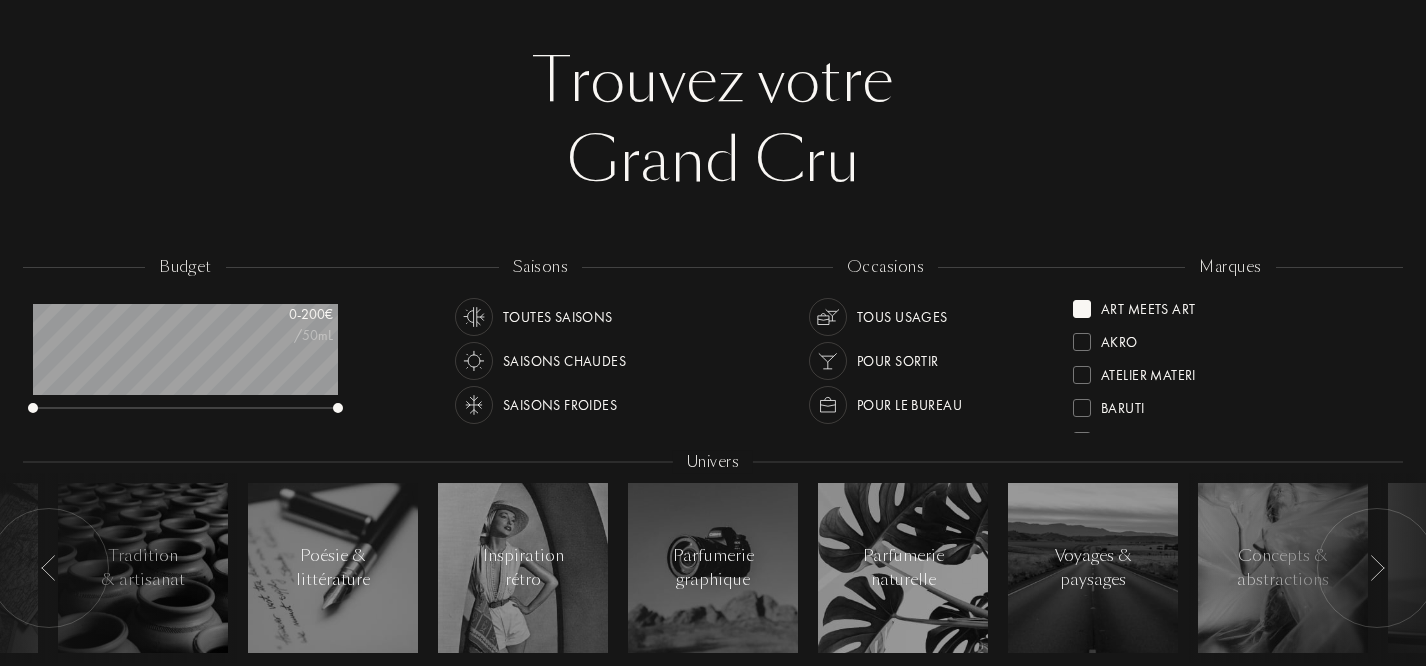 scroll, scrollTop: 0, scrollLeft: 0, axis: both 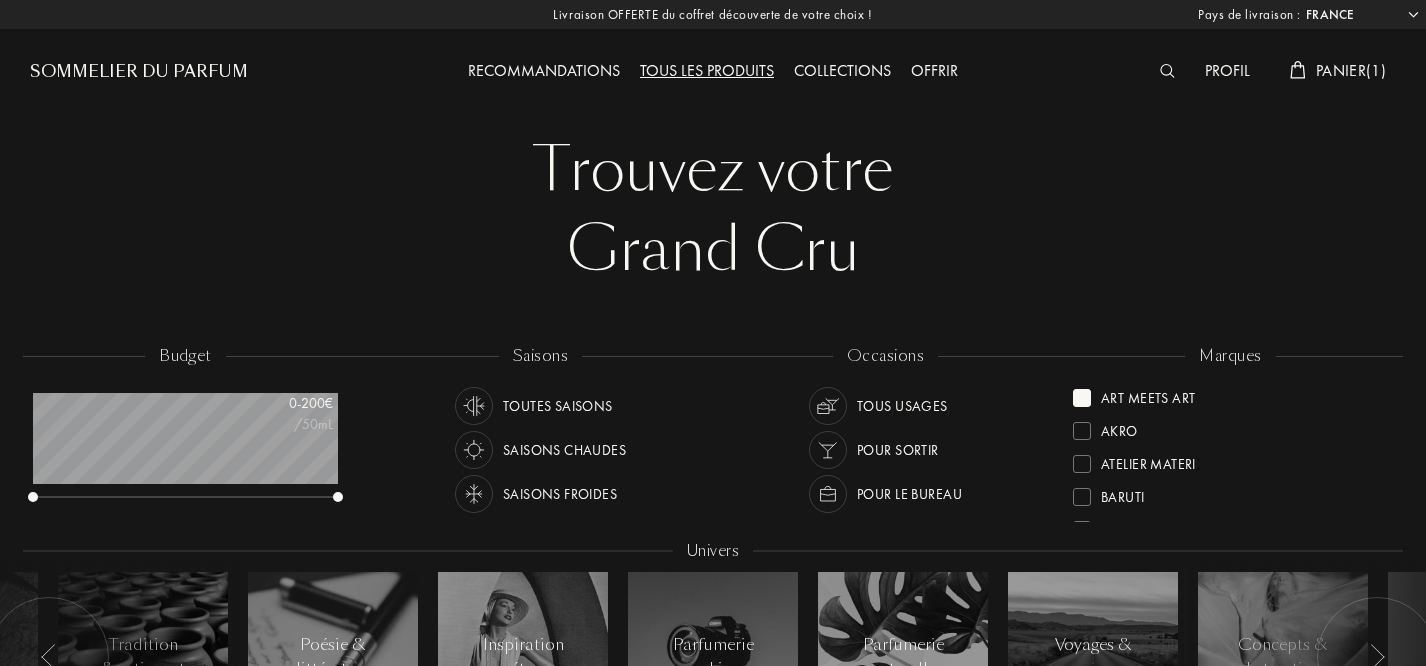 click at bounding box center (1082, 398) 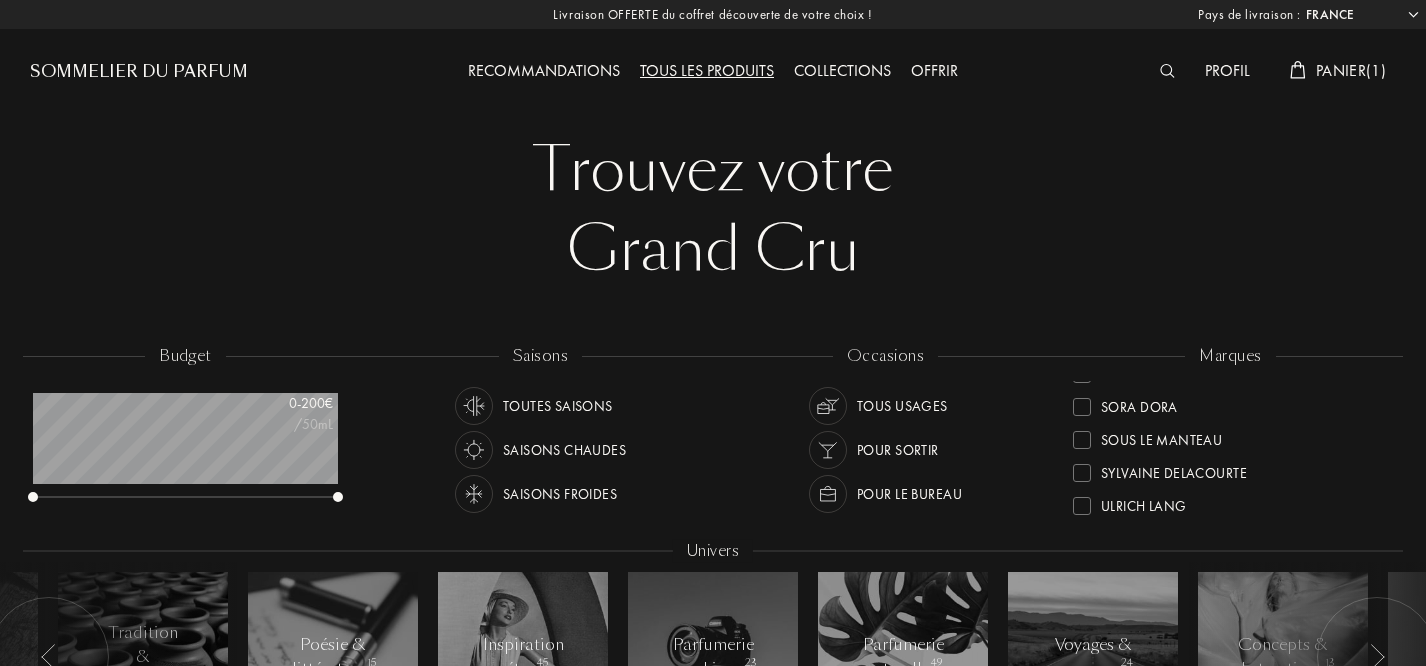 scroll, scrollTop: 726, scrollLeft: 0, axis: vertical 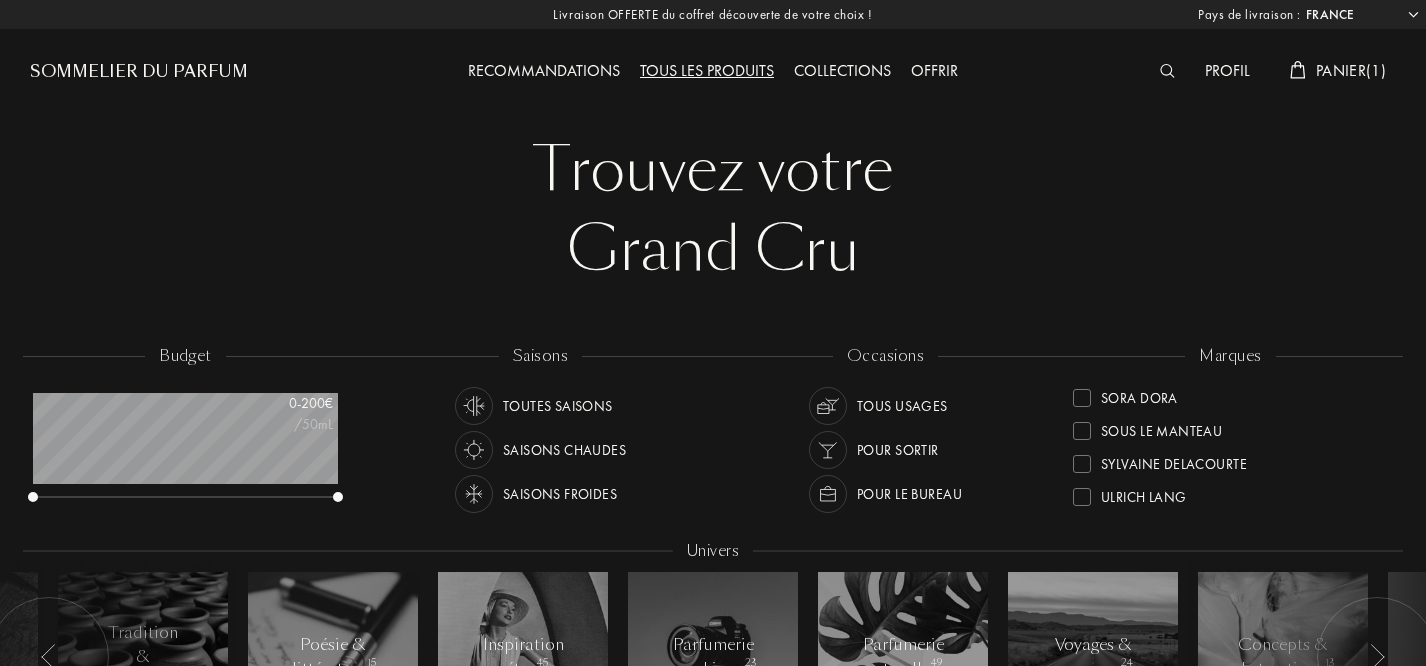 click on "marques Akro Art Meets Art Atelier Materi Baruti Binet-Papillon Cépages Parfums Élisire Essential Parfums Fabbrica Della Musa Frassai Goldfield & Banks Hellenist ICONOFLY Jacques Fath L'Orchestre Parfum Les Bains Guerbois MarieJeanne Olfactive Studio Olibanum Parfum d'Empire Parfums de Nietzsche Parfums Dusita Sora Dora Sous le Manteau Sylvaine Delacourte Ulrich Lang" at bounding box center (1230, 435) 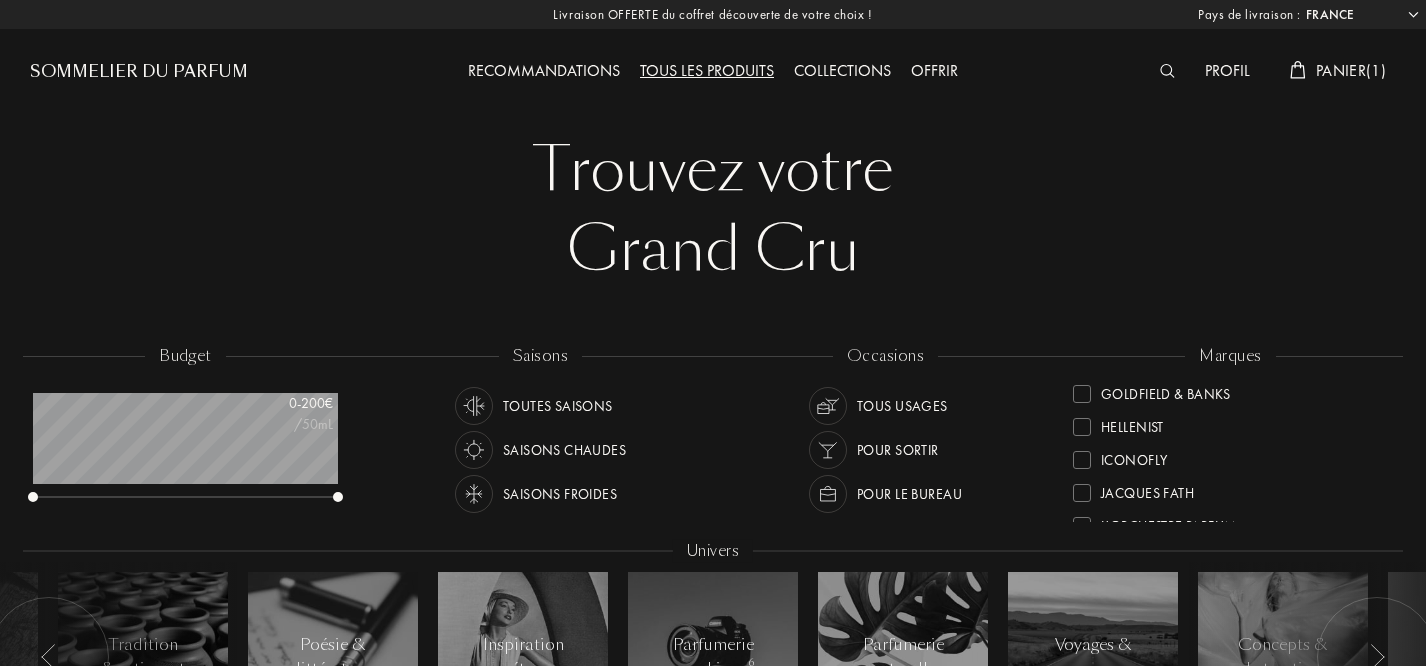 scroll, scrollTop: 0, scrollLeft: 0, axis: both 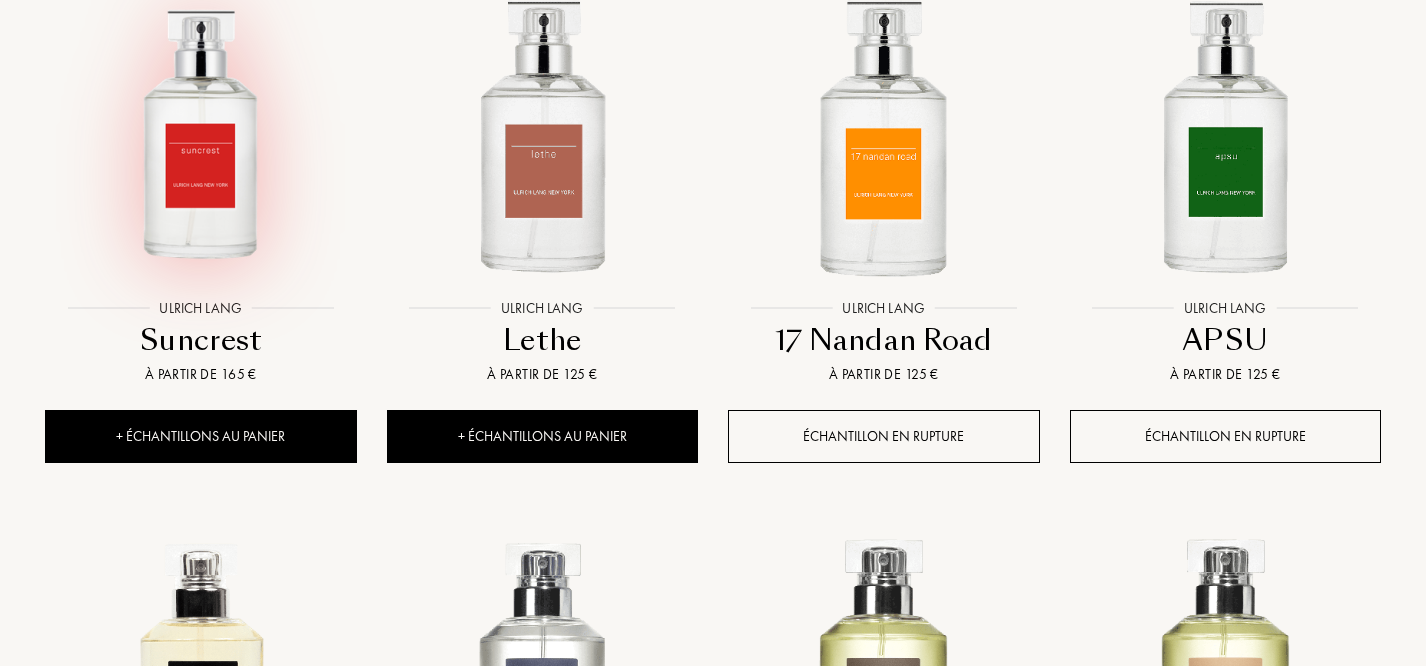 click at bounding box center (200, 132) 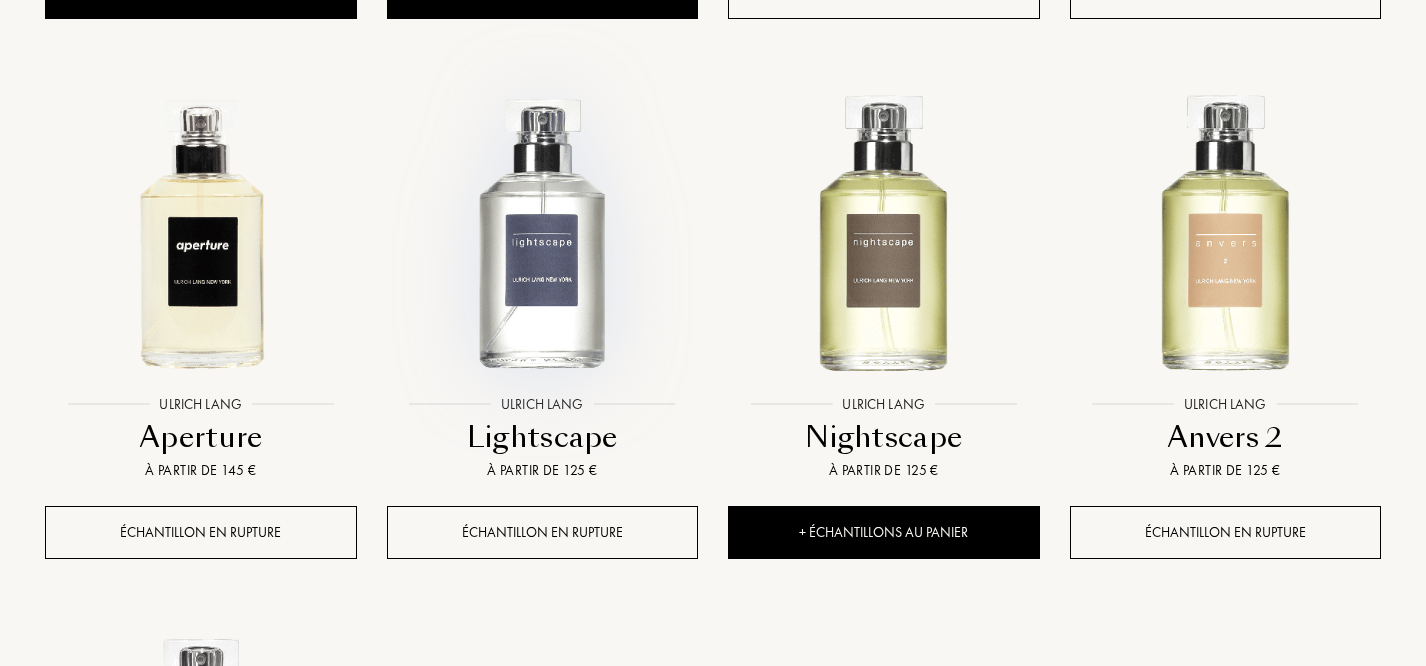 scroll, scrollTop: 1422, scrollLeft: 0, axis: vertical 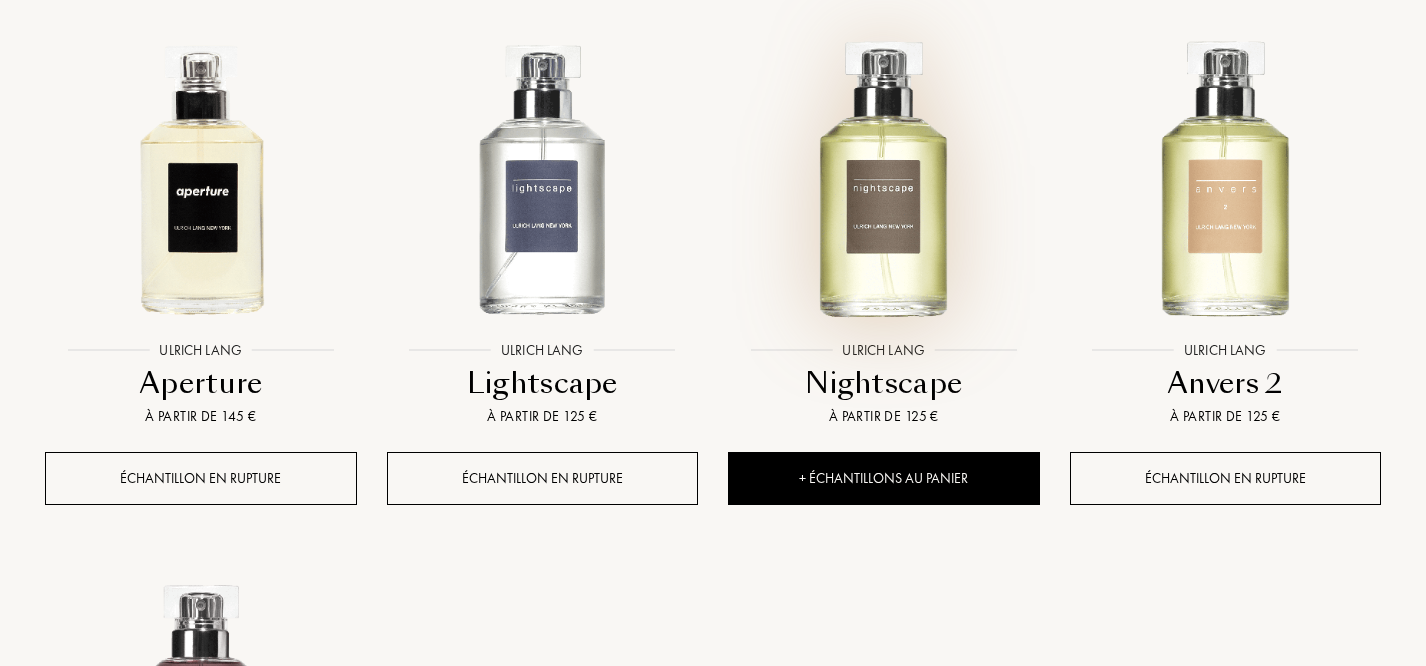click at bounding box center (883, 175) 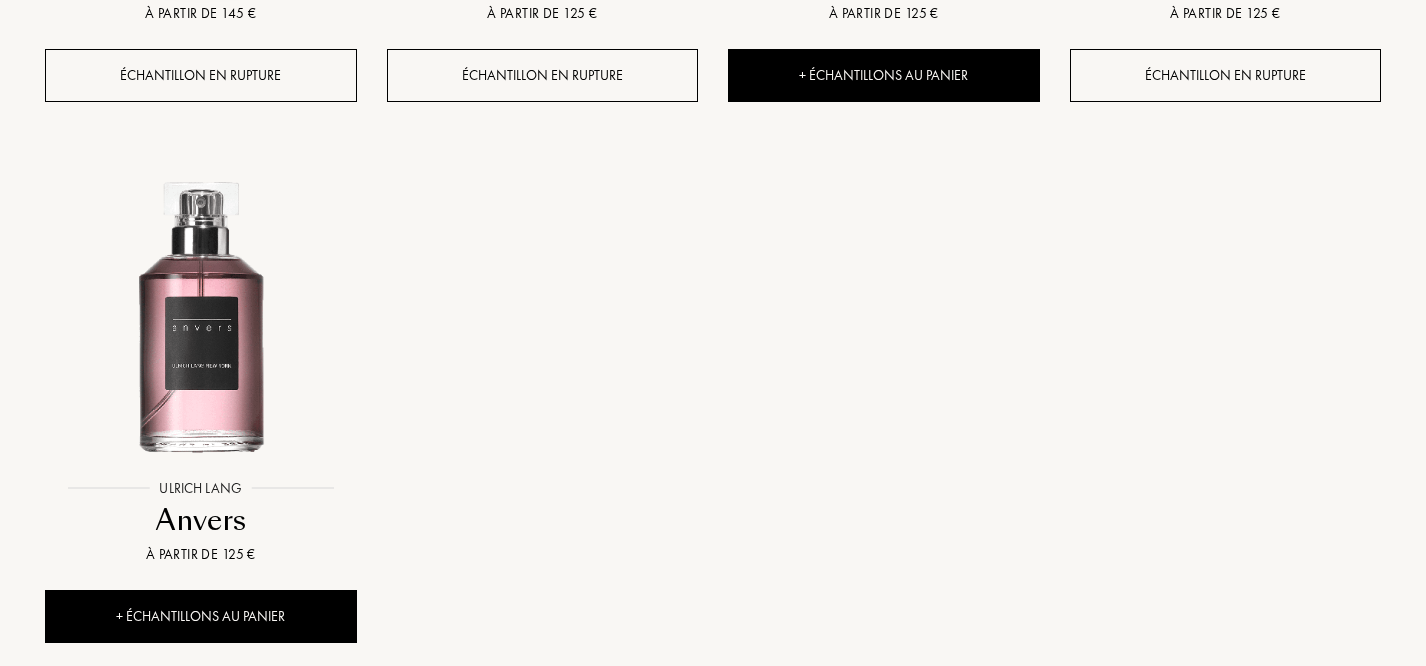 scroll, scrollTop: 1868, scrollLeft: 0, axis: vertical 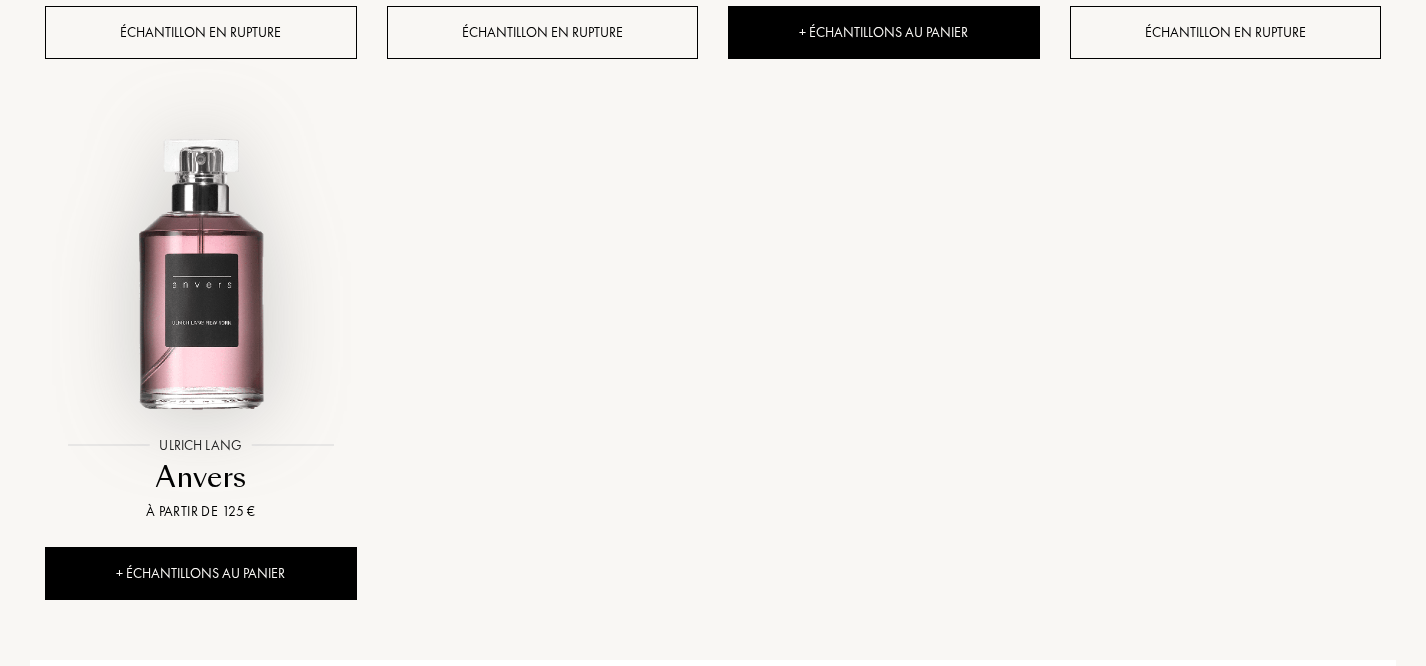 click at bounding box center (200, 269) 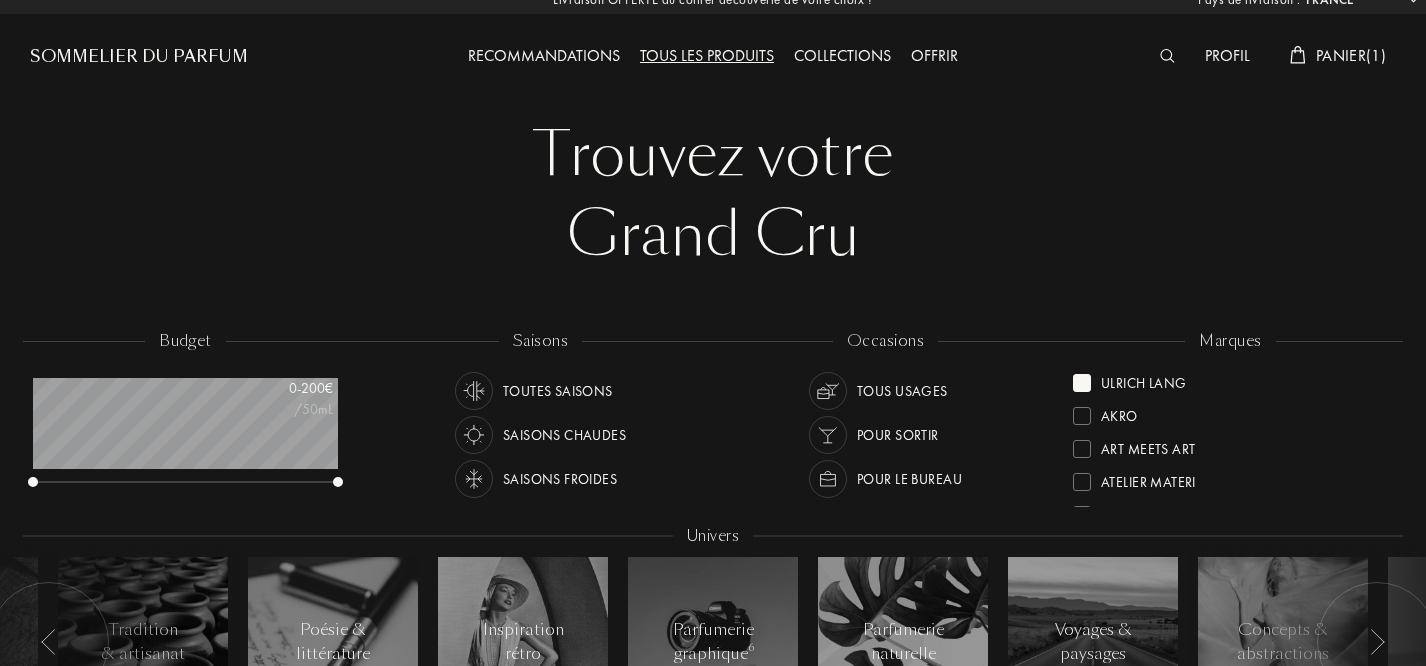 scroll, scrollTop: 0, scrollLeft: 0, axis: both 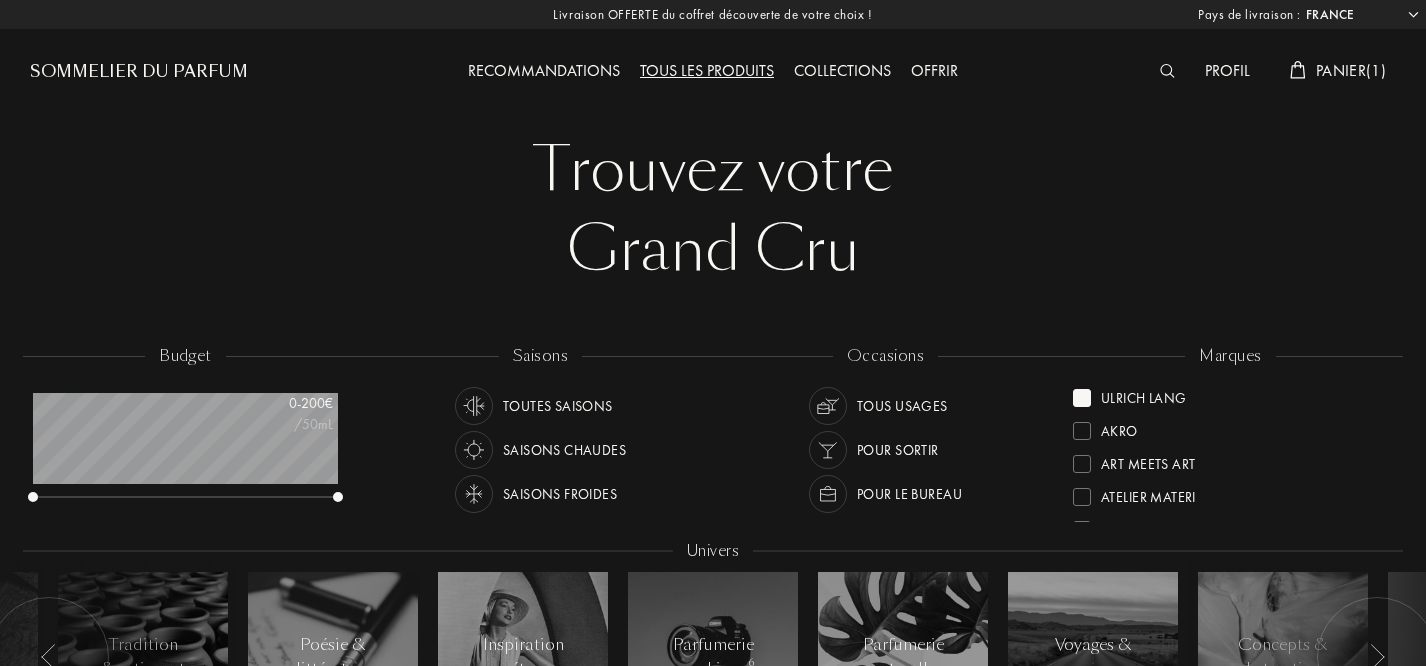 click on "Ulrich Lang" at bounding box center (1144, 394) 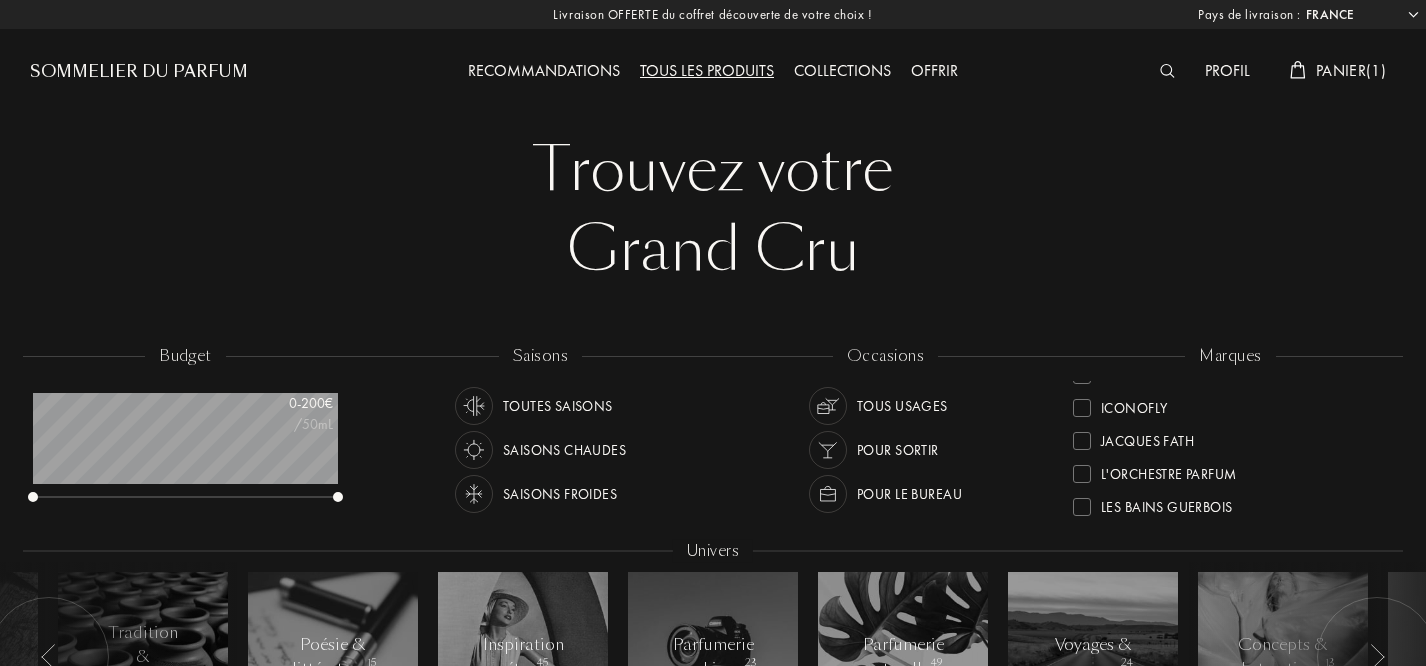 scroll, scrollTop: 394, scrollLeft: 0, axis: vertical 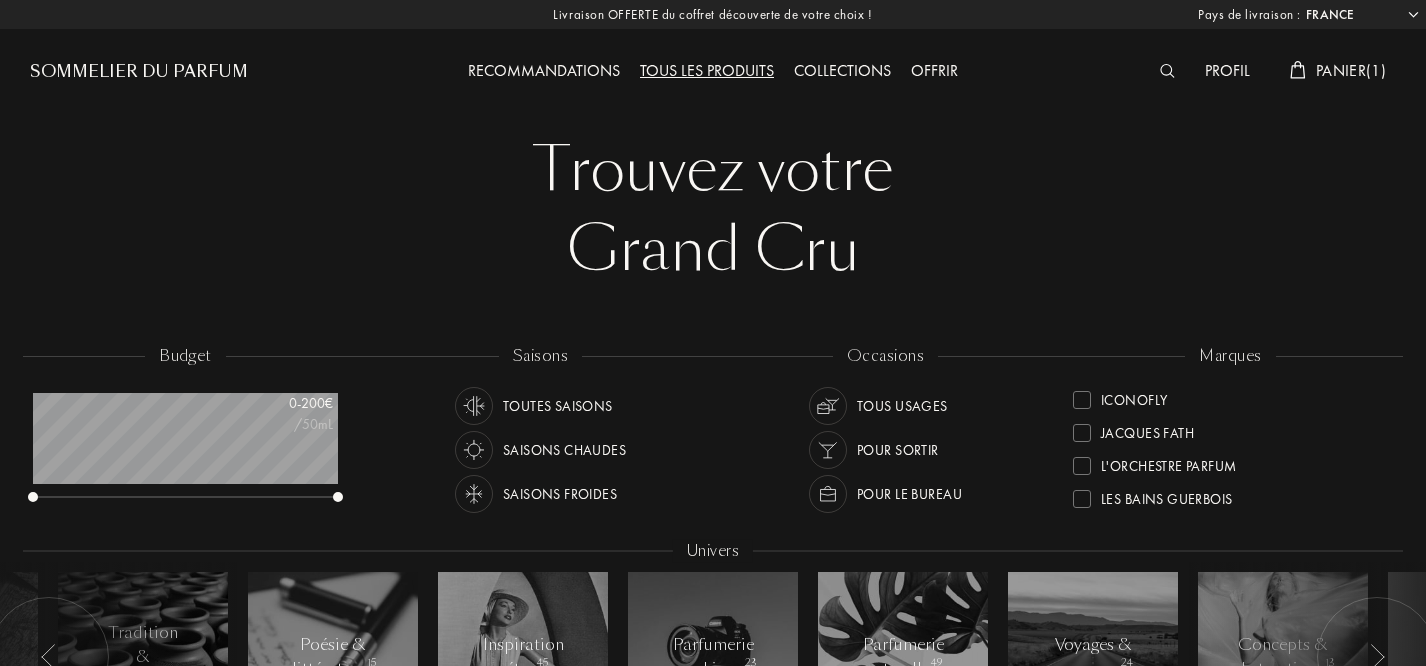 click at bounding box center (1082, 466) 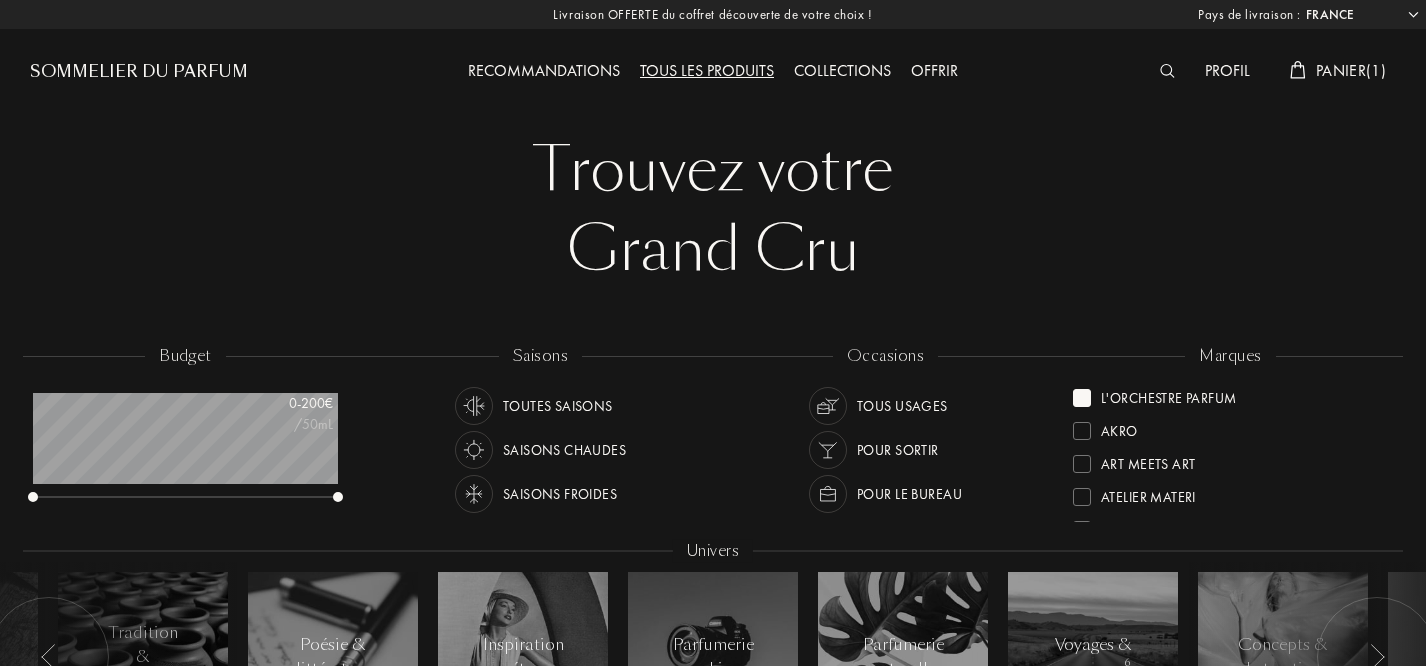 scroll, scrollTop: 0, scrollLeft: 0, axis: both 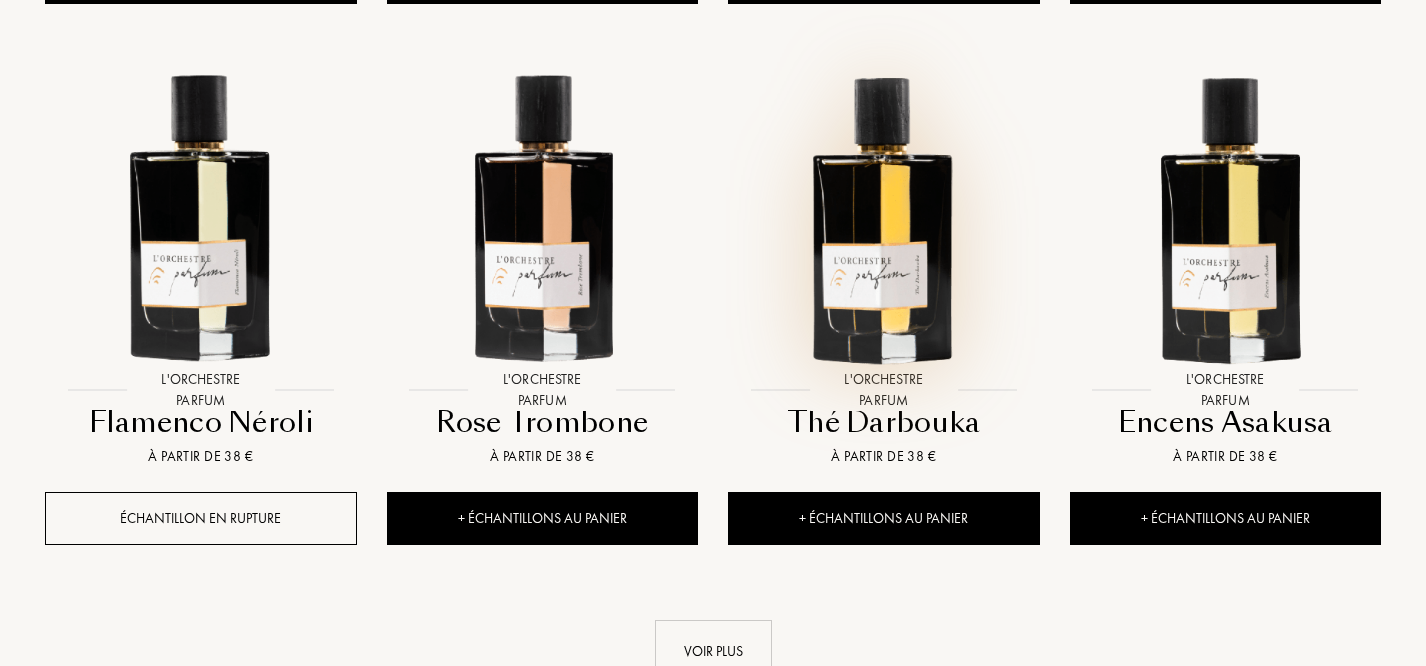 click at bounding box center [883, 214] 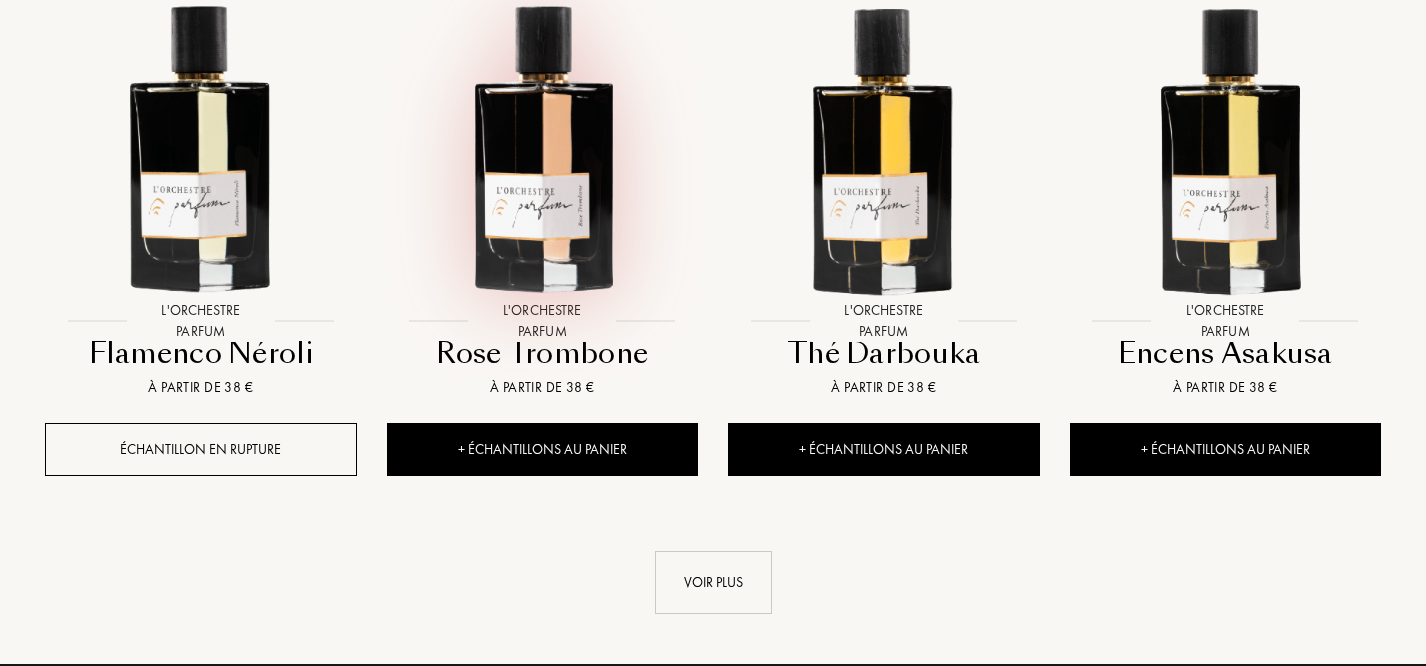 scroll, scrollTop: 2070, scrollLeft: 0, axis: vertical 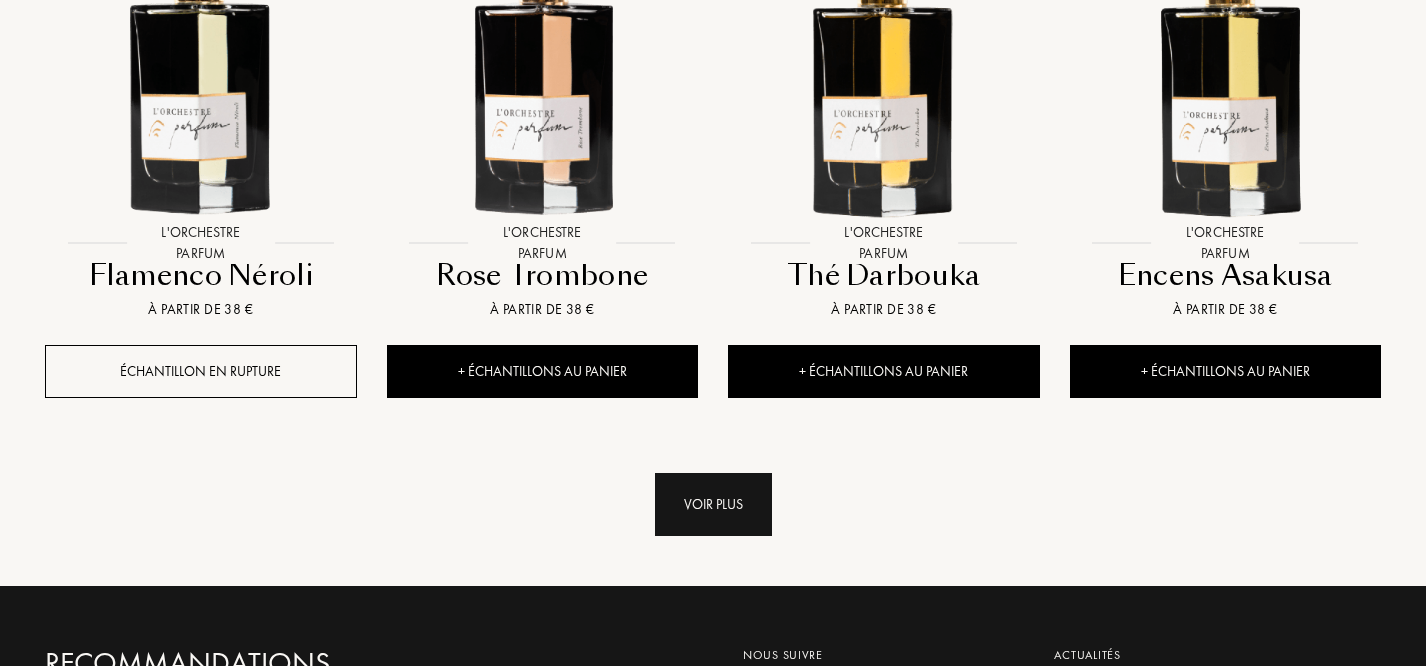 click on "Voir plus" at bounding box center (713, 504) 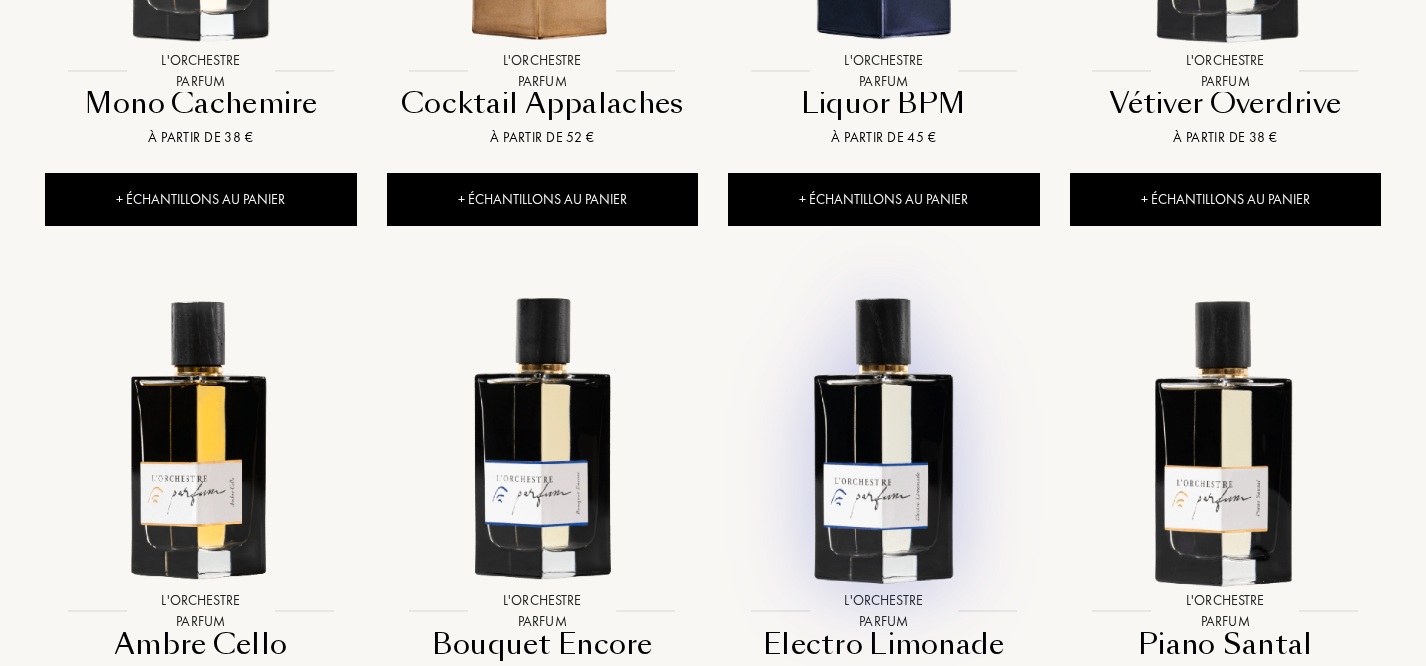 scroll, scrollTop: 1001, scrollLeft: 0, axis: vertical 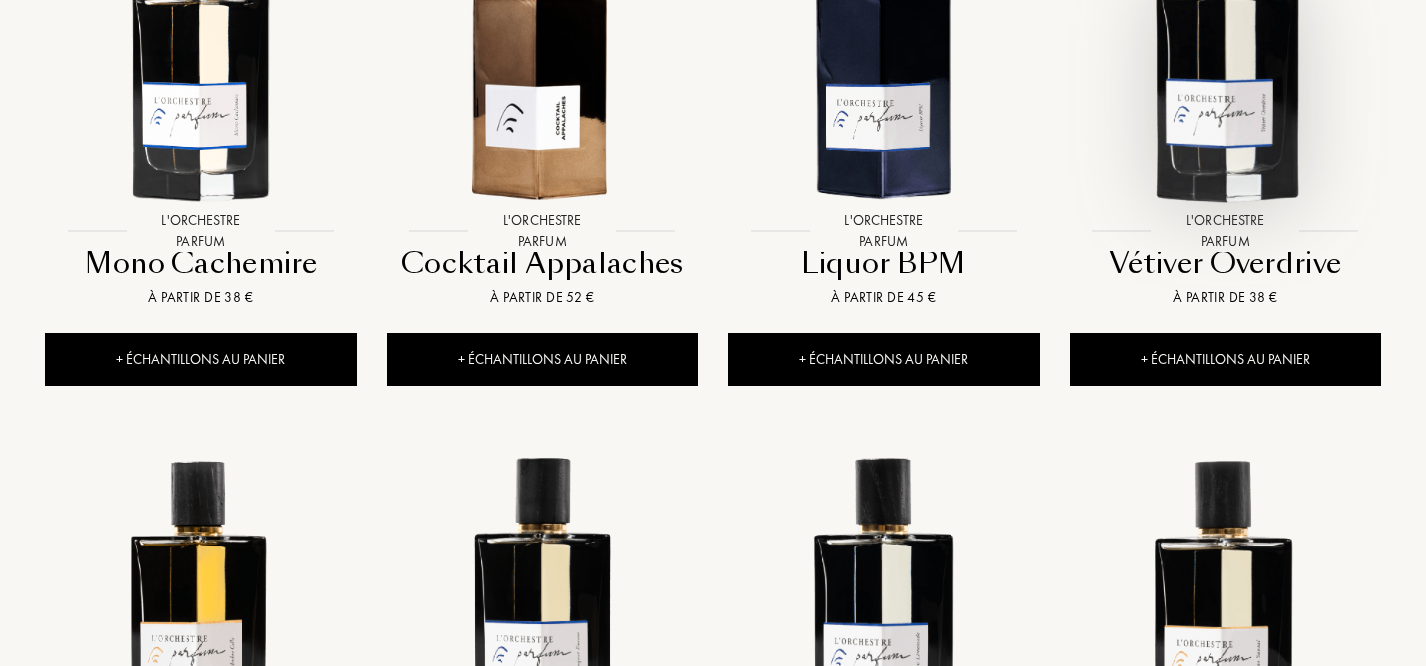 click at bounding box center [1225, 55] 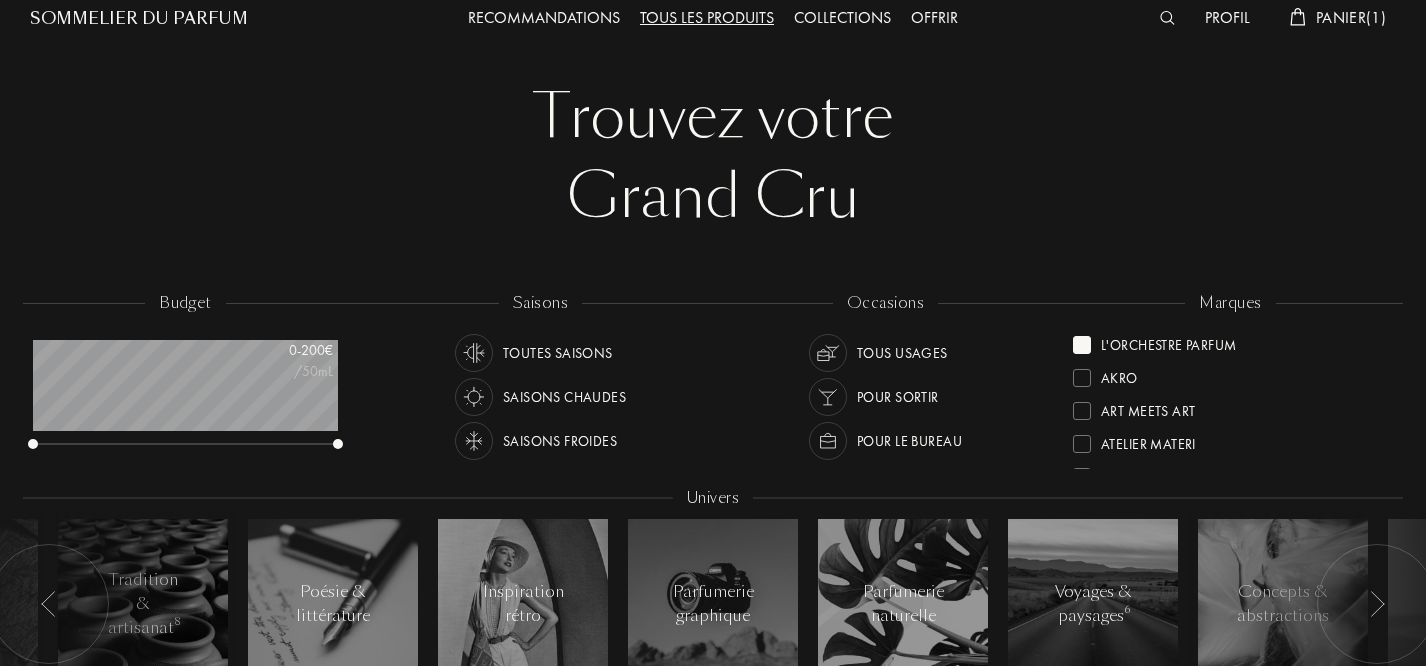 scroll, scrollTop: 0, scrollLeft: 0, axis: both 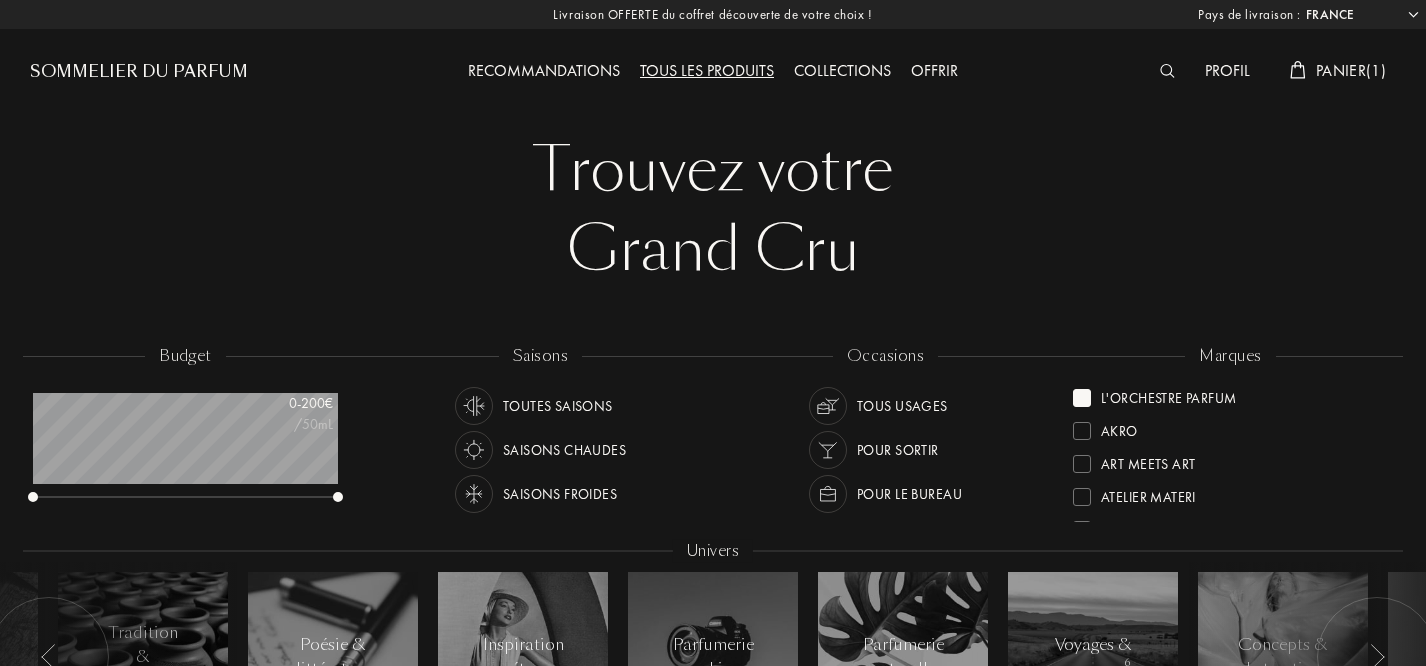 click at bounding box center (1082, 398) 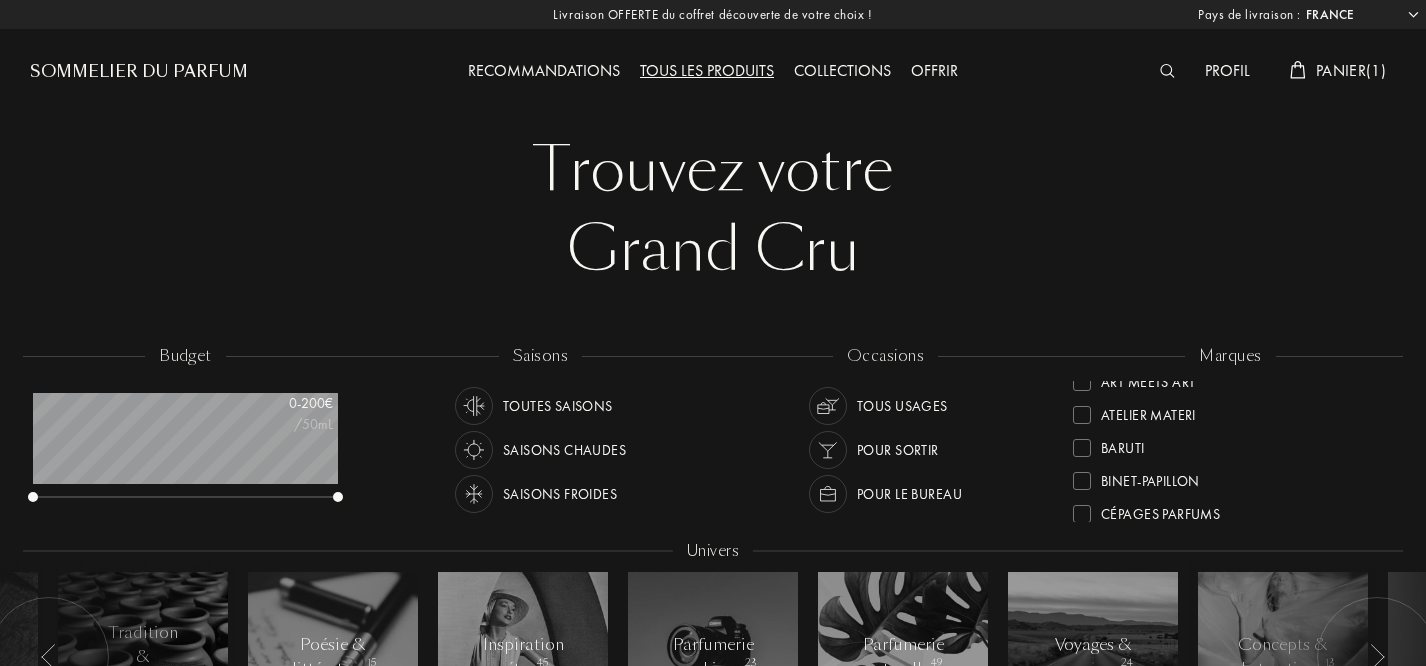 scroll, scrollTop: 51, scrollLeft: 0, axis: vertical 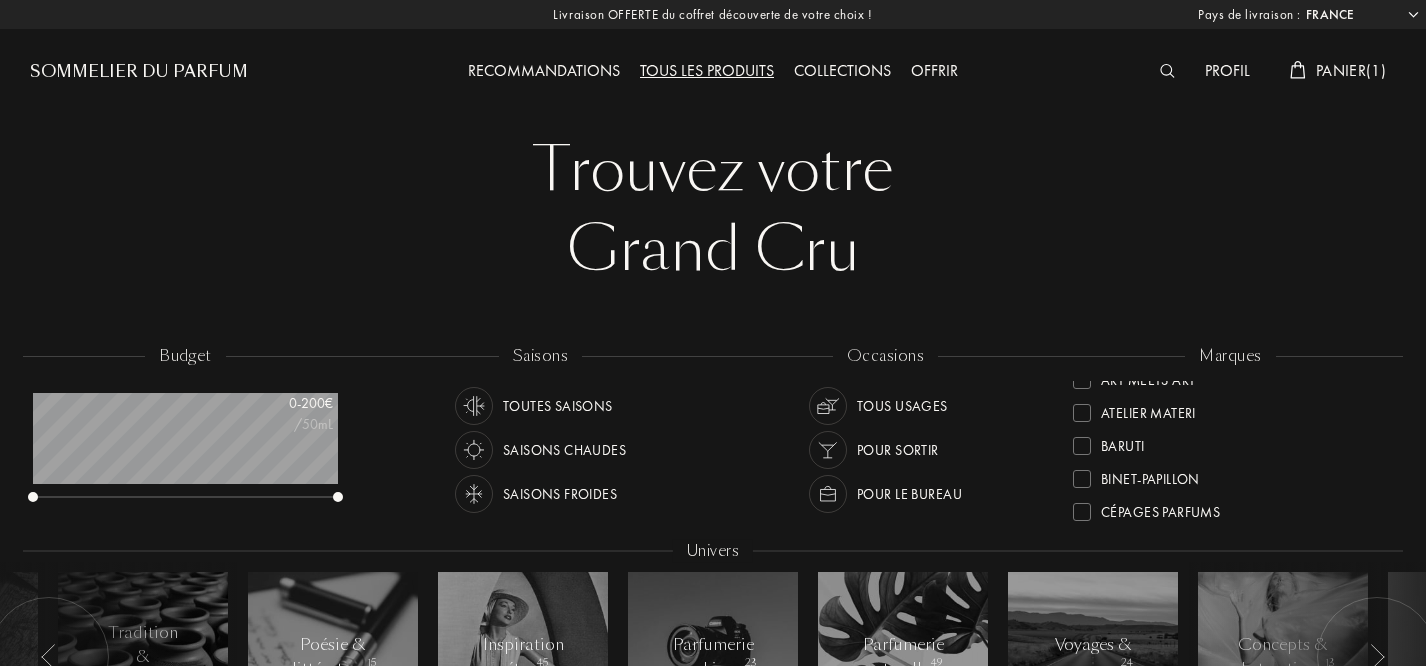 click at bounding box center (1082, 413) 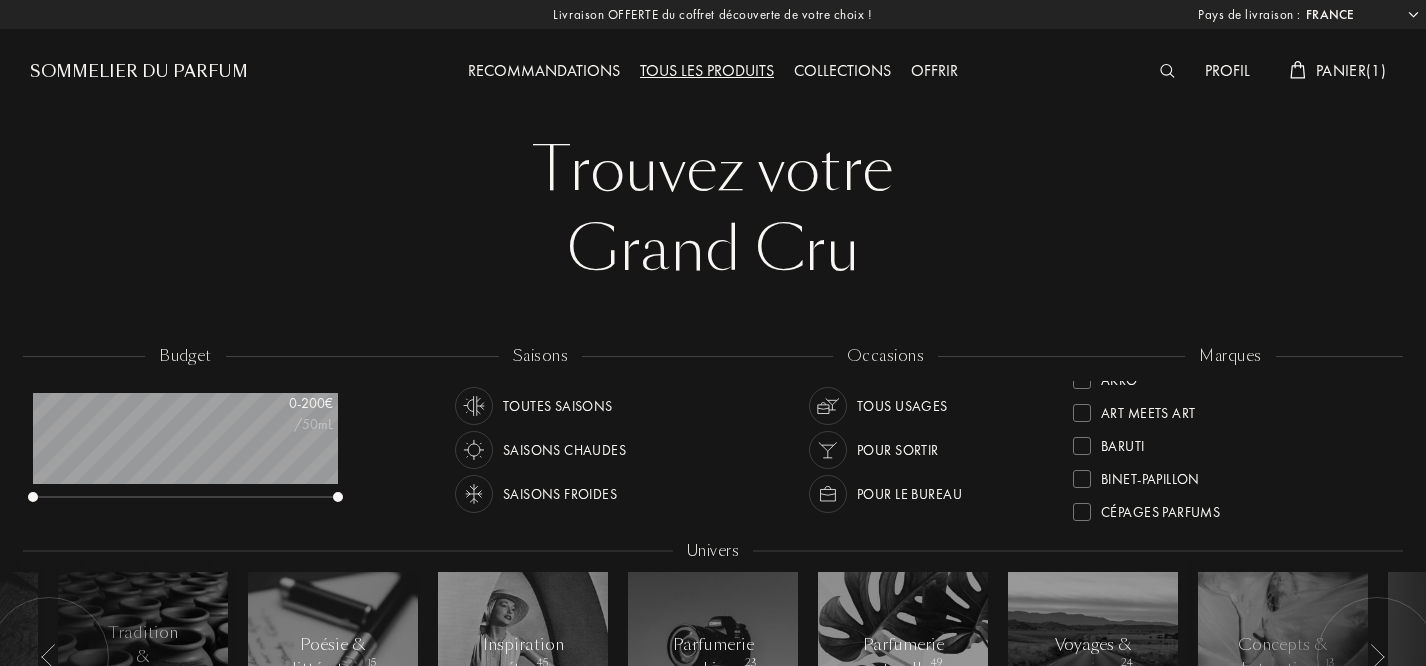 scroll, scrollTop: 0, scrollLeft: 0, axis: both 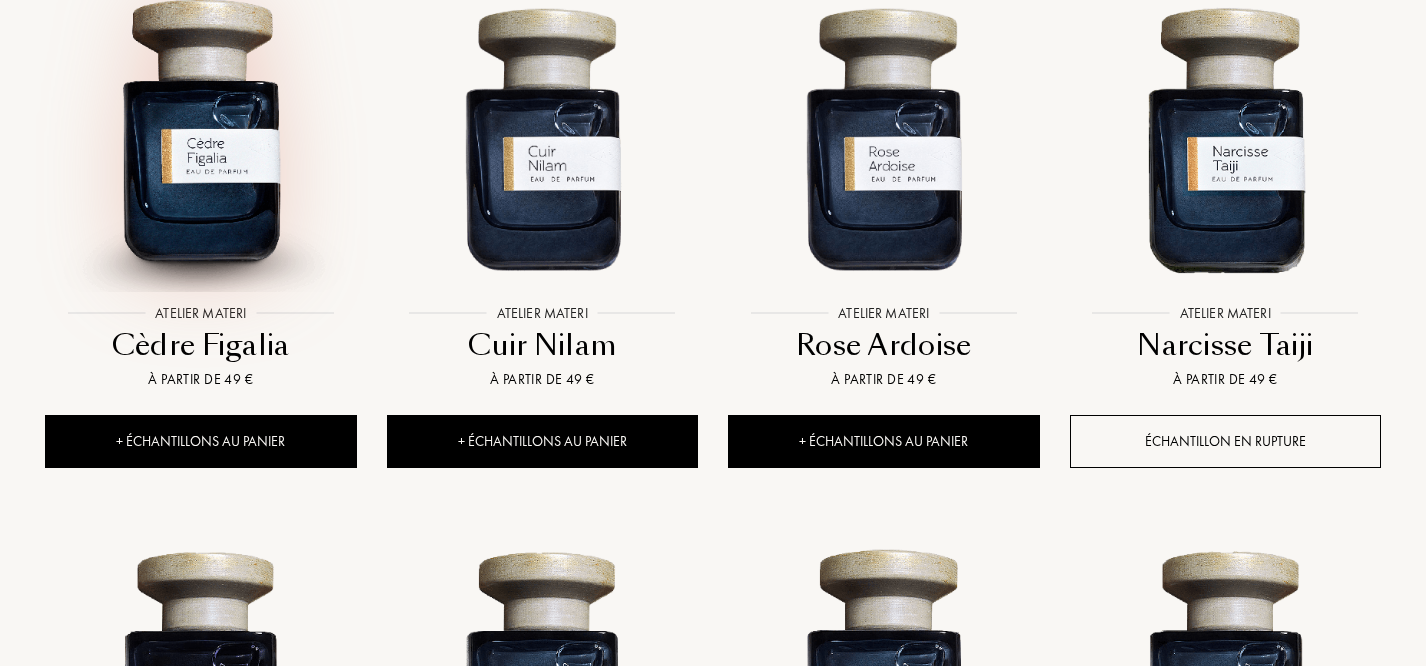 click at bounding box center (200, 137) 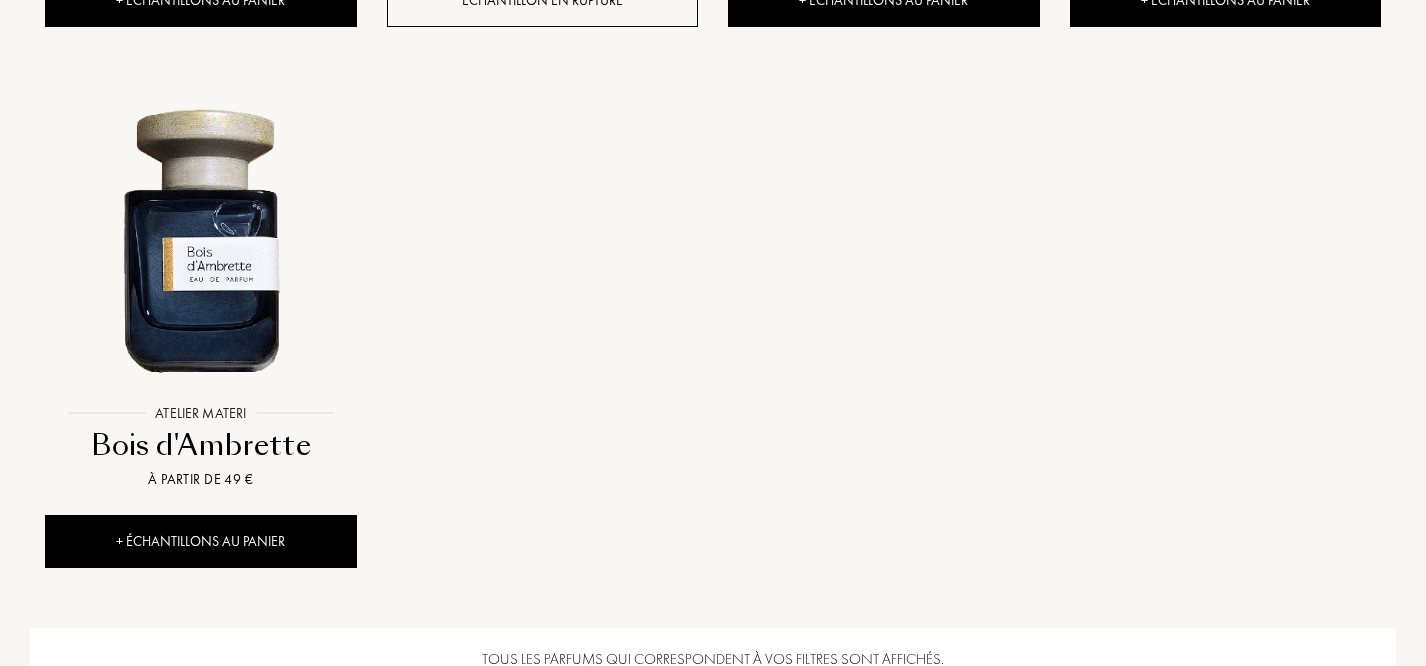 scroll, scrollTop: 1983, scrollLeft: 0, axis: vertical 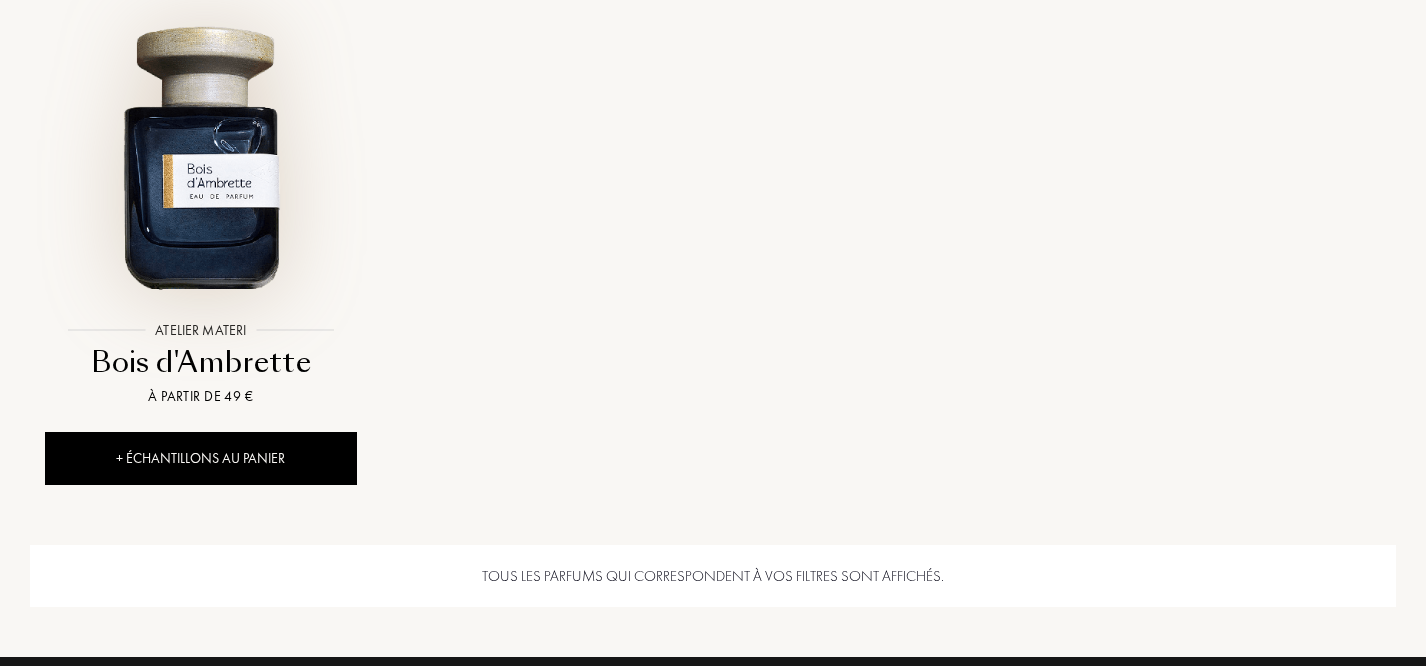 click at bounding box center (200, 154) 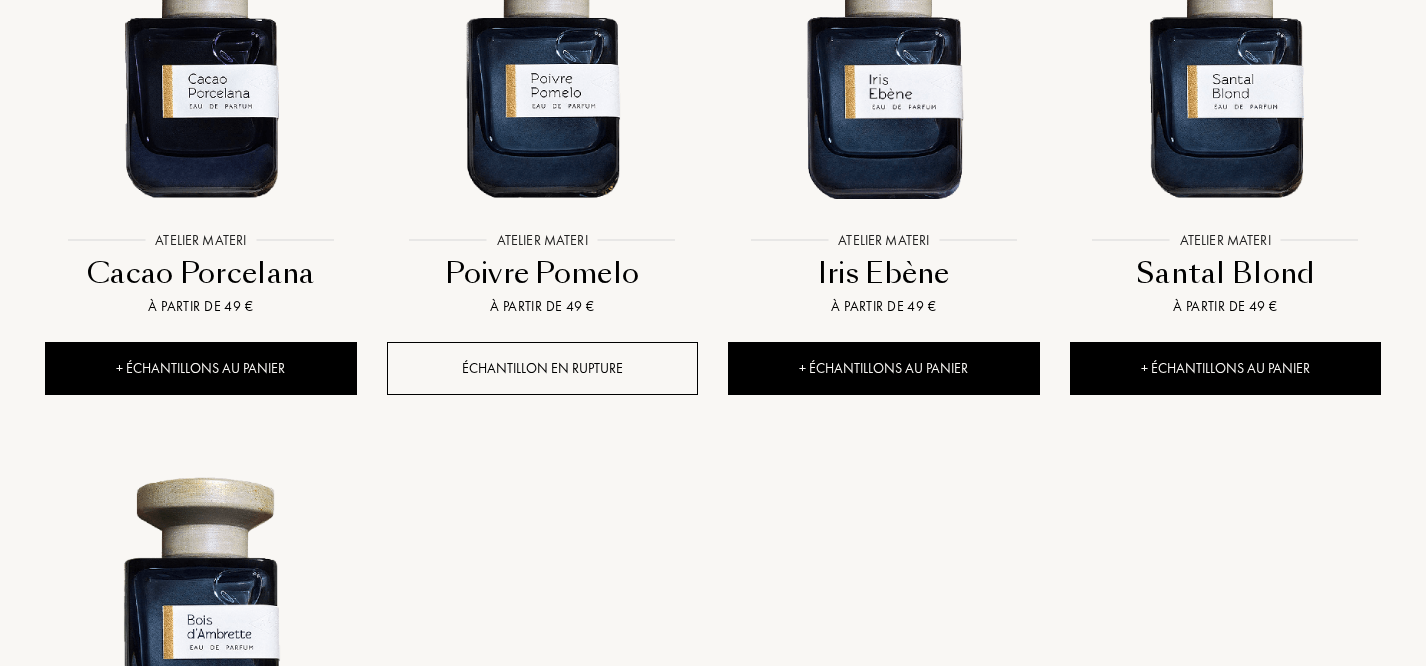 scroll, scrollTop: 1431, scrollLeft: 0, axis: vertical 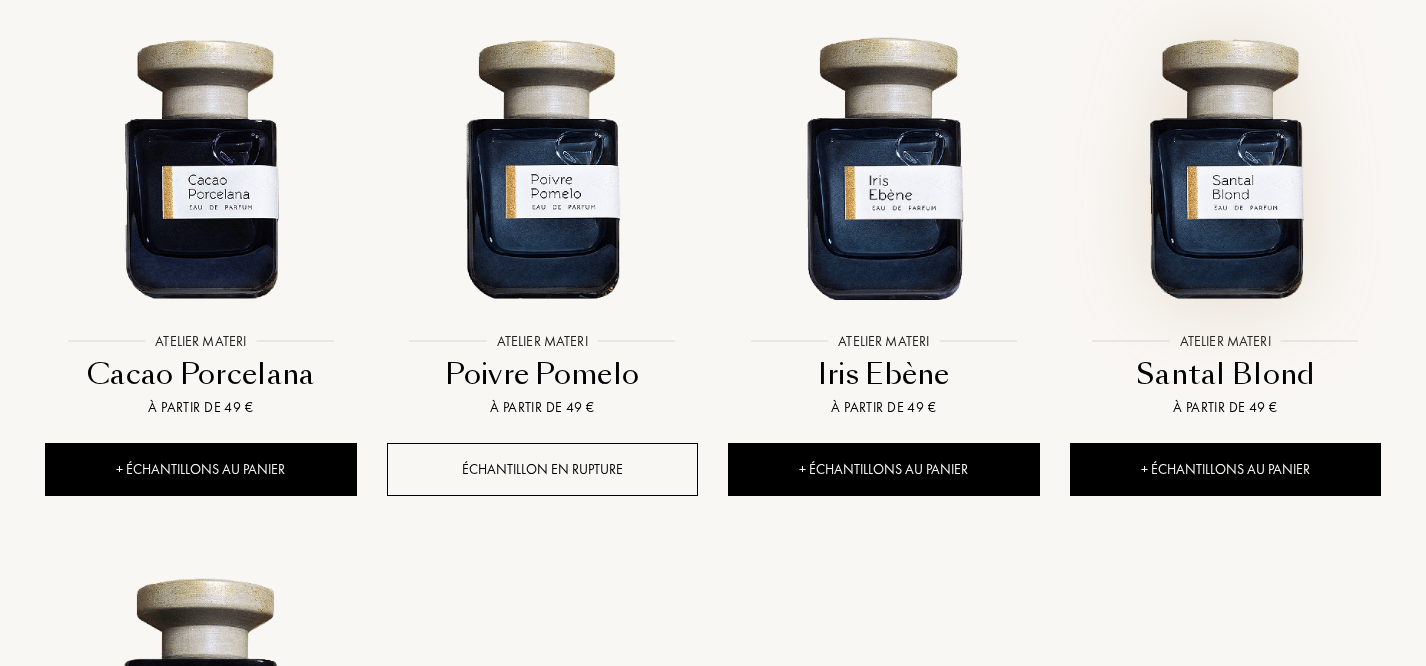 click at bounding box center [1225, 166] 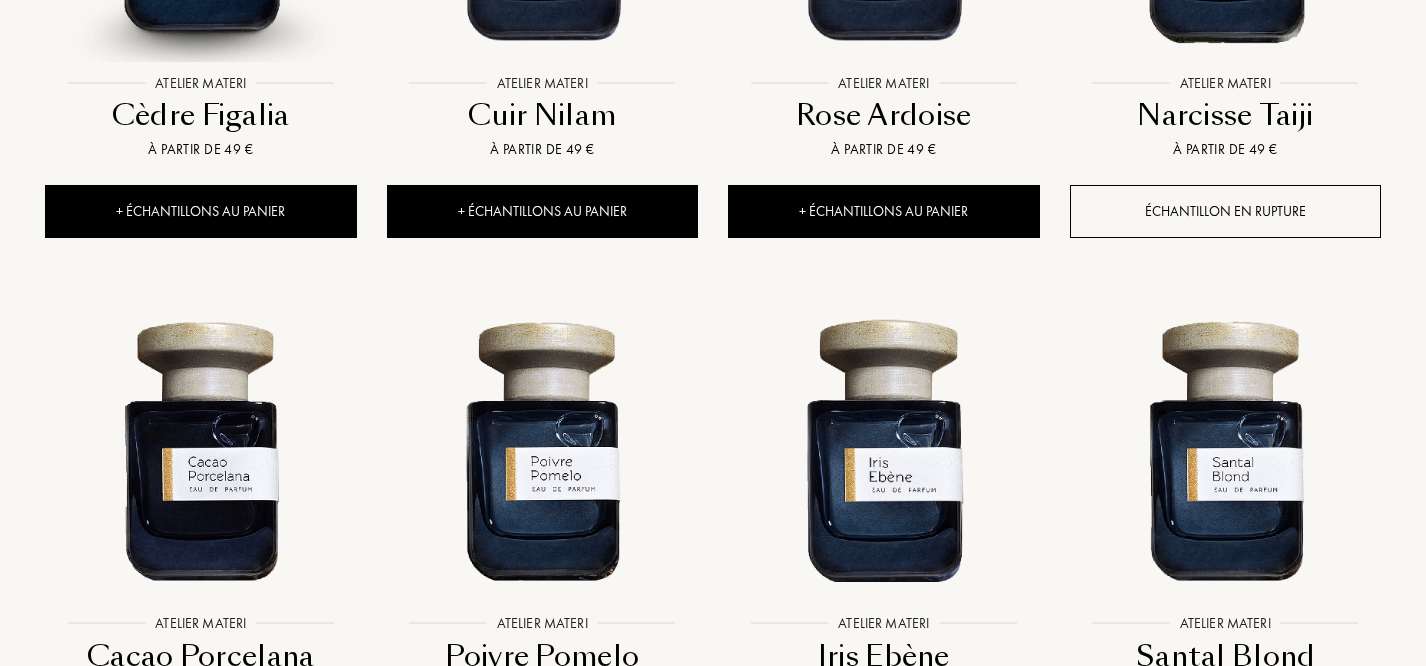 scroll, scrollTop: 1140, scrollLeft: 0, axis: vertical 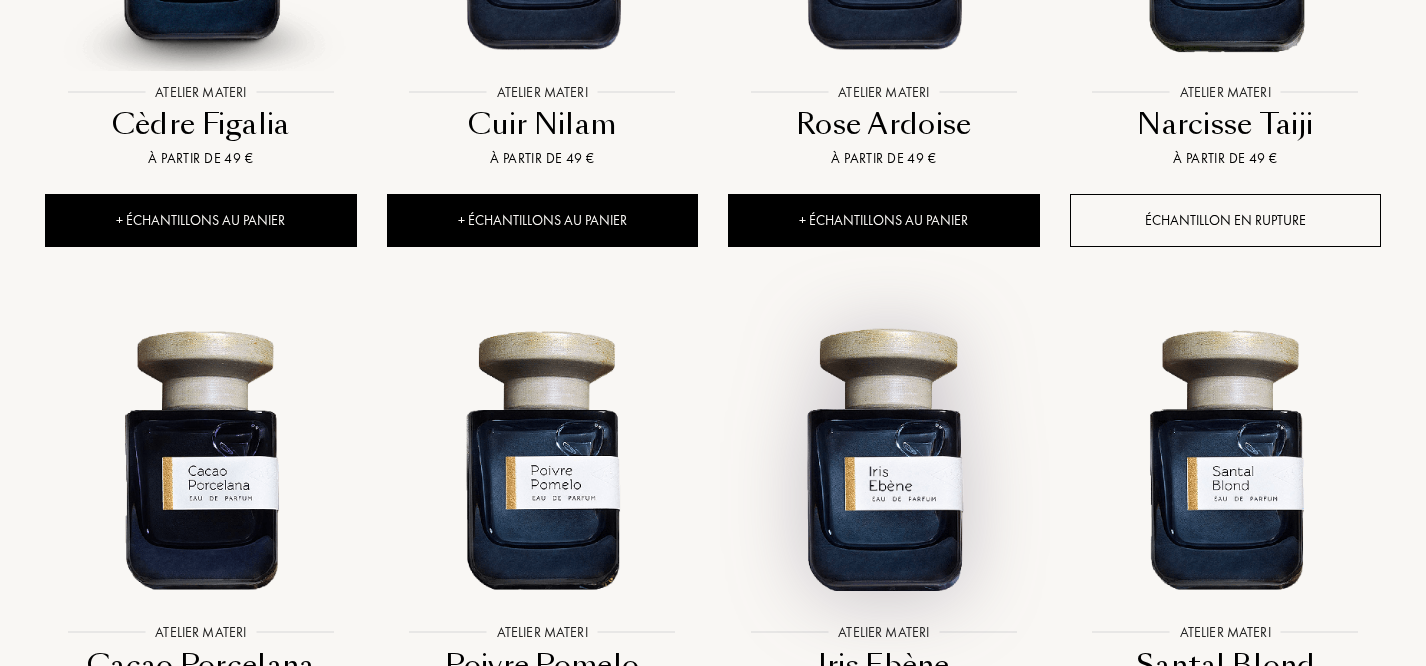click at bounding box center [883, 457] 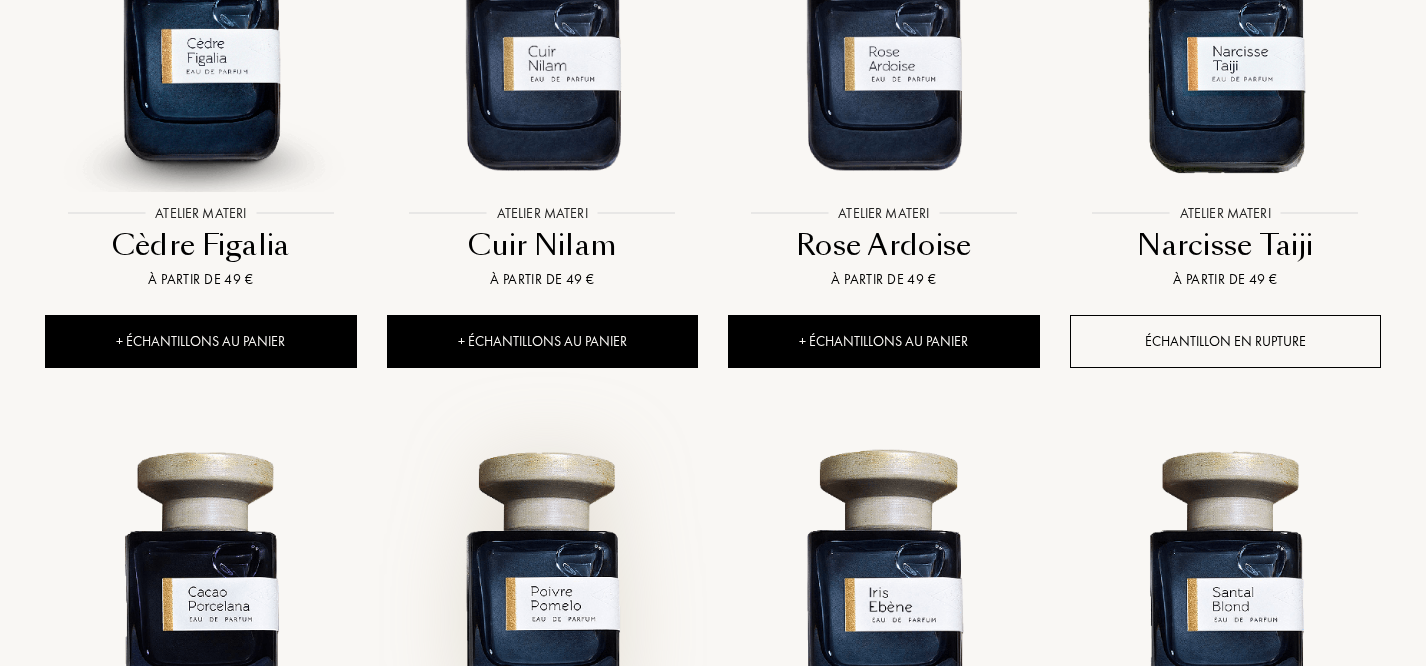 scroll, scrollTop: 815, scrollLeft: 0, axis: vertical 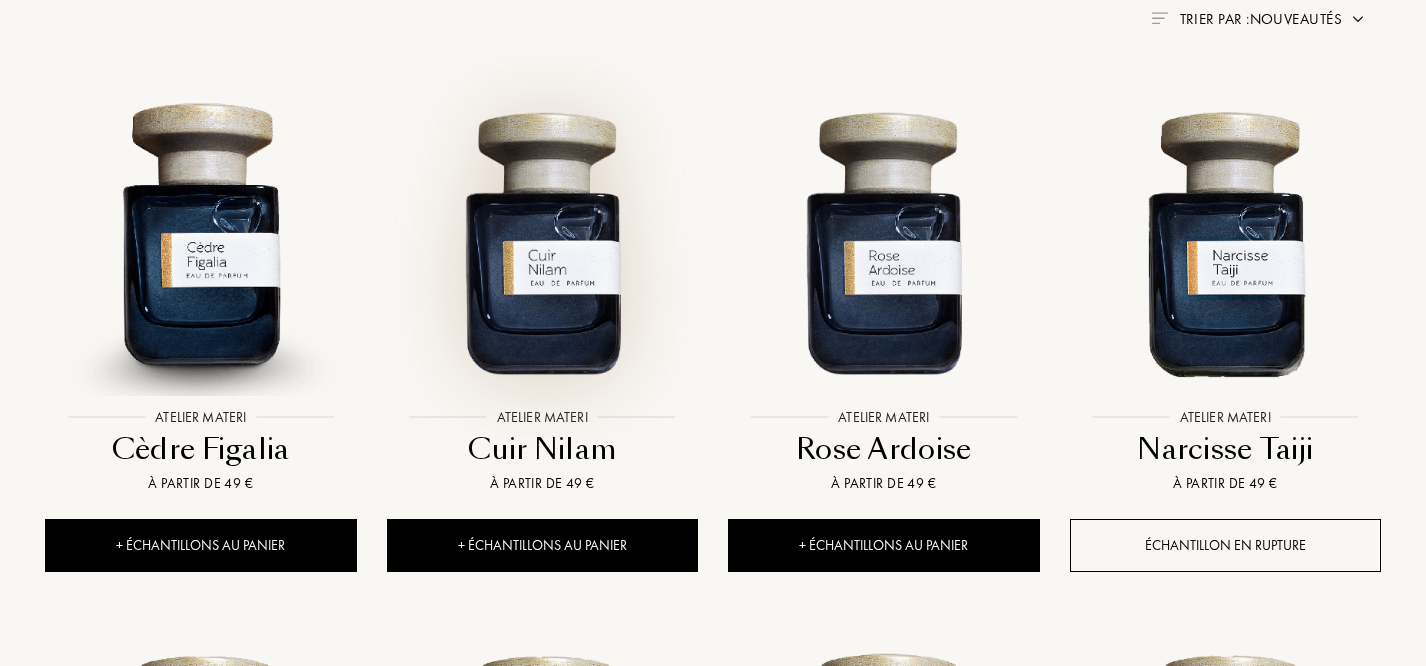 click at bounding box center (542, 241) 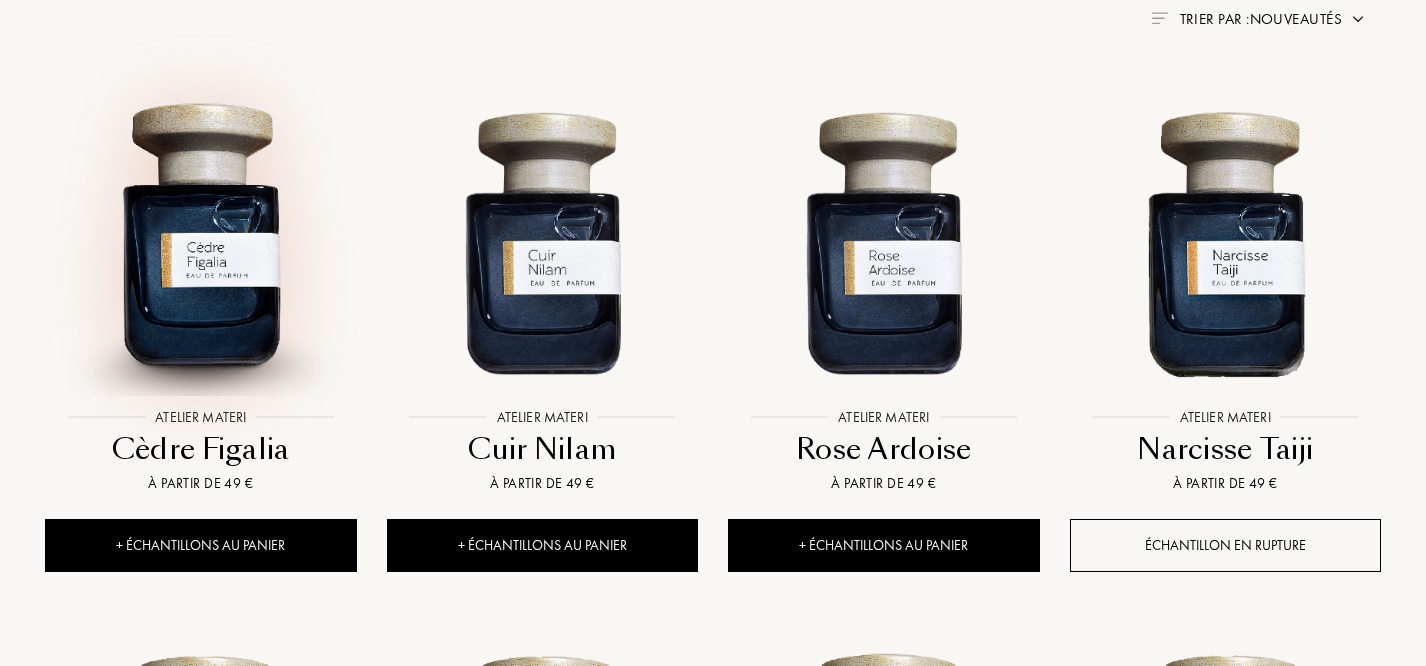 click at bounding box center (200, 241) 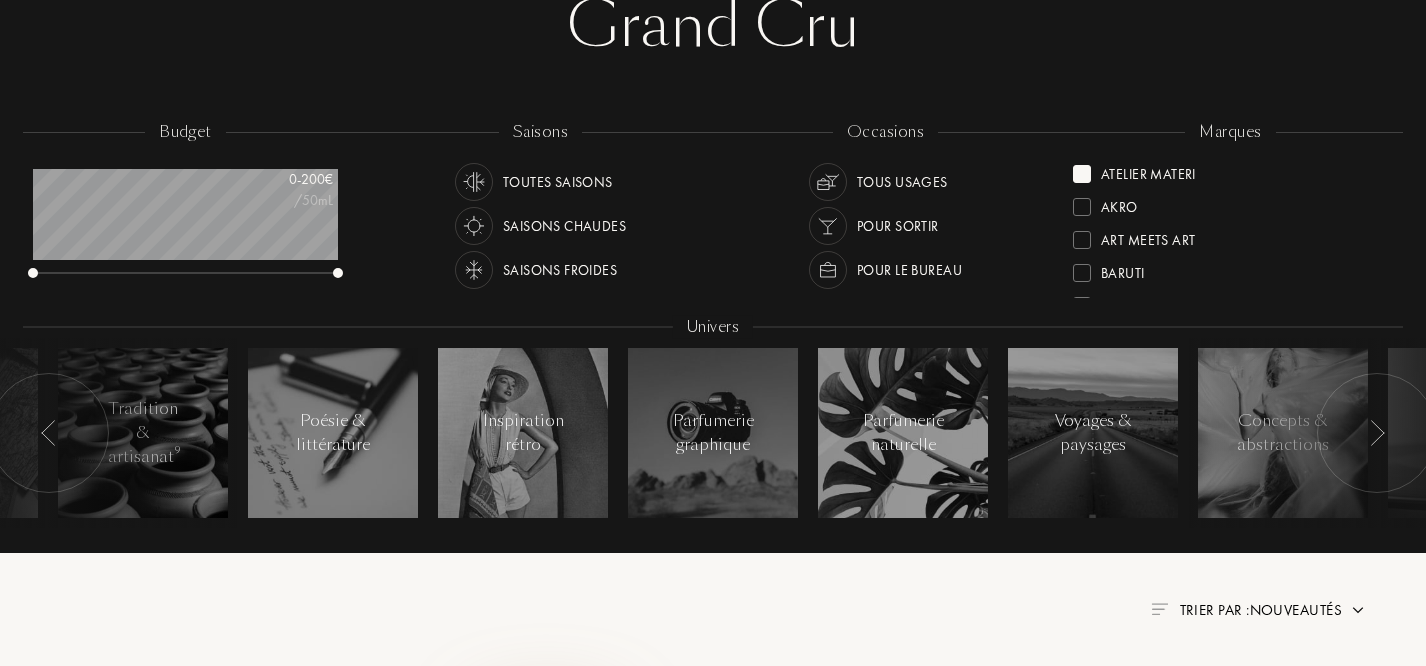 scroll, scrollTop: 197, scrollLeft: 0, axis: vertical 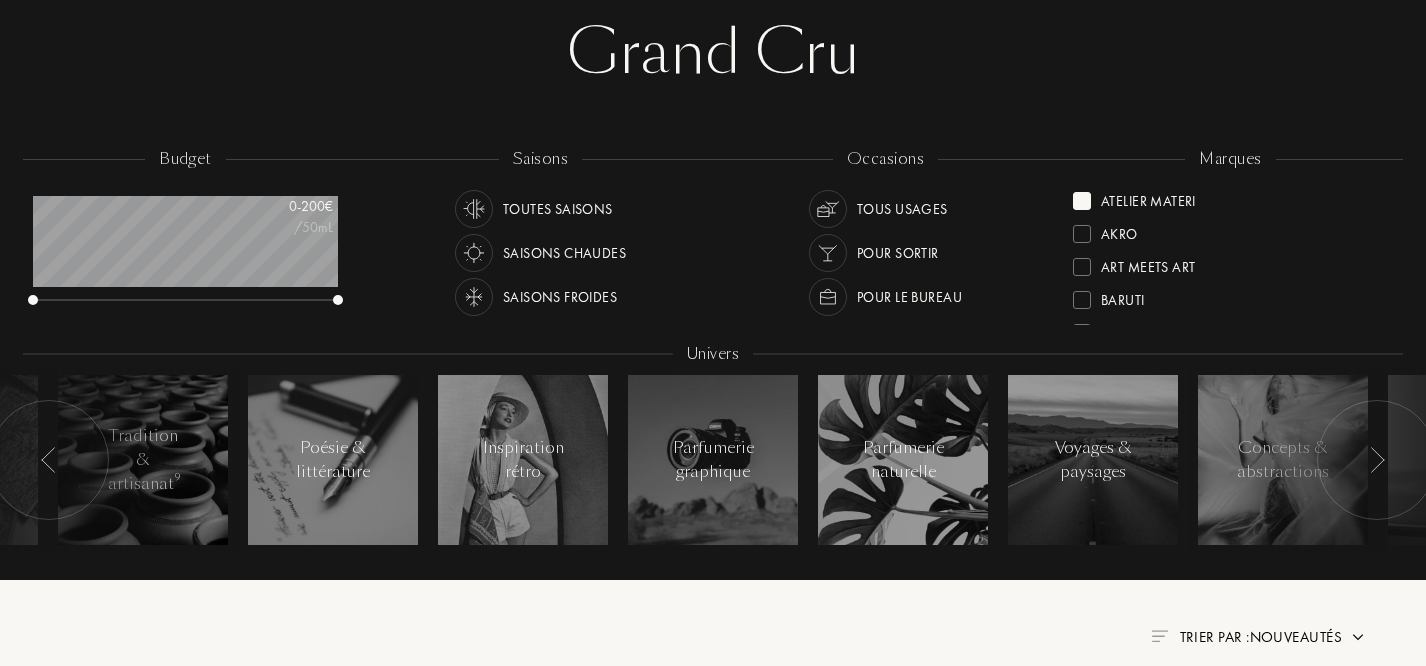 click on "Atelier Materi" at bounding box center (1134, 197) 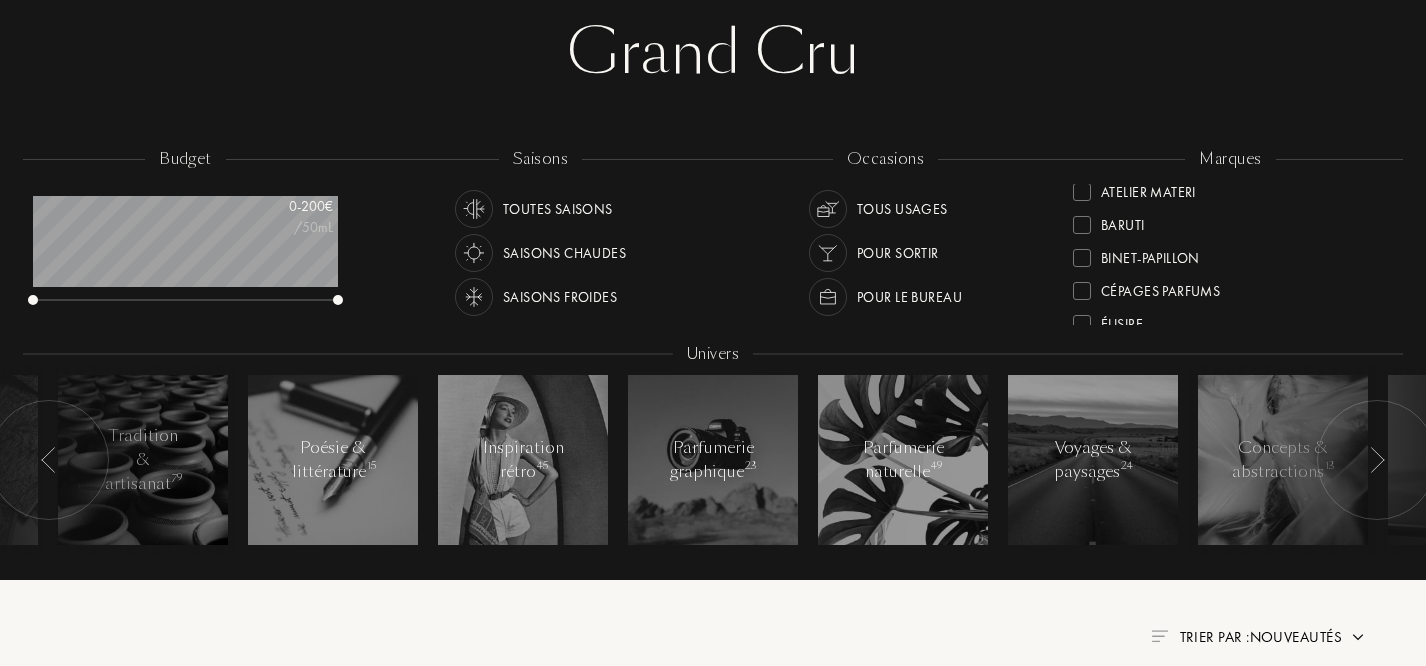 scroll, scrollTop: 77, scrollLeft: 0, axis: vertical 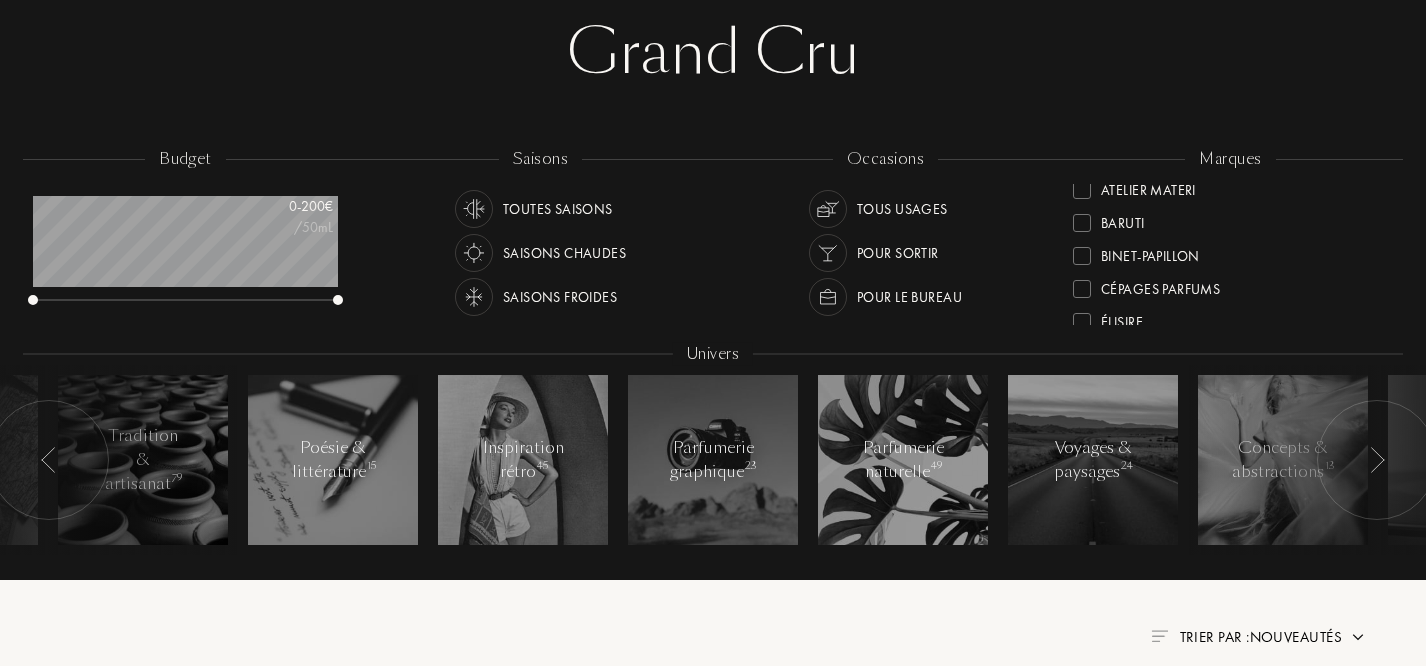 click at bounding box center (1082, 223) 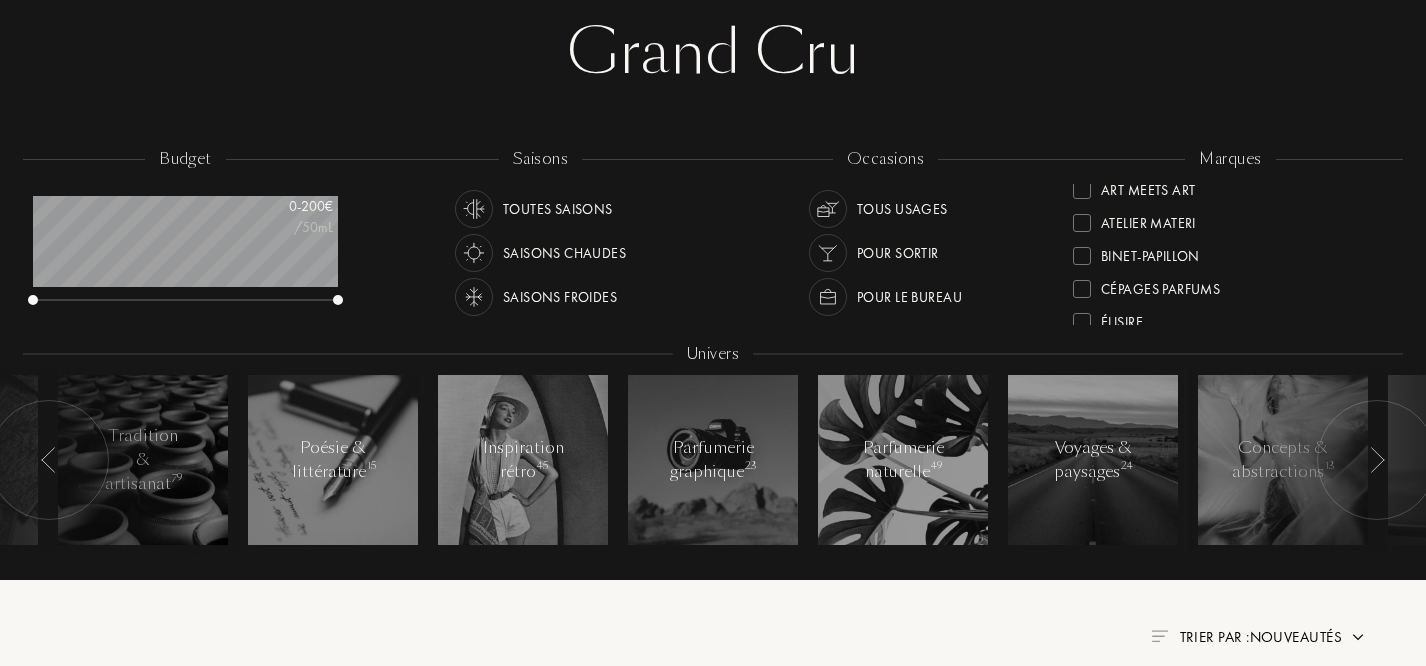 scroll, scrollTop: 0, scrollLeft: 0, axis: both 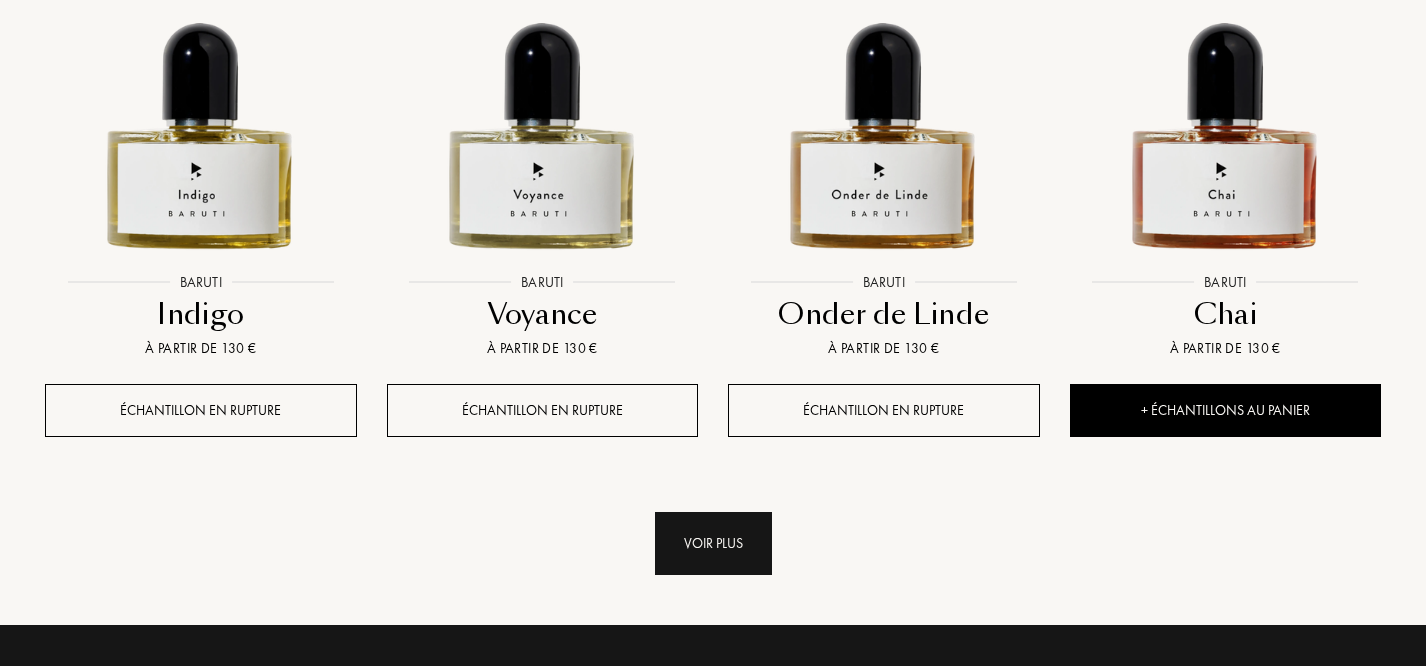 click on "Voir plus" at bounding box center [713, 543] 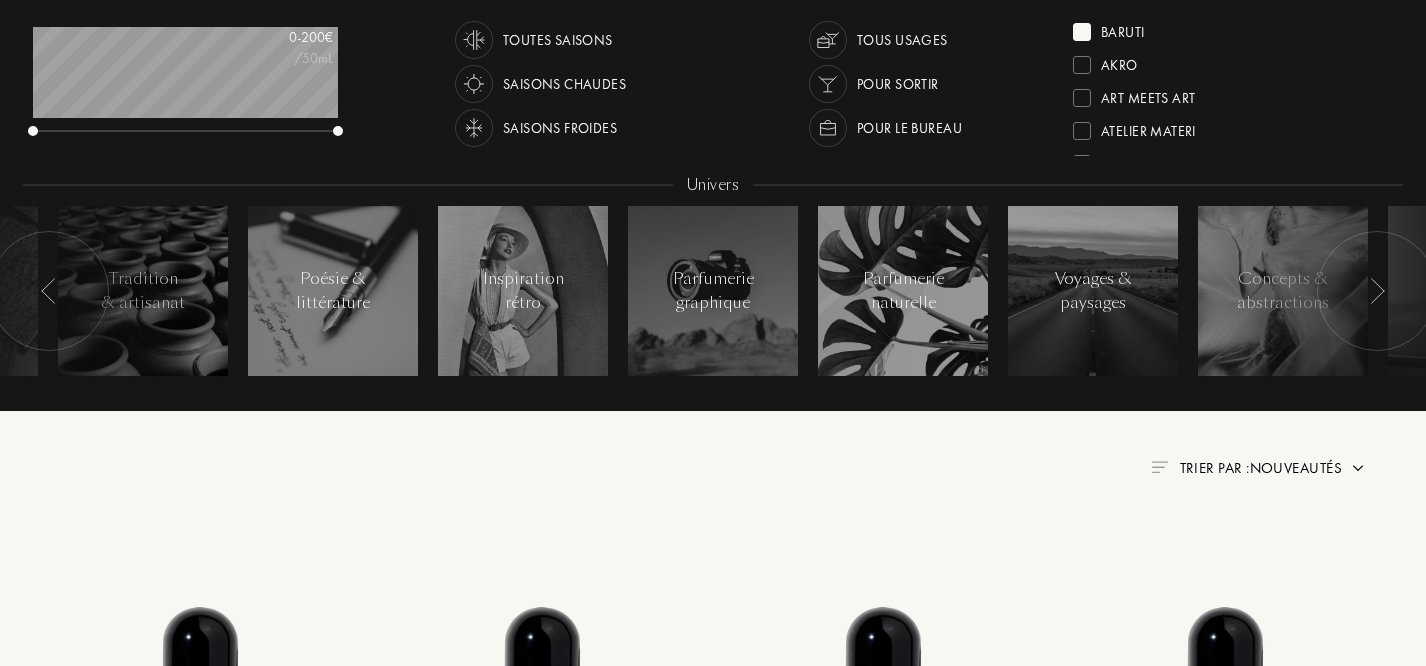 scroll, scrollTop: 371, scrollLeft: 0, axis: vertical 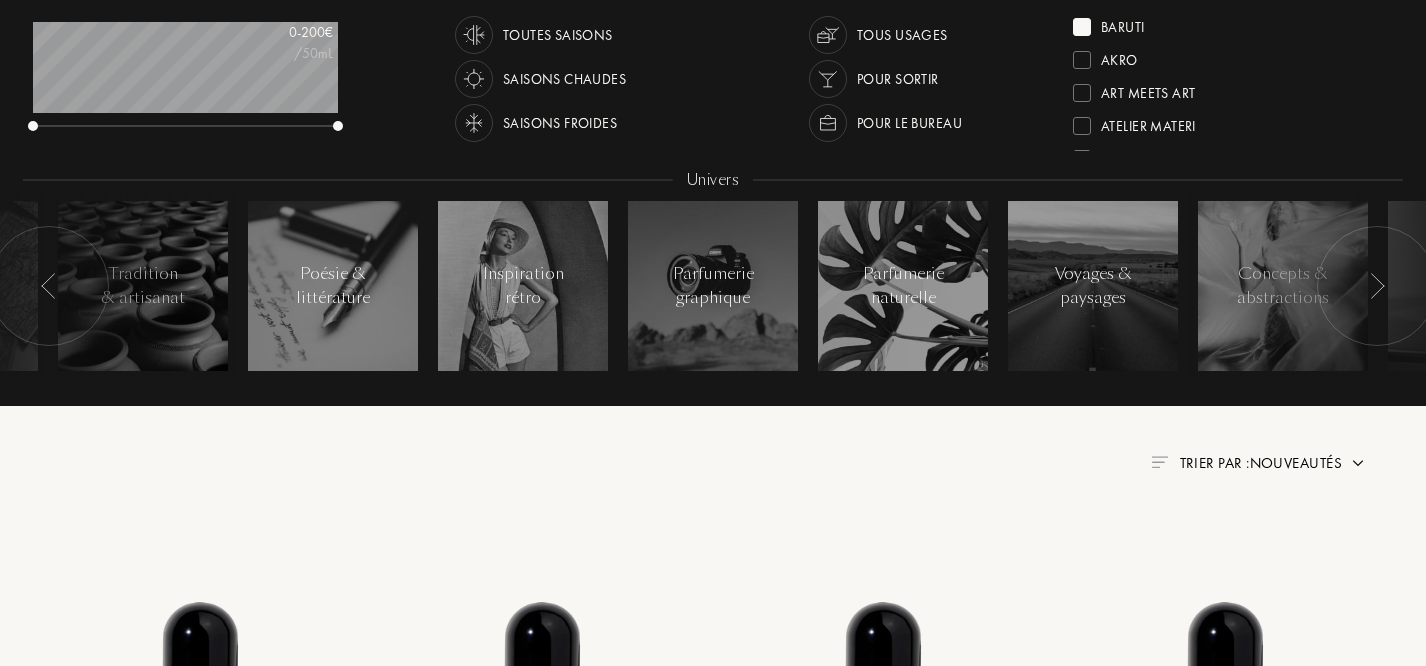 click on "Baruti" at bounding box center [1123, 23] 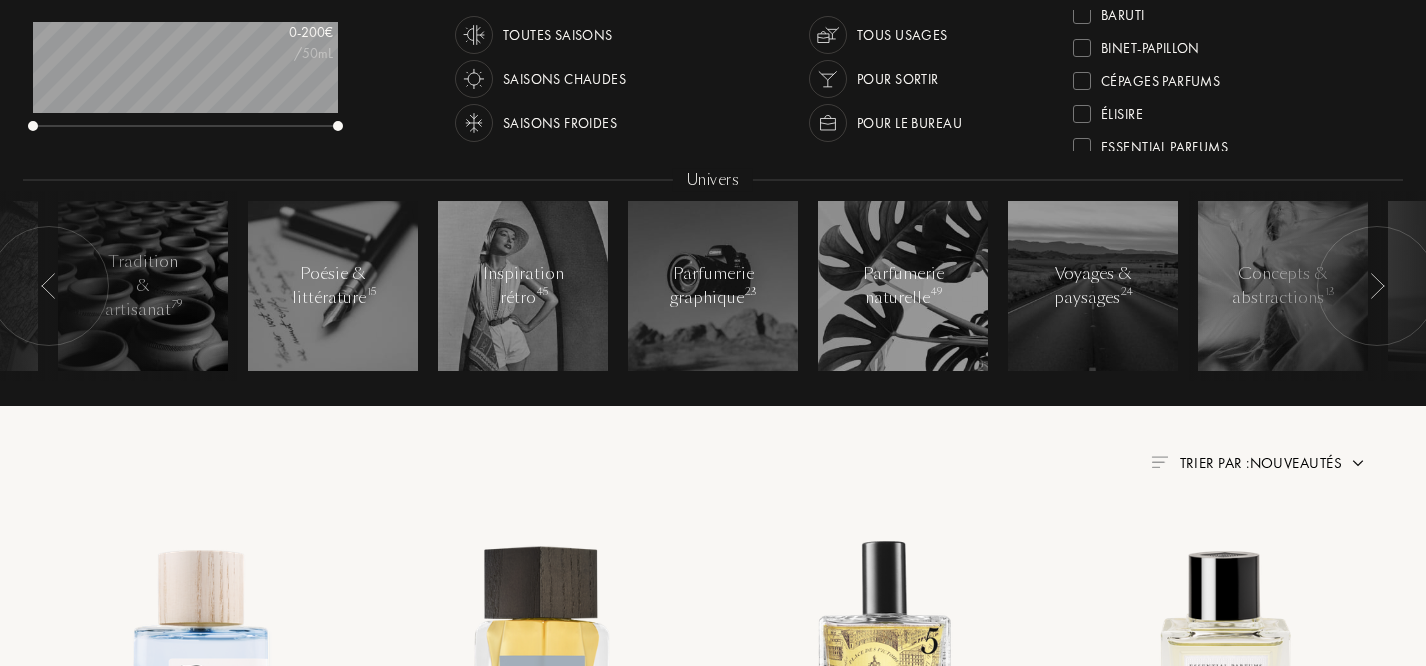 scroll, scrollTop: 113, scrollLeft: 0, axis: vertical 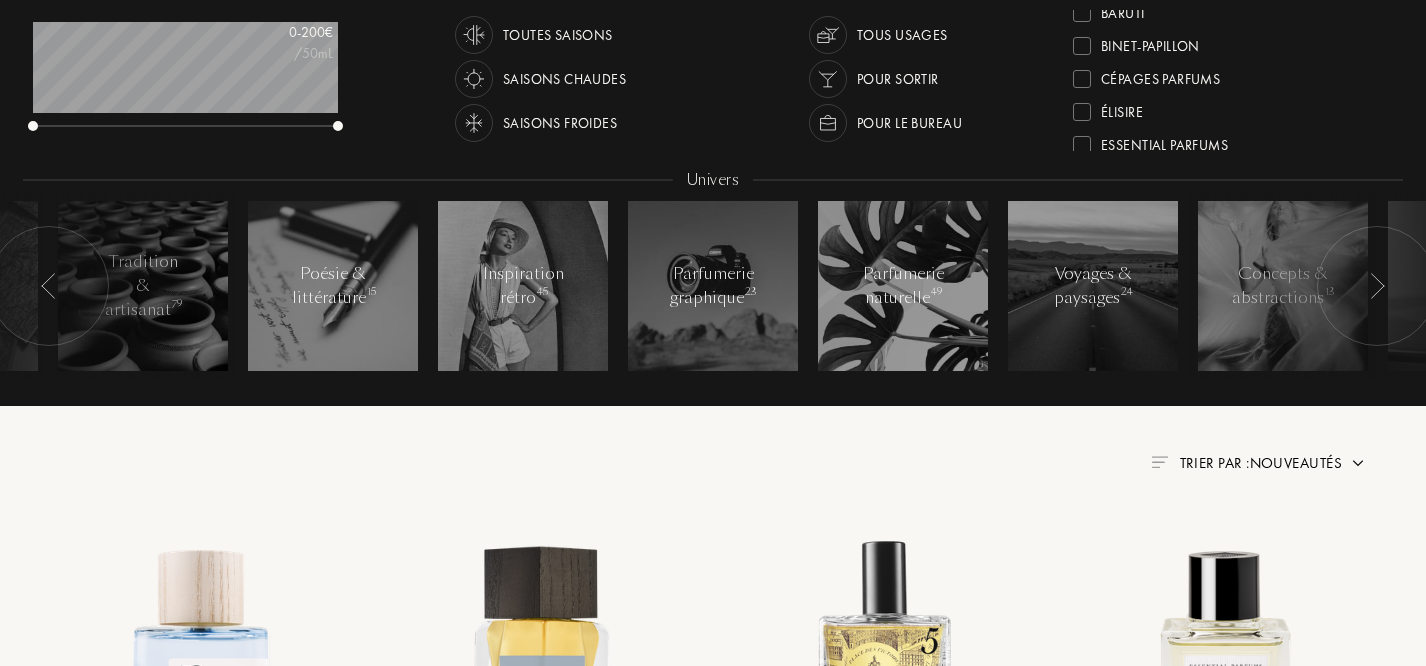 click on "Cépages Parfums" at bounding box center (1160, 75) 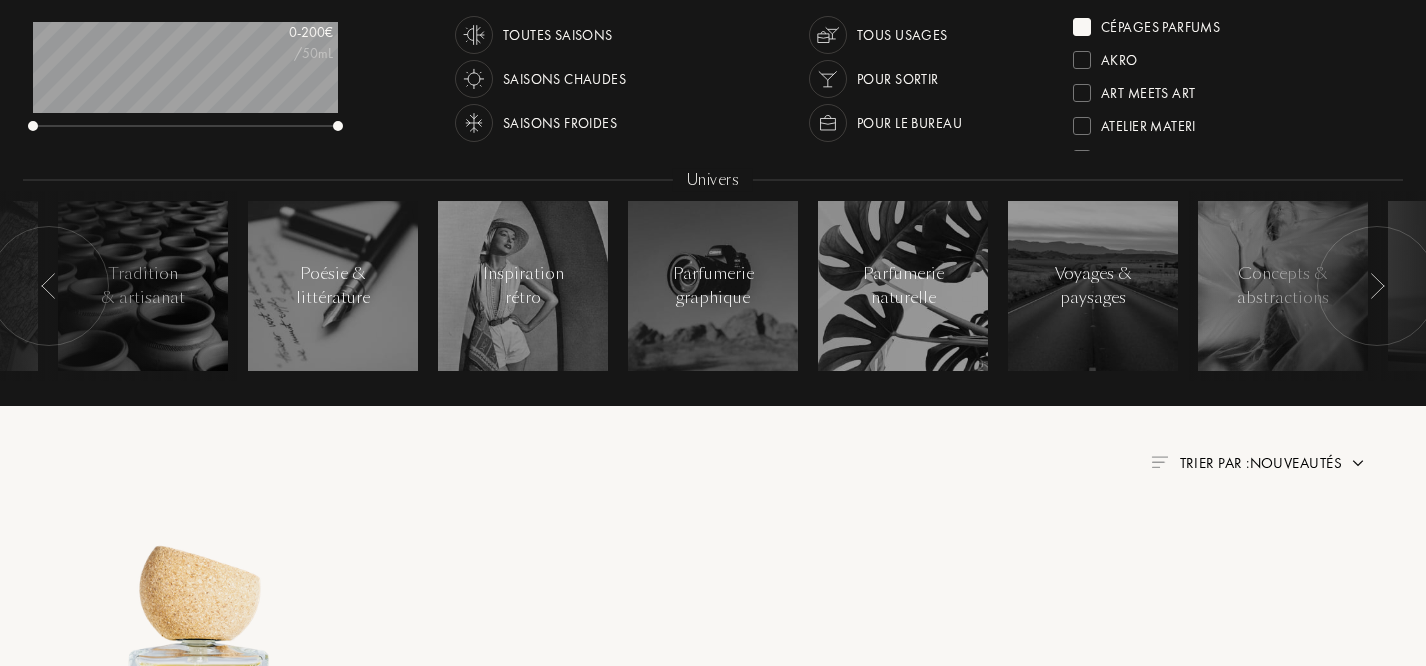 scroll, scrollTop: 0, scrollLeft: 0, axis: both 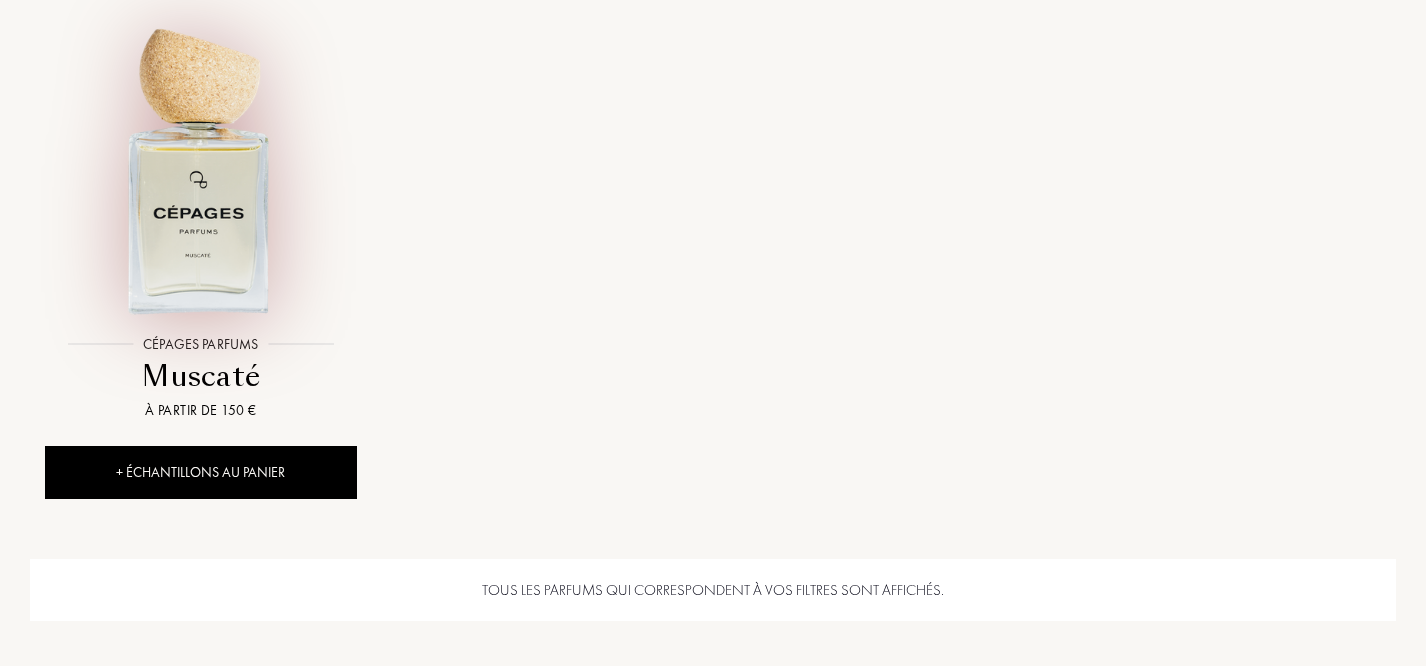 click at bounding box center [200, 168] 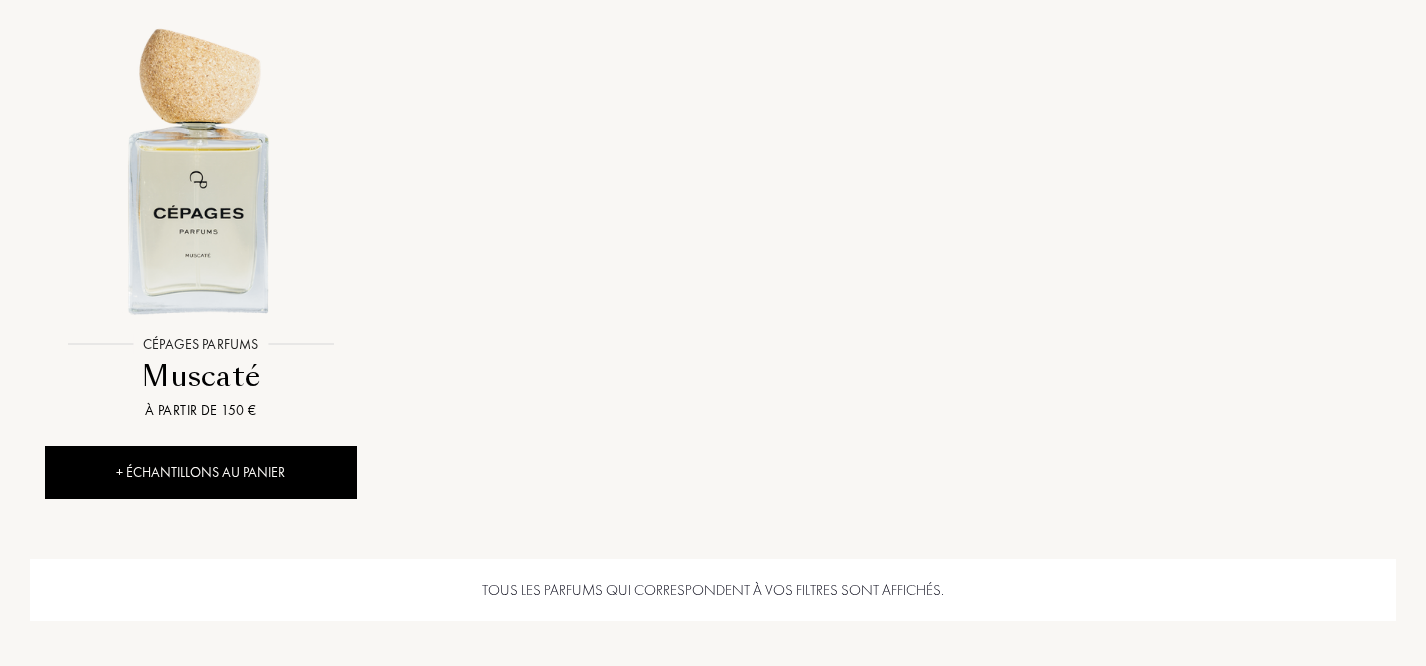 scroll, scrollTop: 0, scrollLeft: 0, axis: both 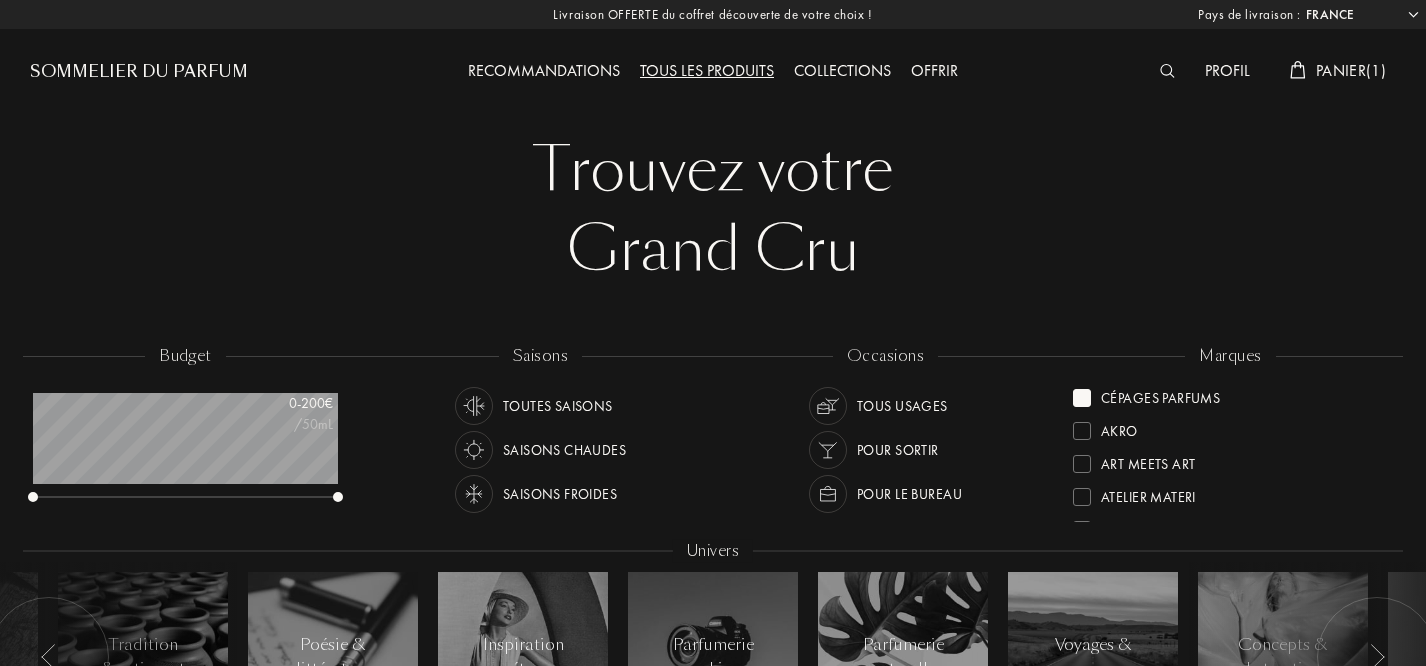 click on "Cépages Parfums" at bounding box center (1160, 394) 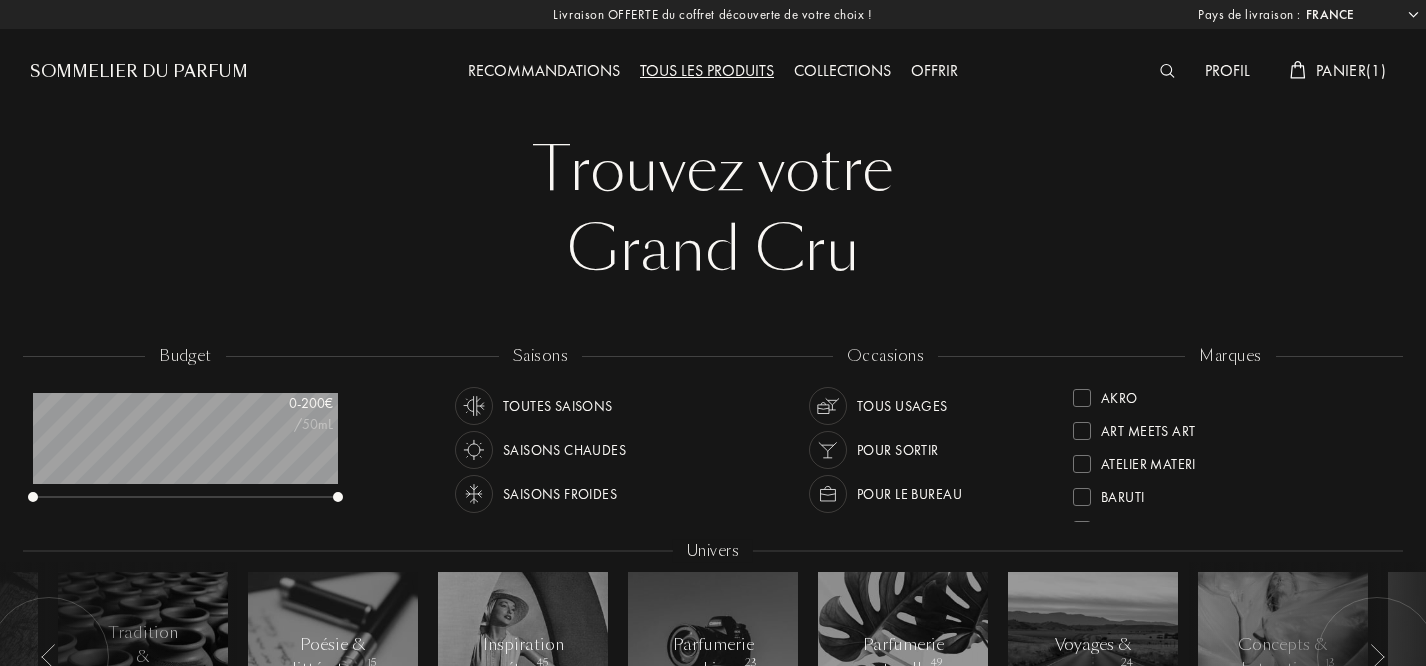 scroll, scrollTop: 2, scrollLeft: 0, axis: vertical 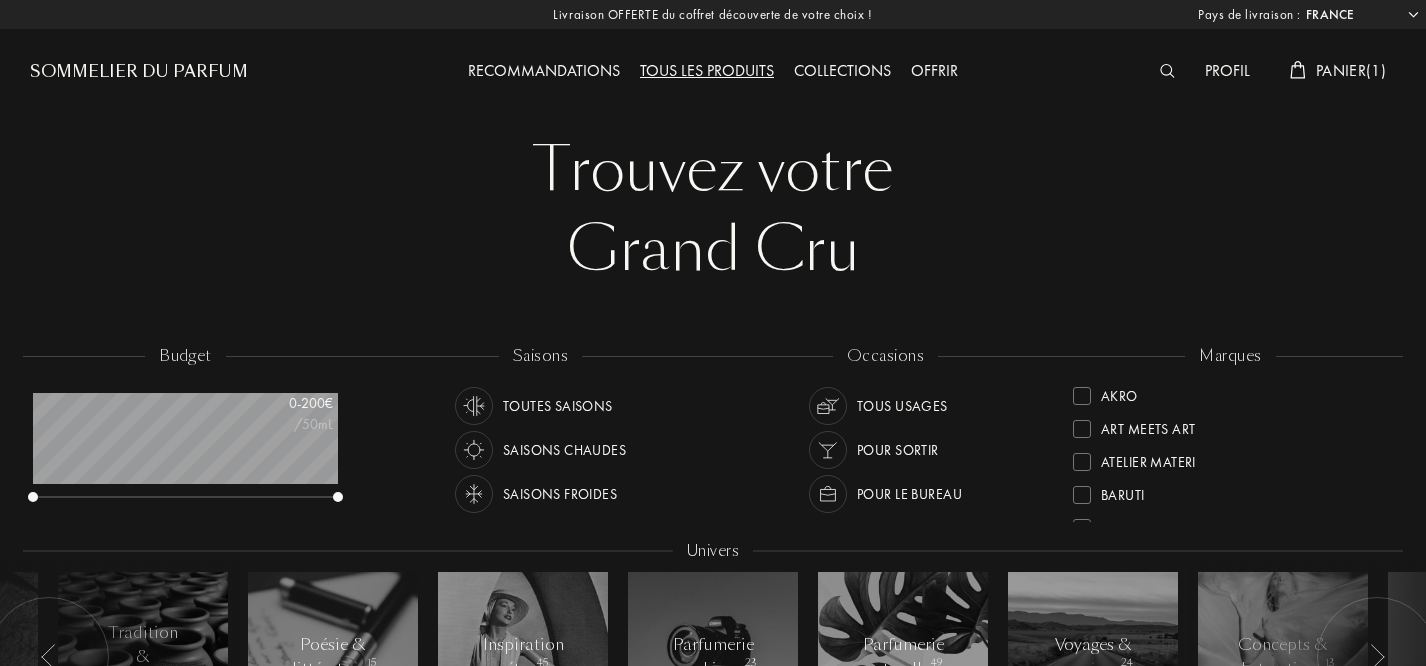 click on "Art Meets Art" at bounding box center [1148, 425] 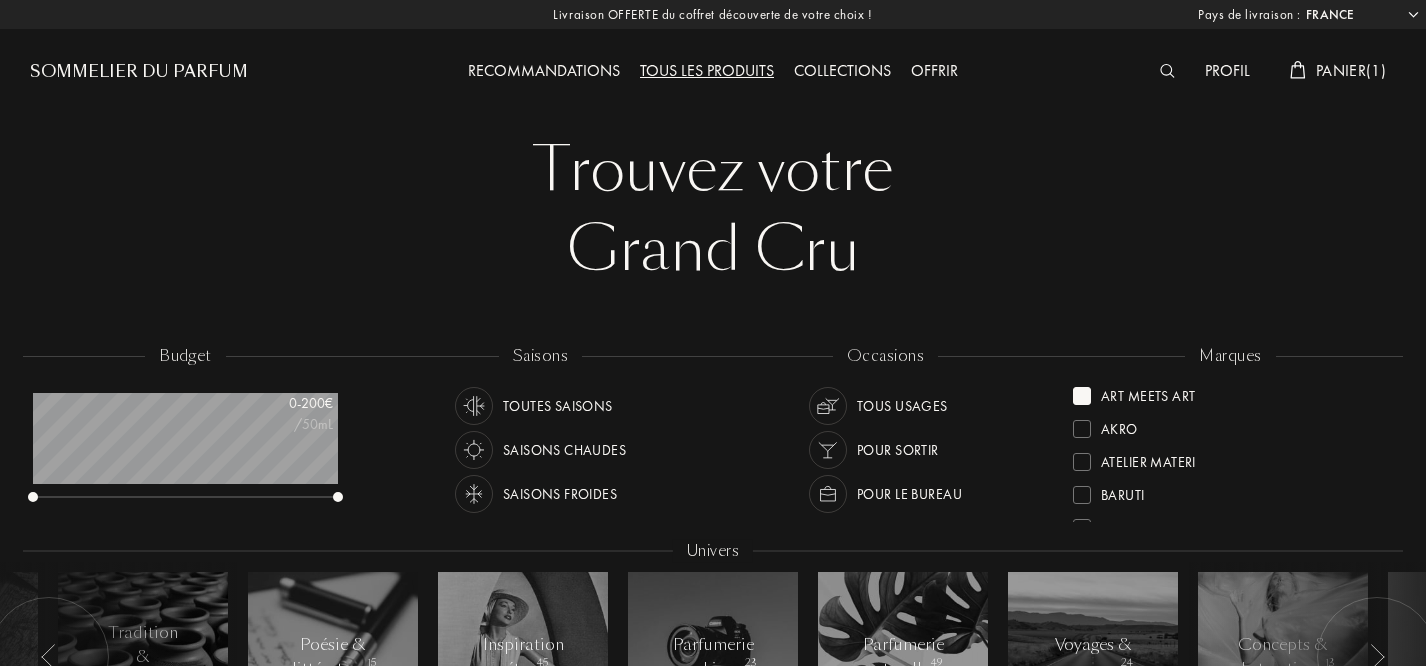 scroll, scrollTop: 0, scrollLeft: 0, axis: both 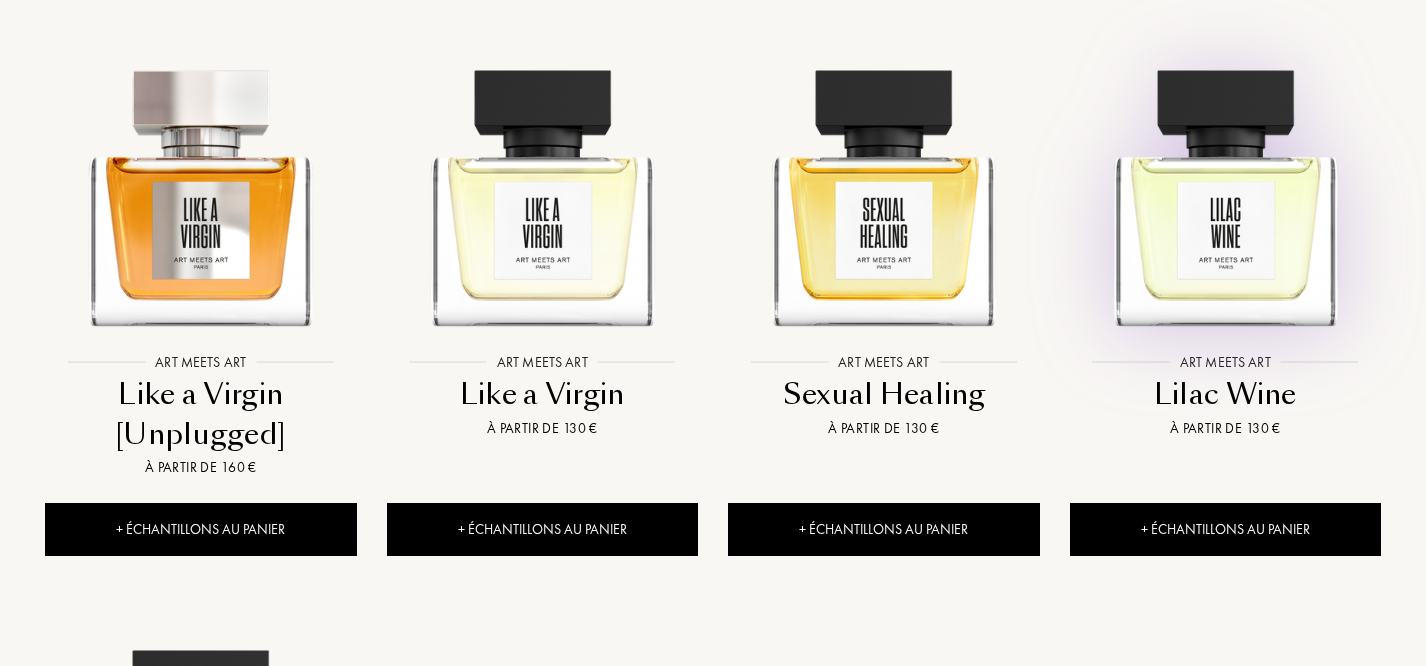 click at bounding box center (1225, 186) 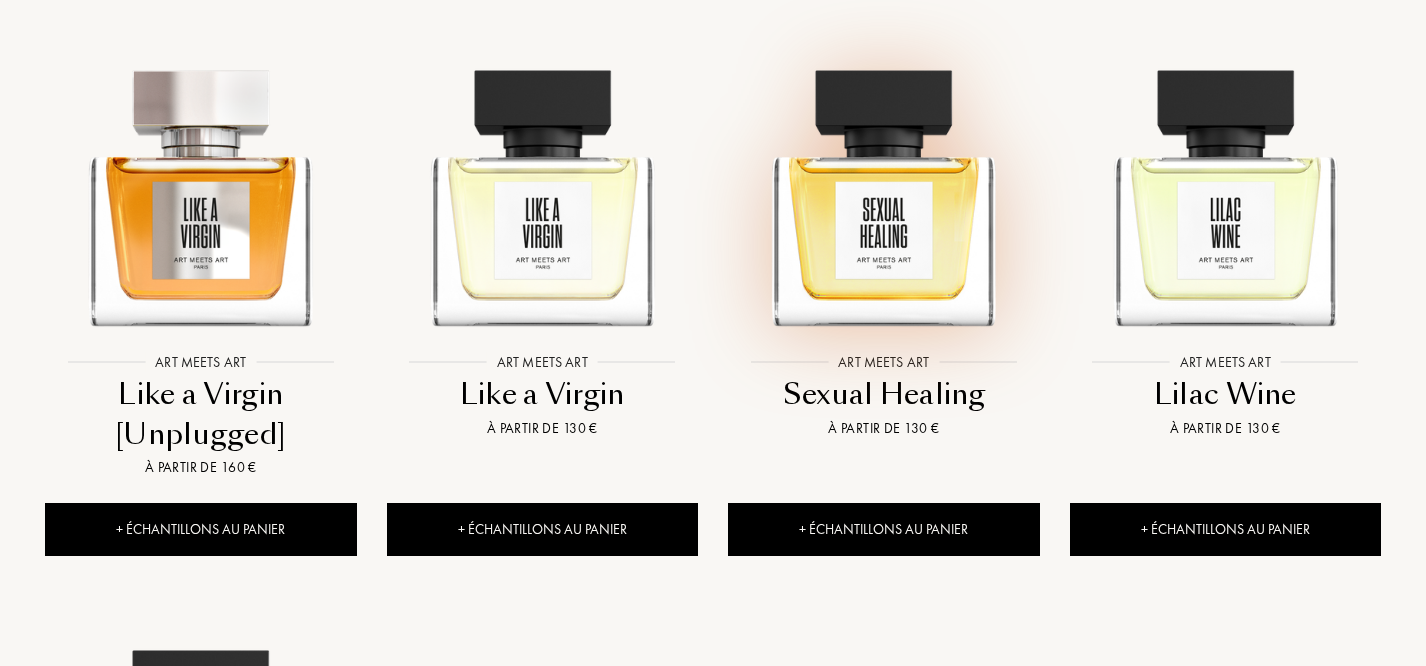 click at bounding box center (883, 186) 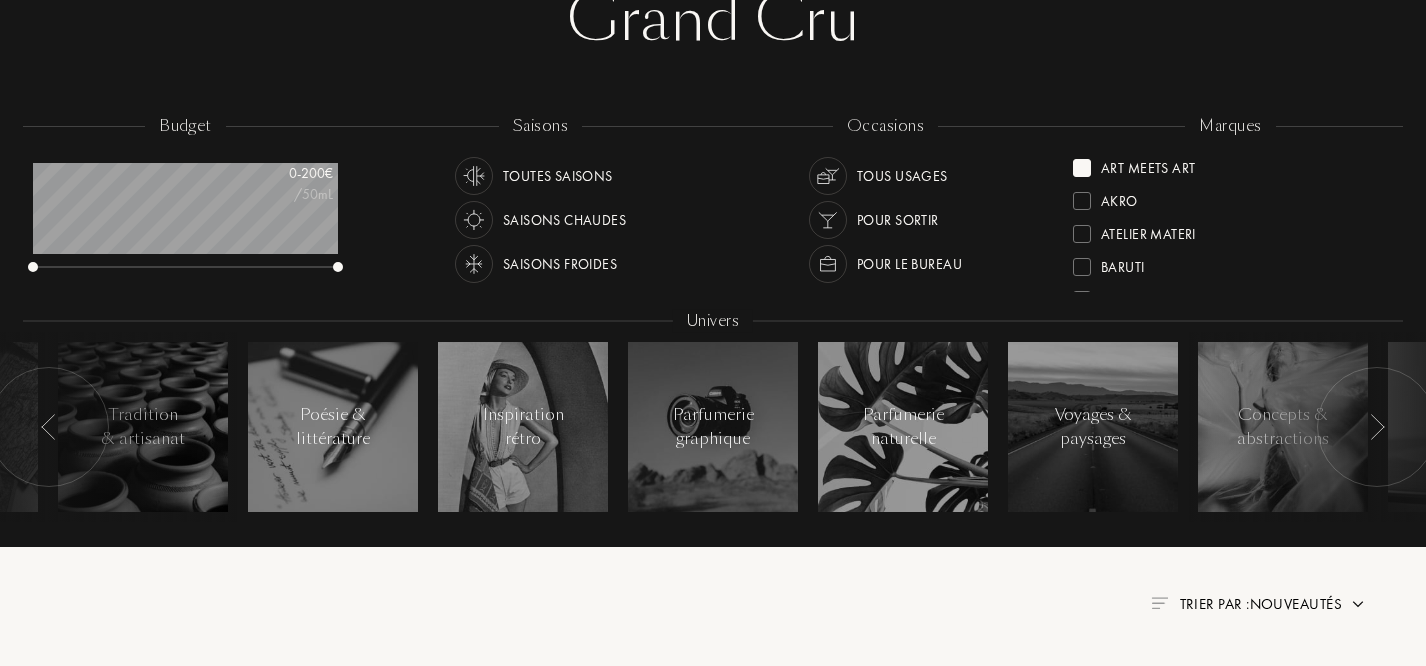 scroll, scrollTop: 0, scrollLeft: 0, axis: both 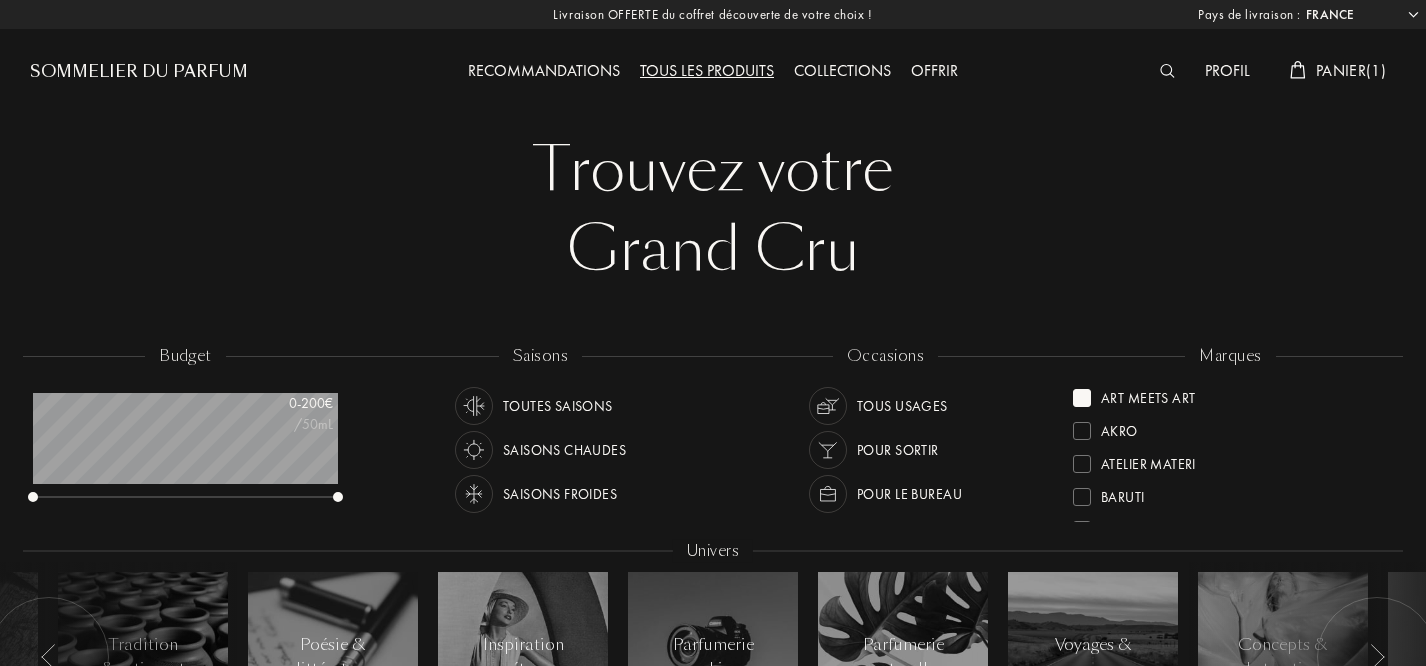 click on "Art Meets Art" at bounding box center [1148, 394] 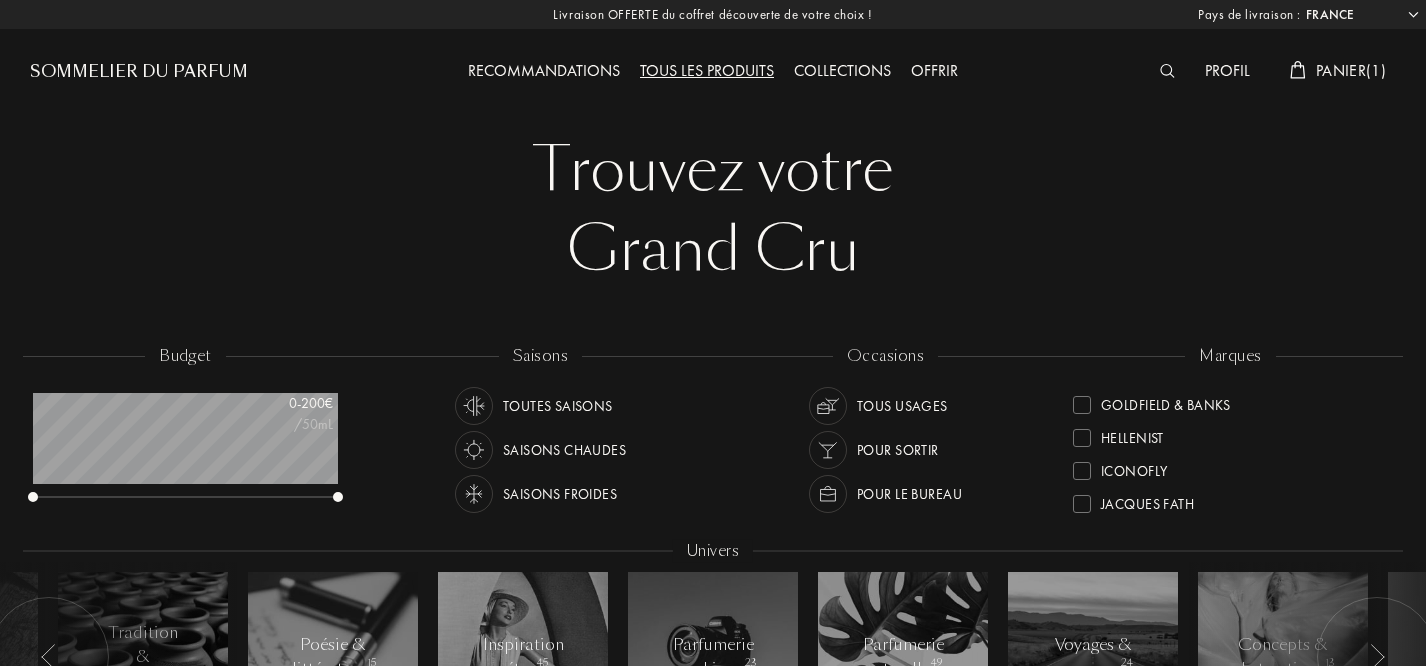 scroll, scrollTop: 324, scrollLeft: 0, axis: vertical 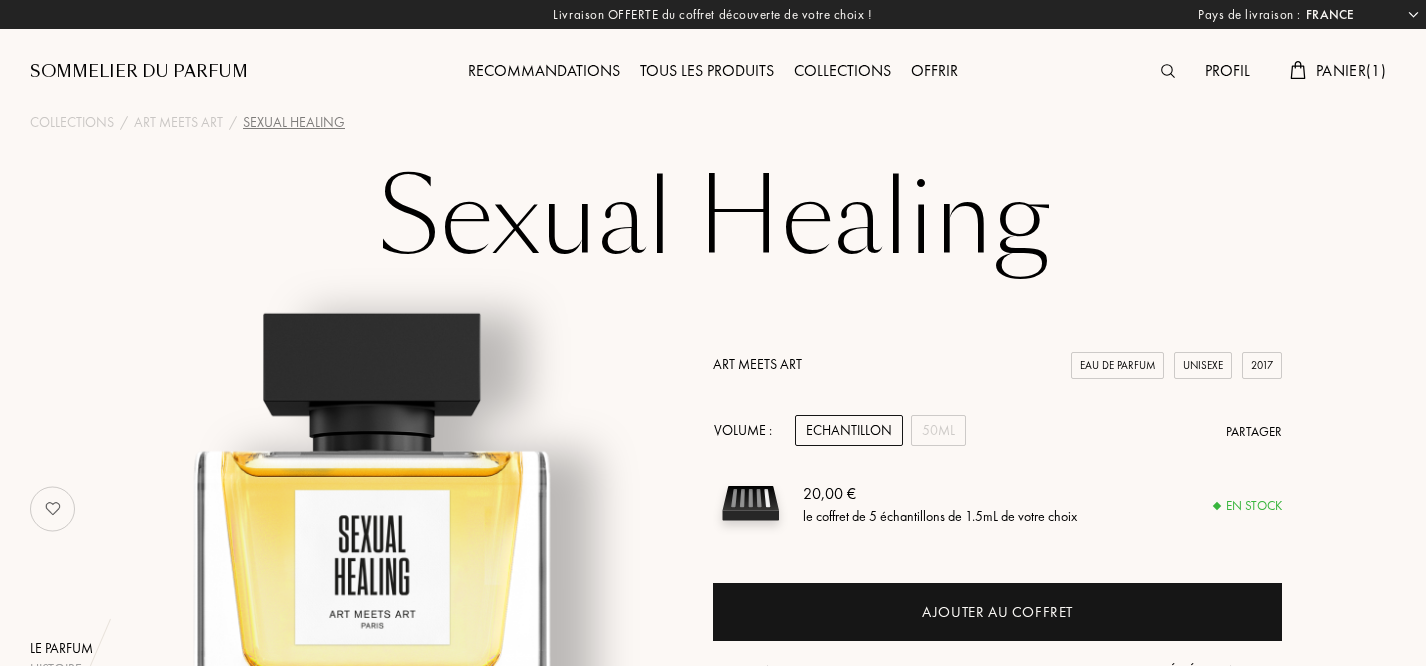select on "FR" 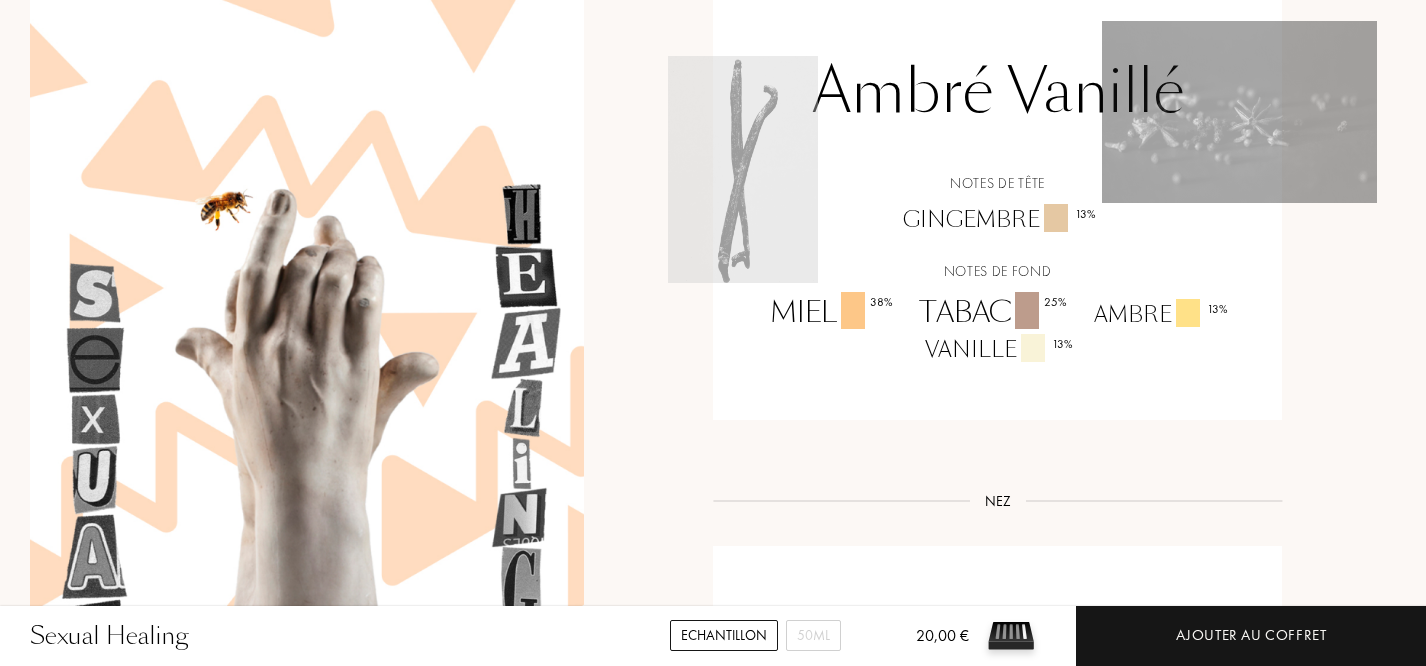 scroll, scrollTop: 1542, scrollLeft: 0, axis: vertical 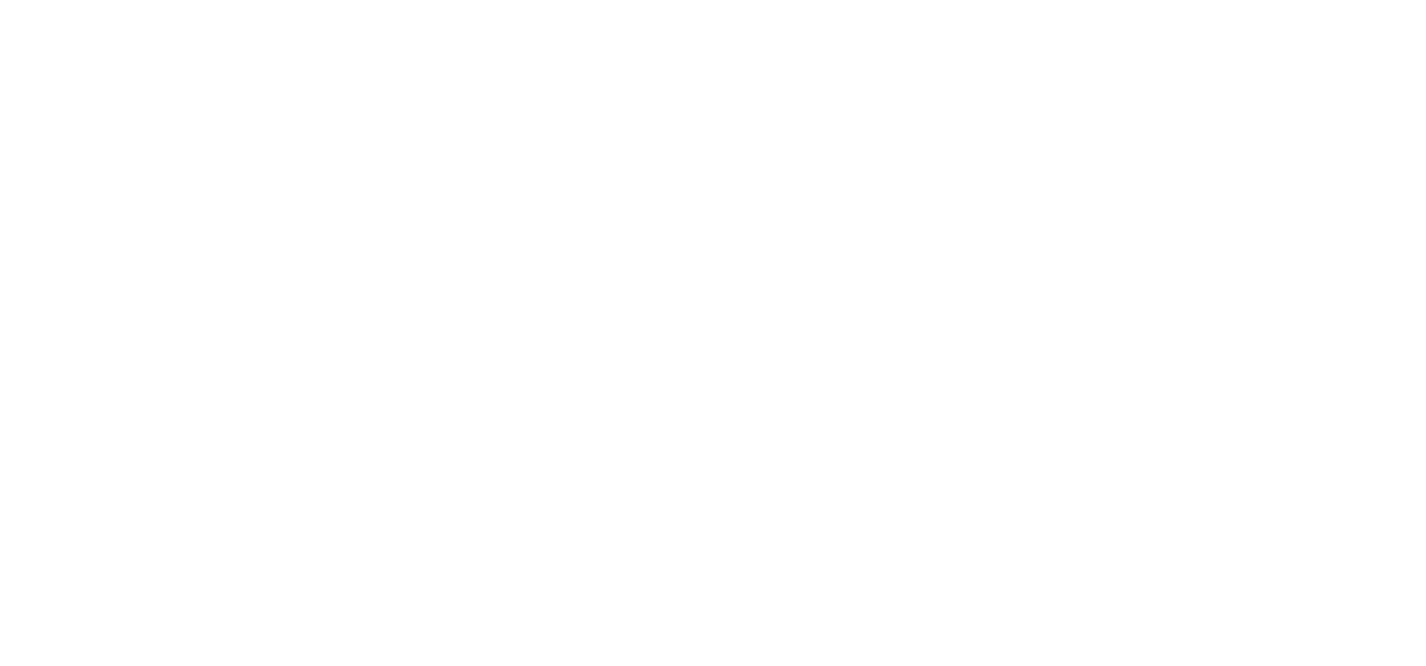 select on "FR" 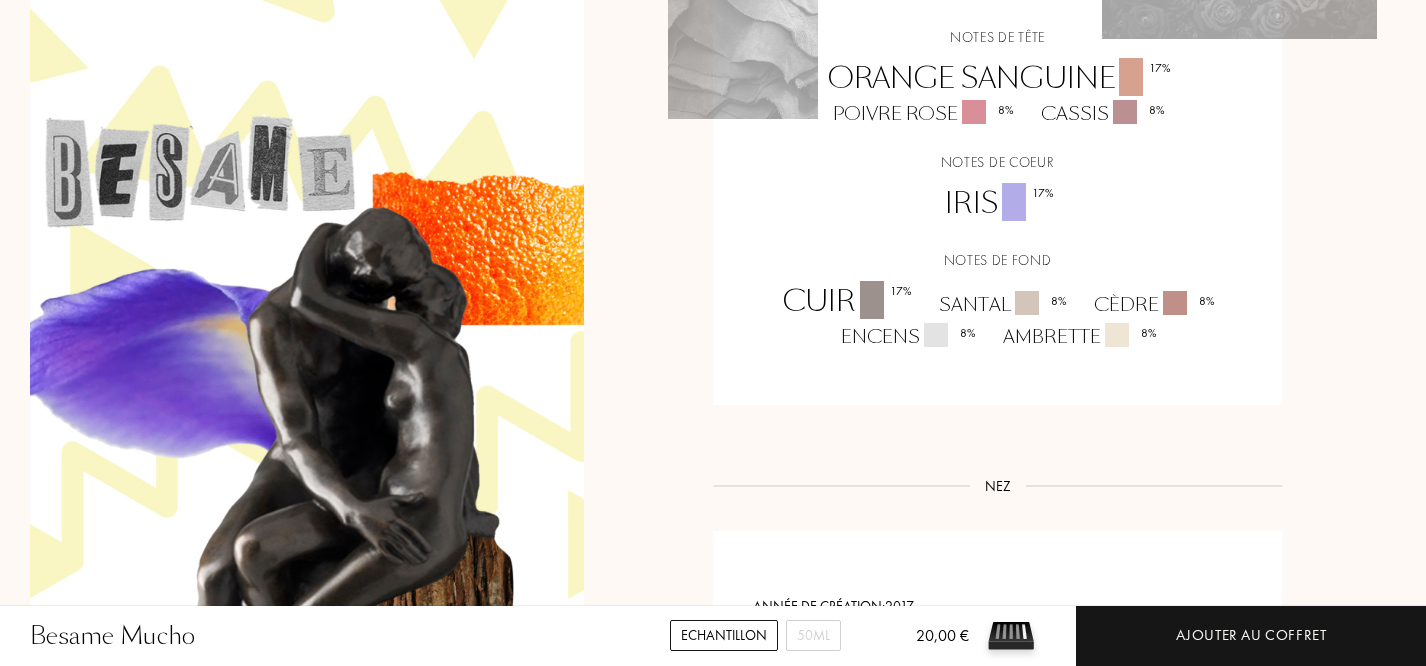 scroll, scrollTop: 1730, scrollLeft: 0, axis: vertical 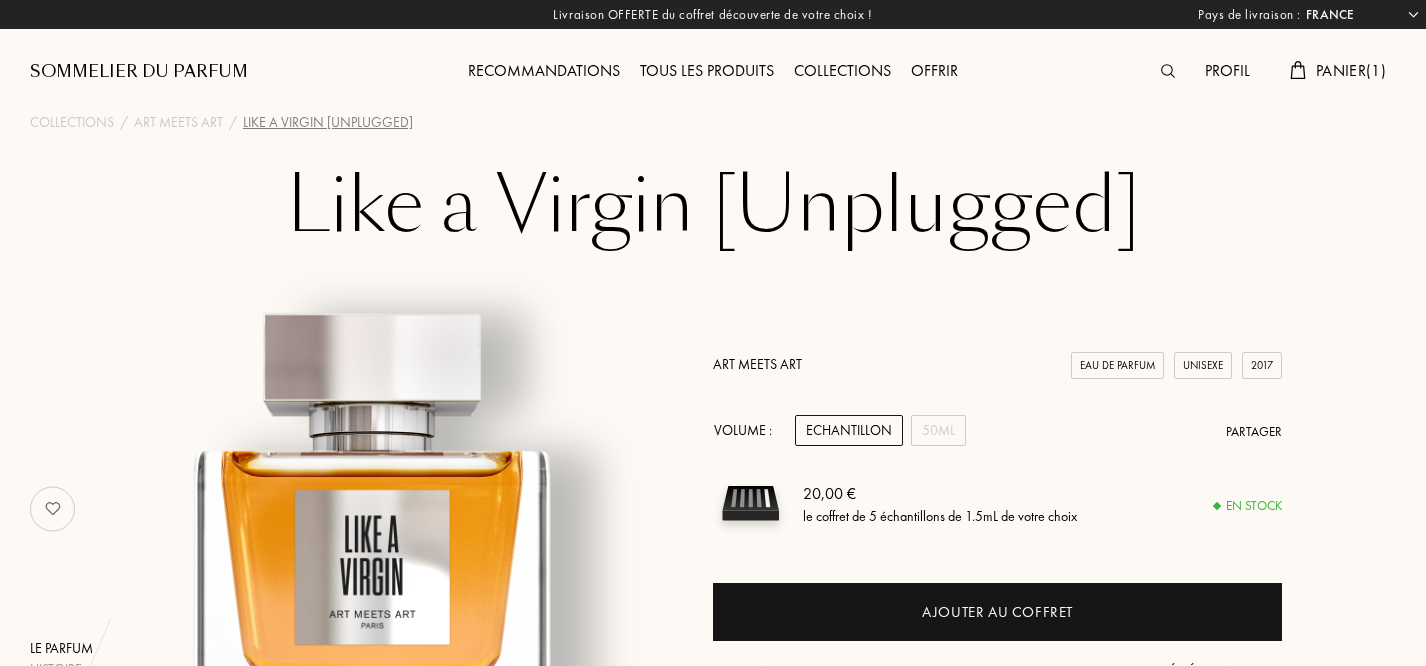 select on "FR" 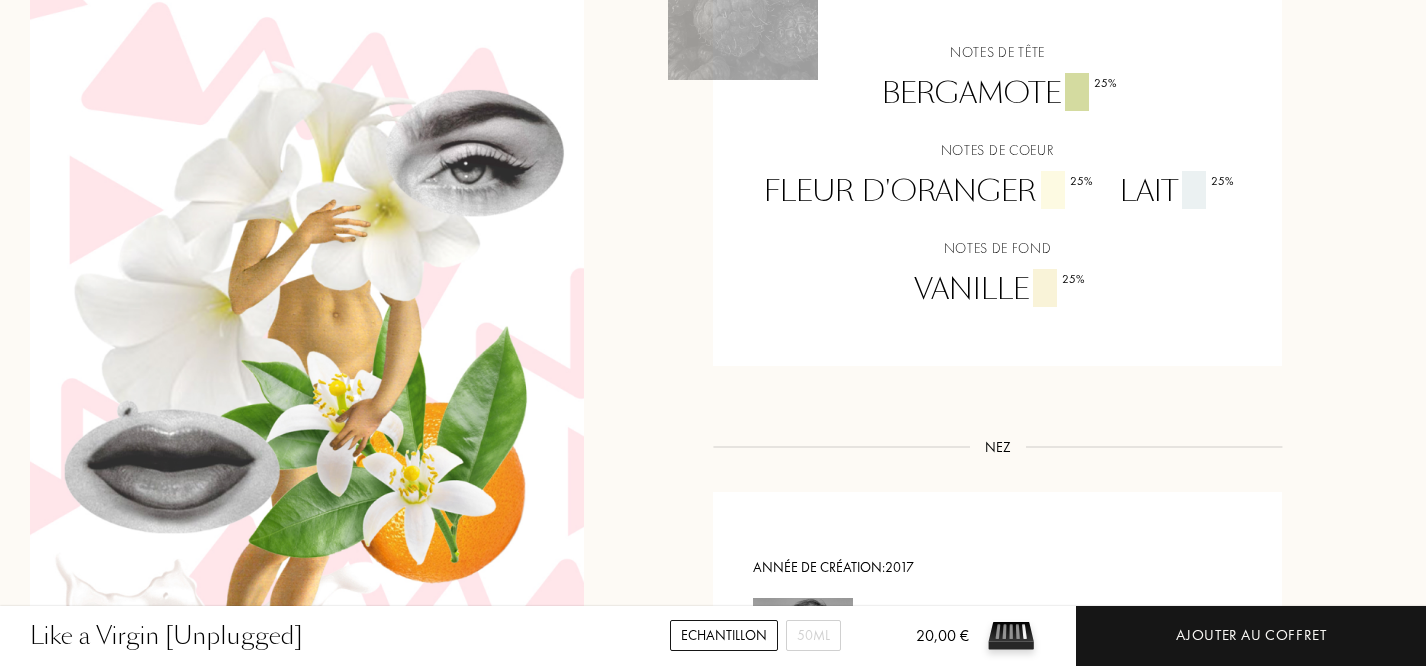 scroll, scrollTop: 1727, scrollLeft: 0, axis: vertical 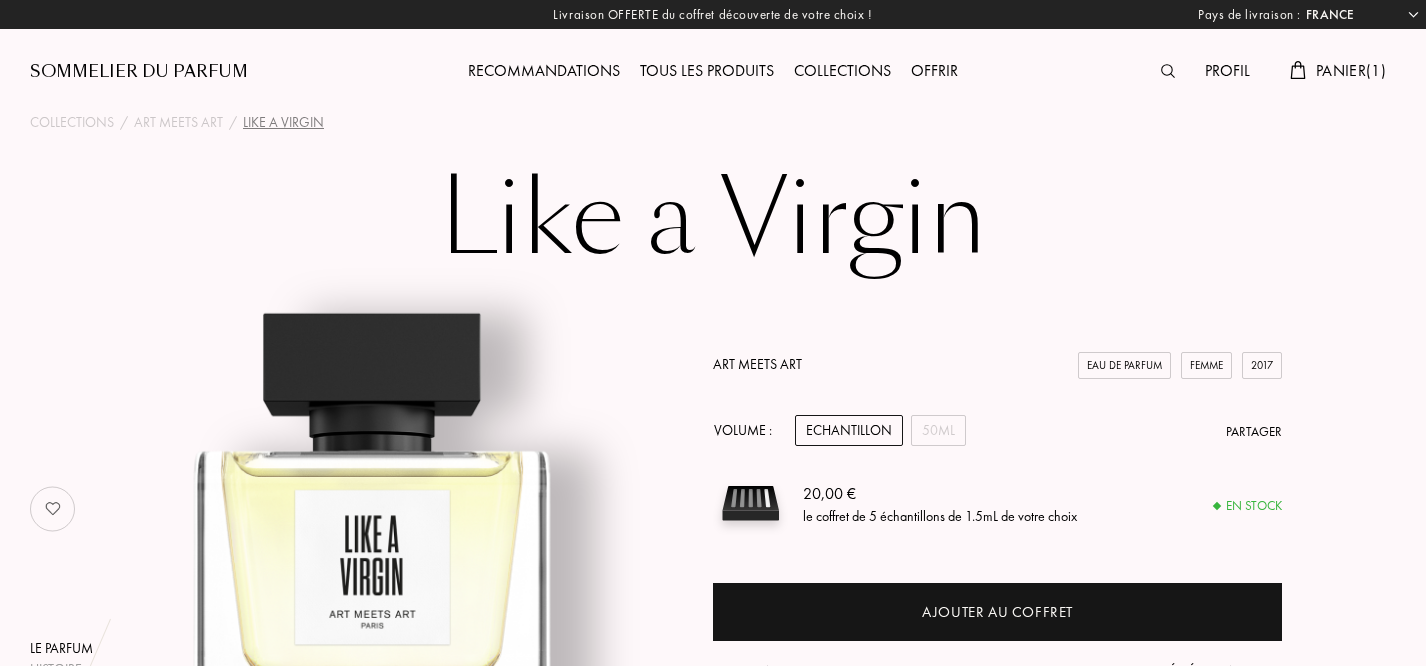 select on "FR" 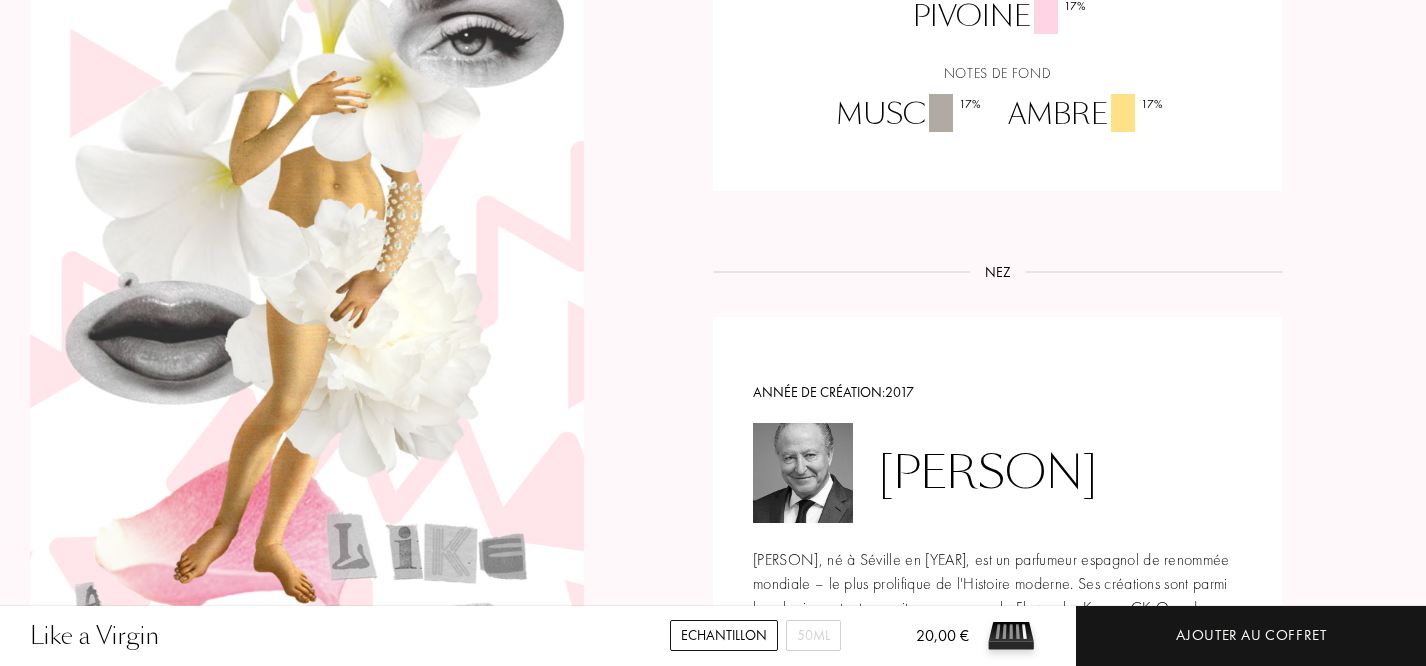 scroll, scrollTop: 1749, scrollLeft: 0, axis: vertical 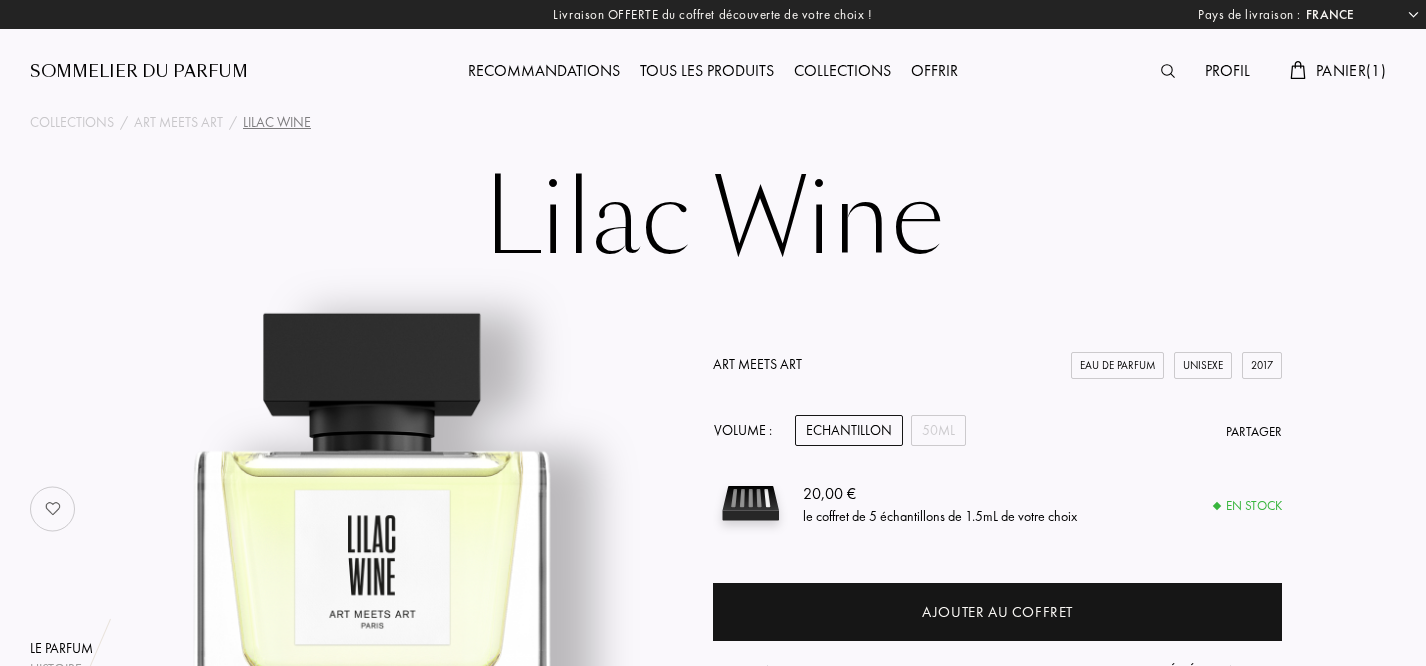 select on "FR" 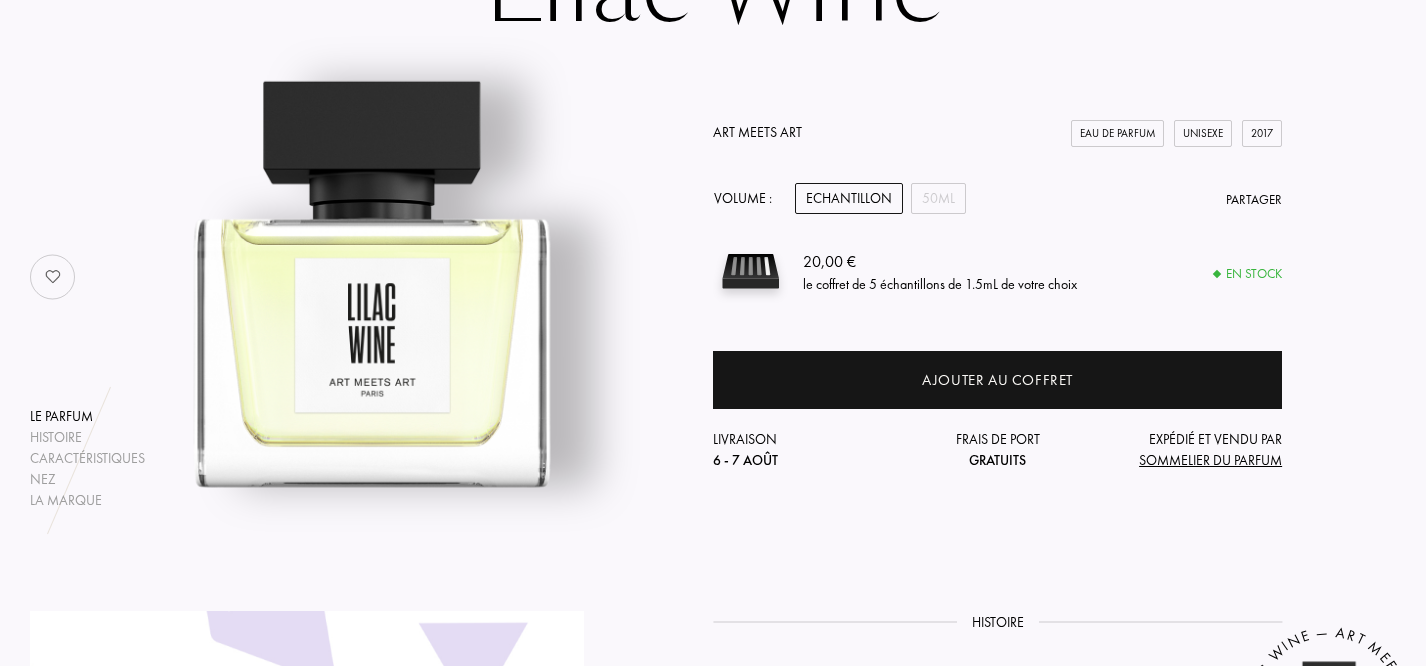 scroll, scrollTop: 209, scrollLeft: 0, axis: vertical 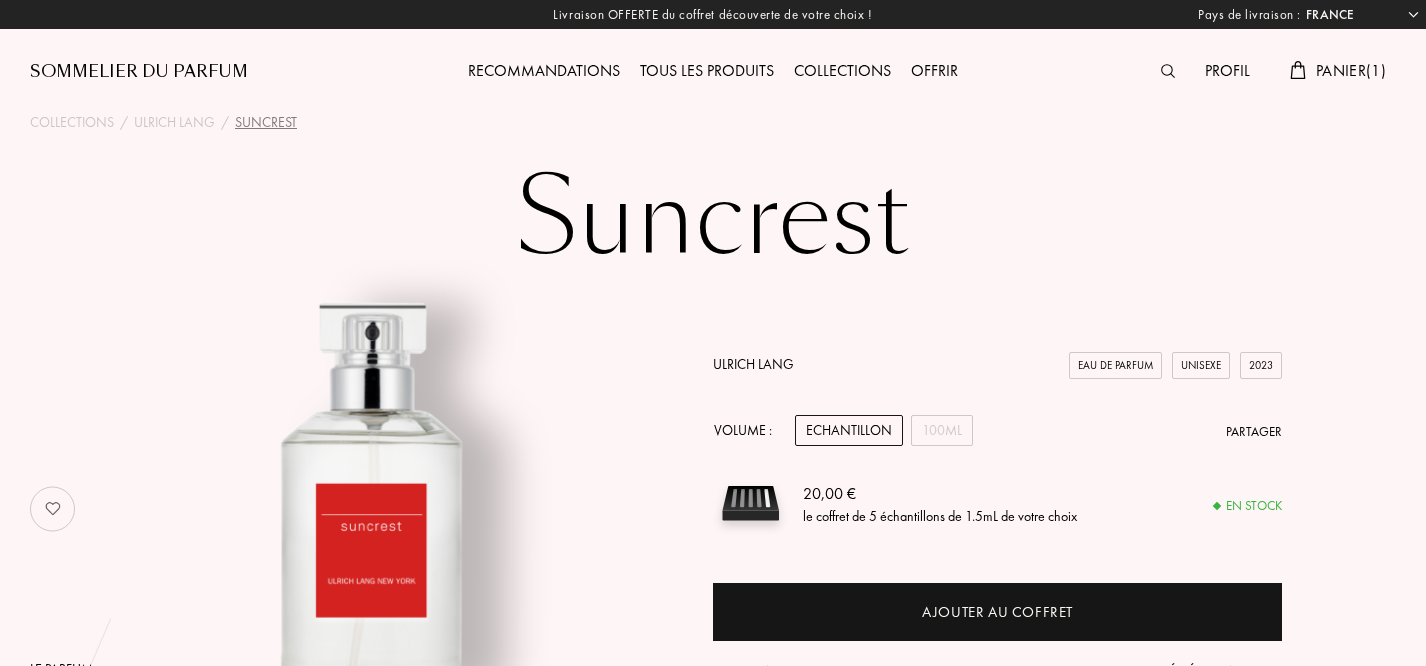 select on "FR" 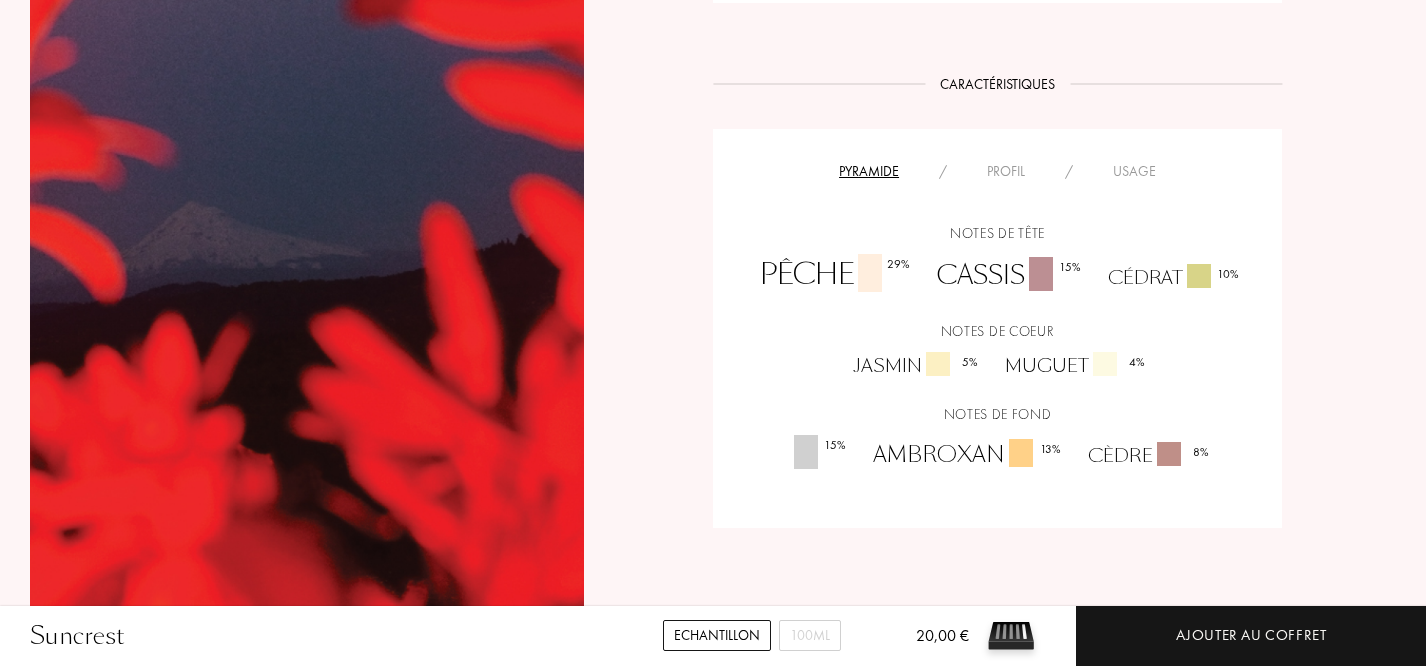 scroll, scrollTop: 1265, scrollLeft: 0, axis: vertical 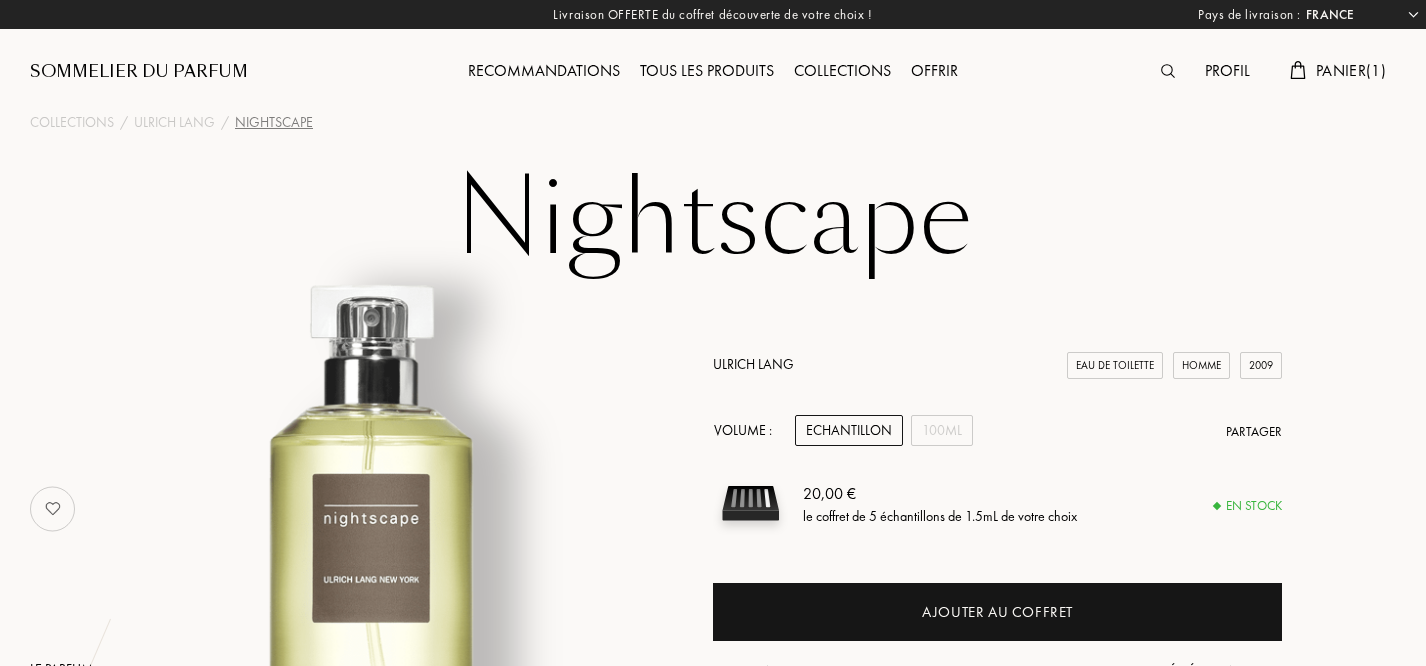 select on "FR" 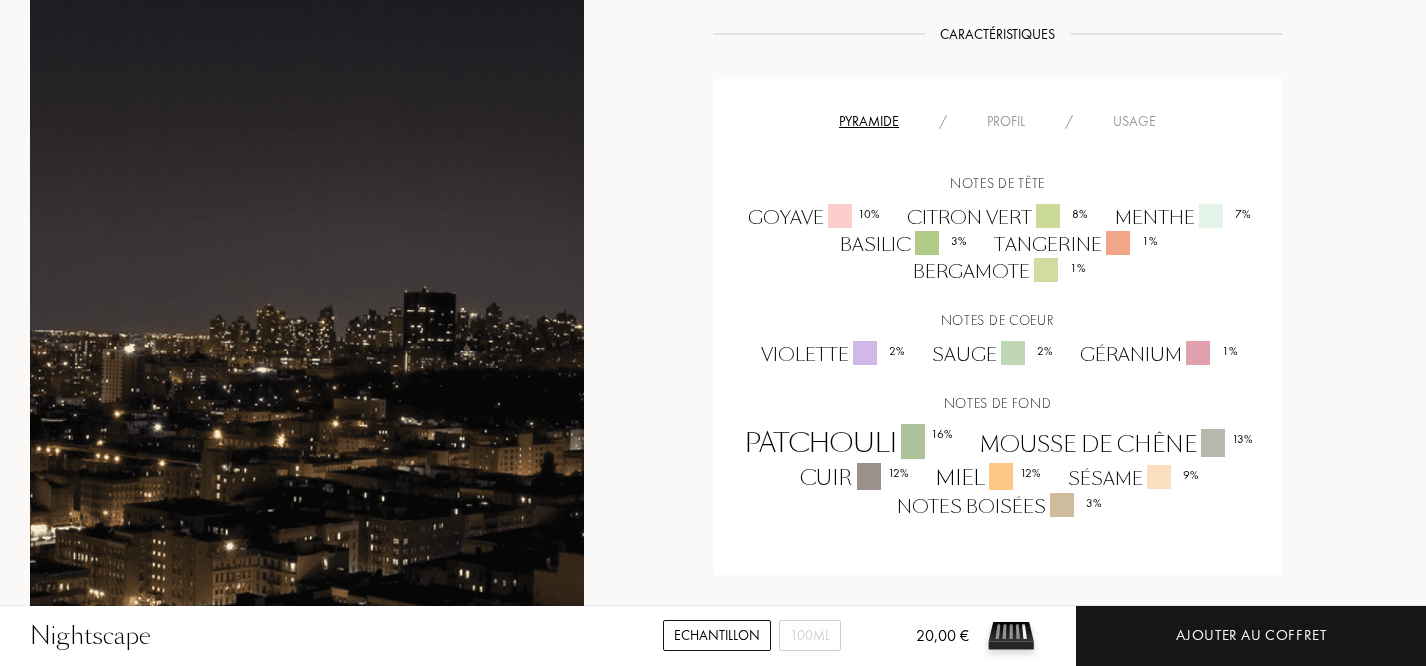 scroll, scrollTop: 1174, scrollLeft: 0, axis: vertical 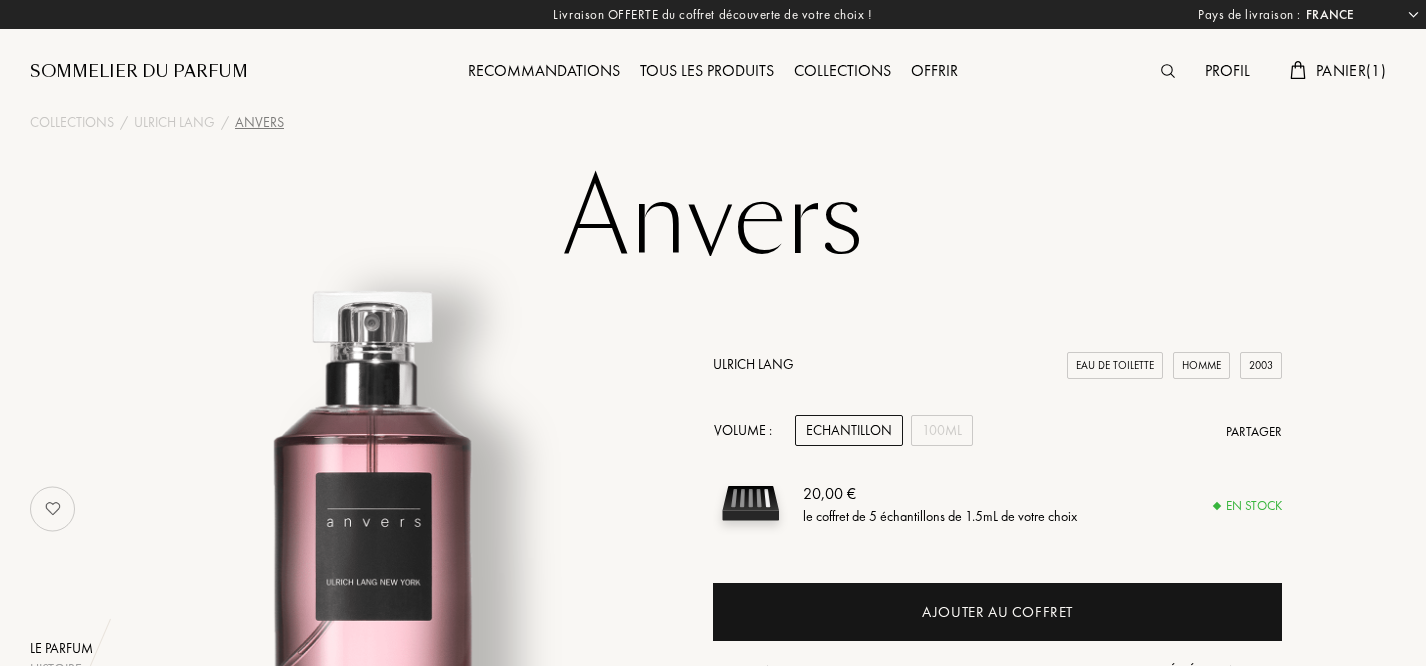 select on "FR" 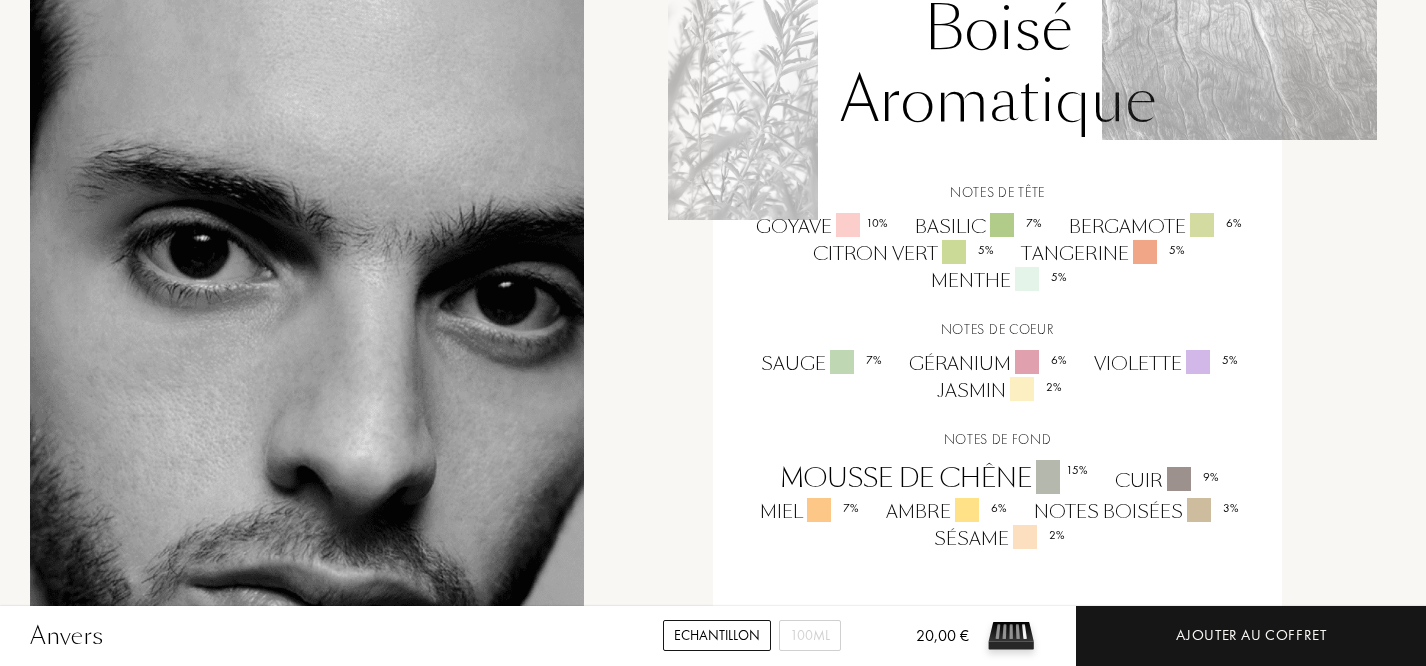 scroll, scrollTop: 1415, scrollLeft: 0, axis: vertical 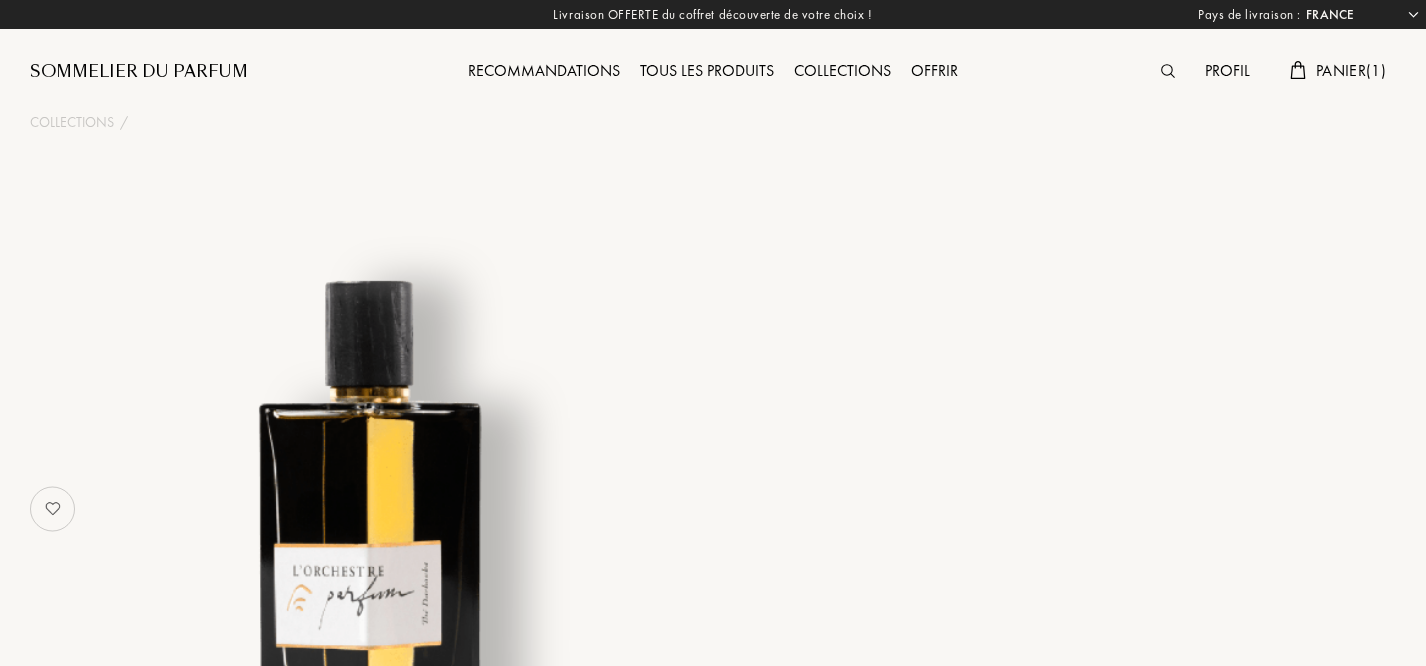 select on "FR" 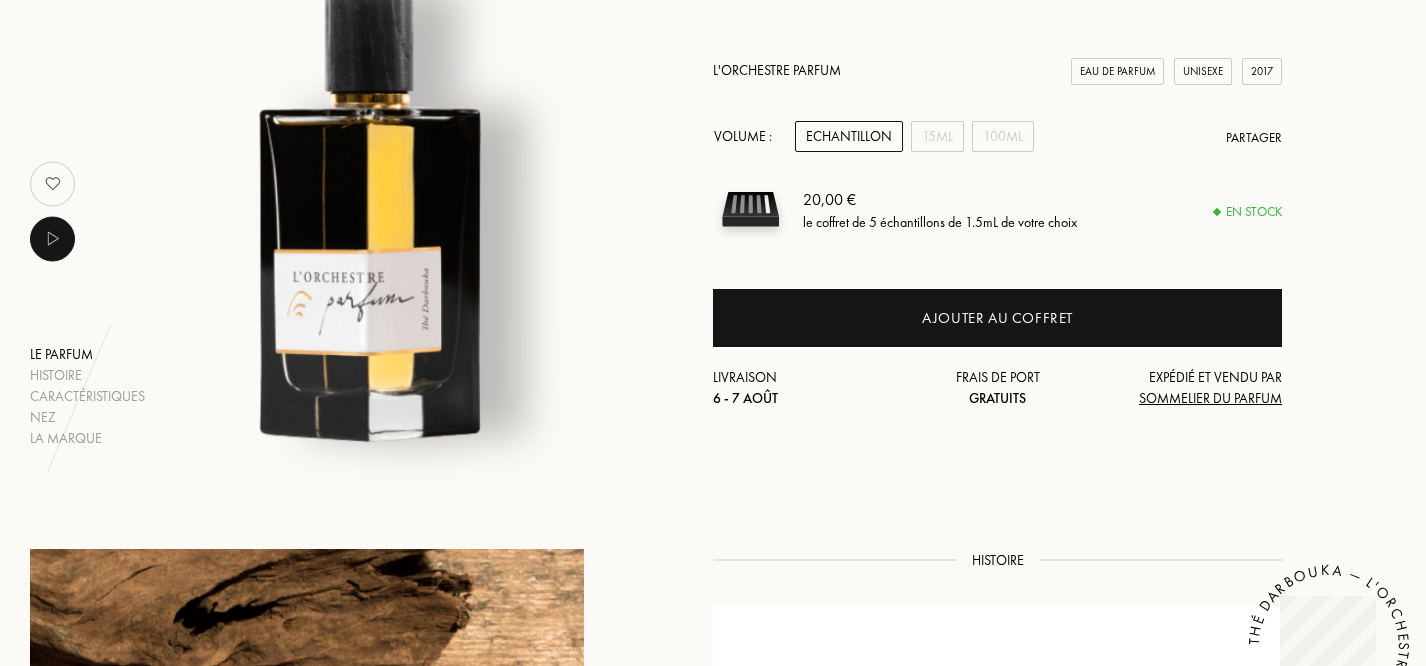 scroll, scrollTop: 204, scrollLeft: 0, axis: vertical 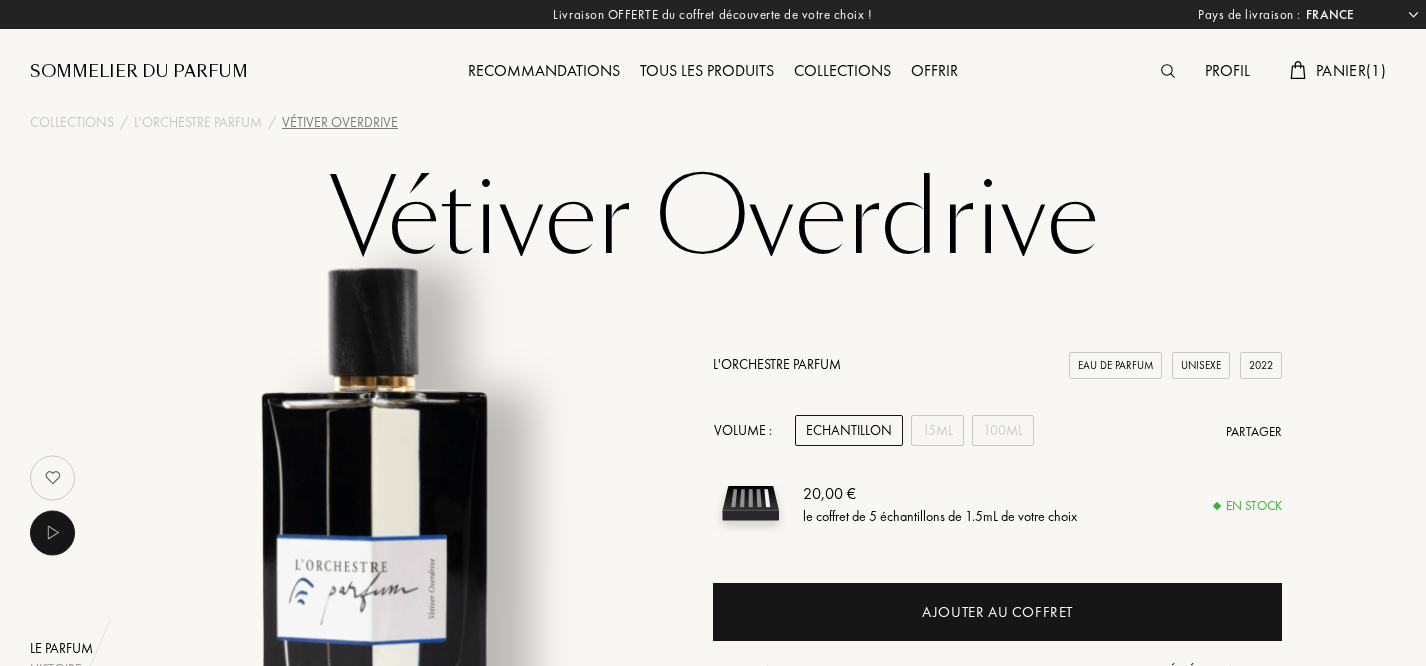 select on "FR" 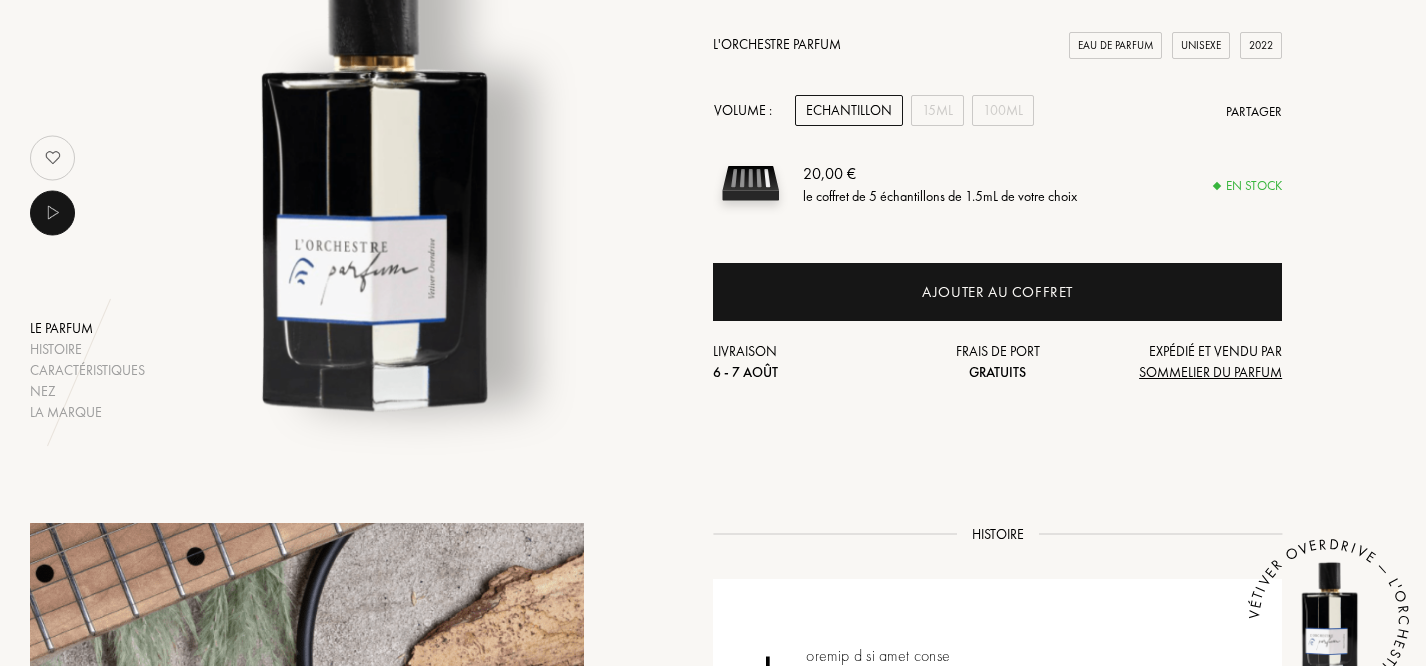 scroll, scrollTop: 0, scrollLeft: 0, axis: both 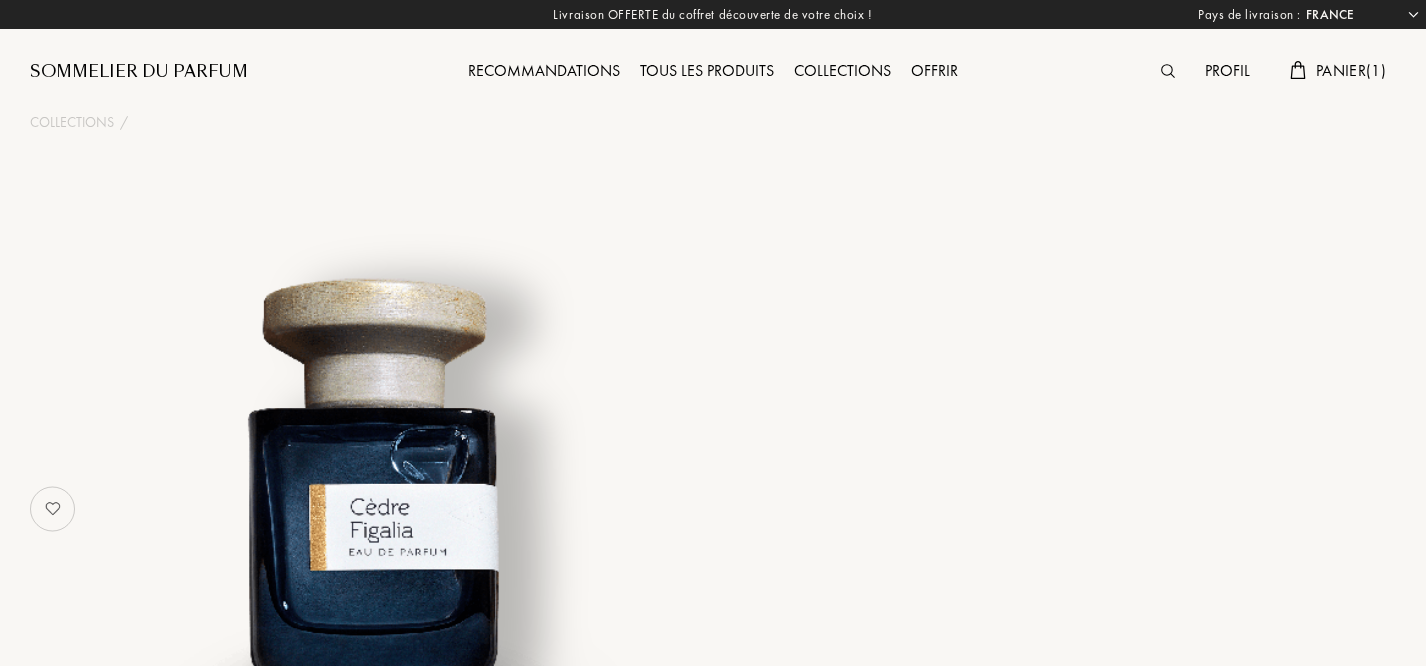select on "FR" 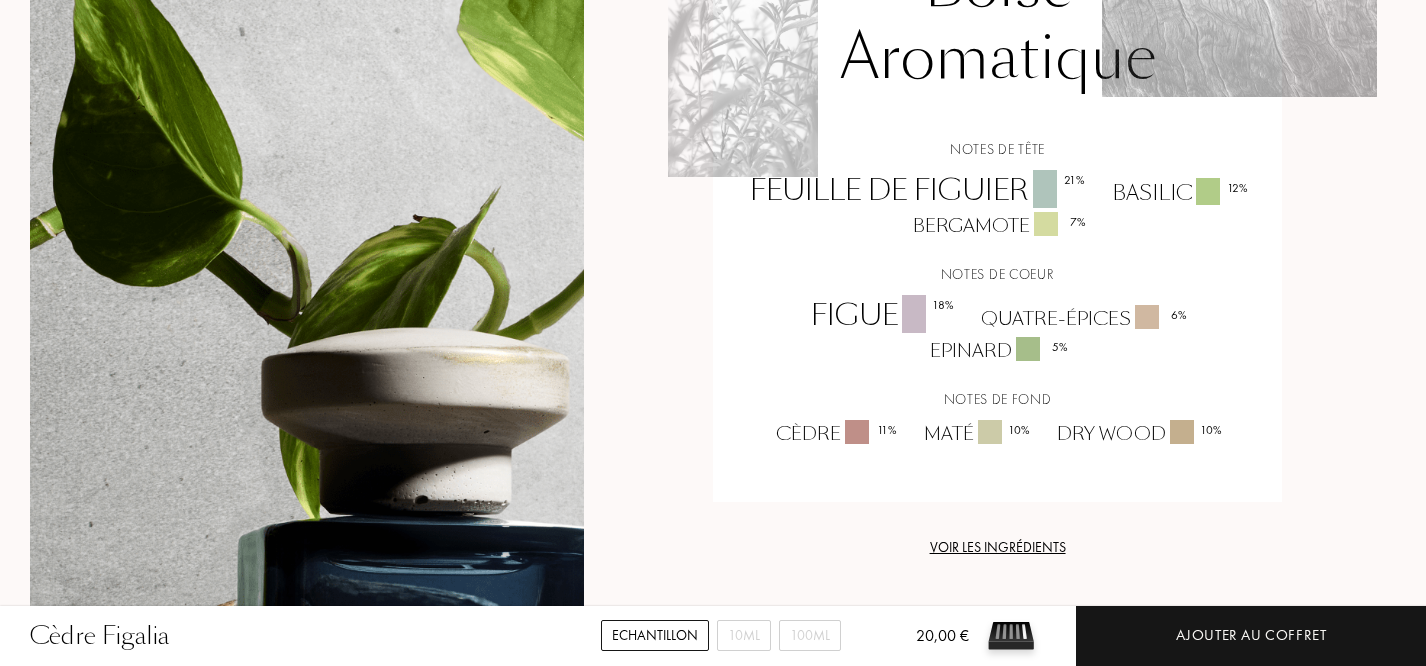 scroll, scrollTop: 1554, scrollLeft: 0, axis: vertical 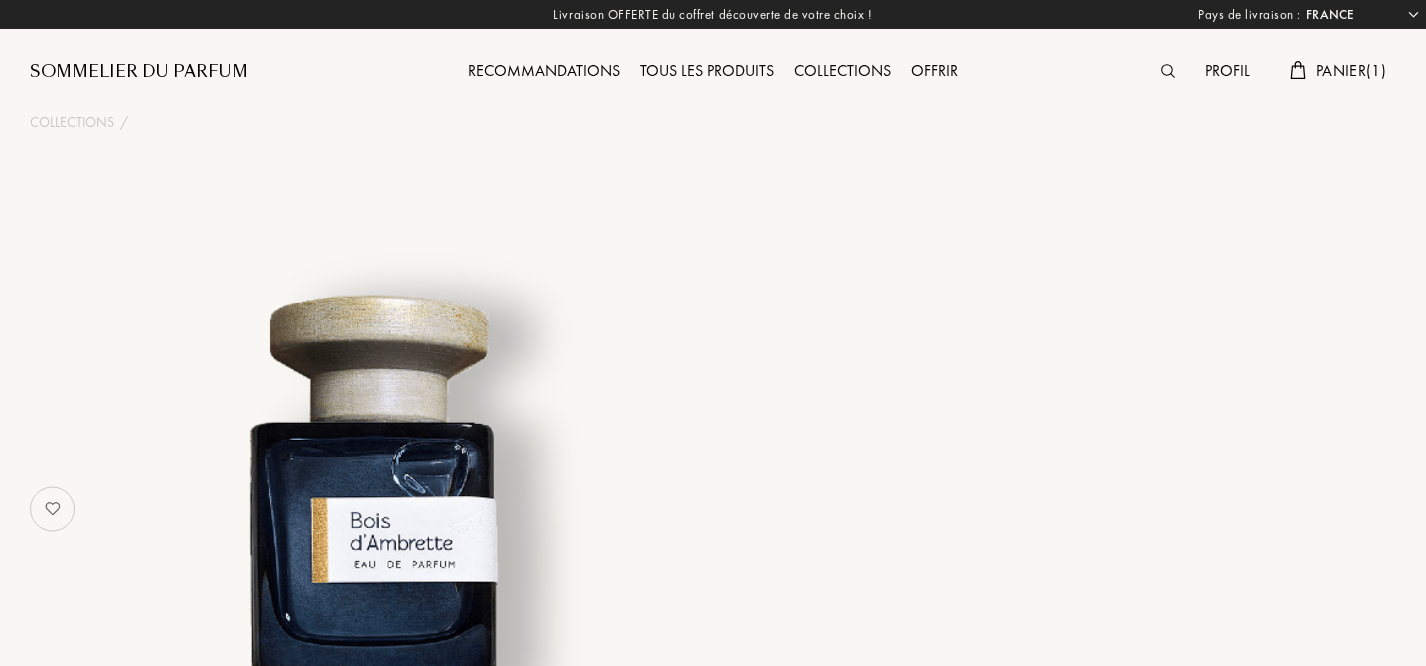 select on "FR" 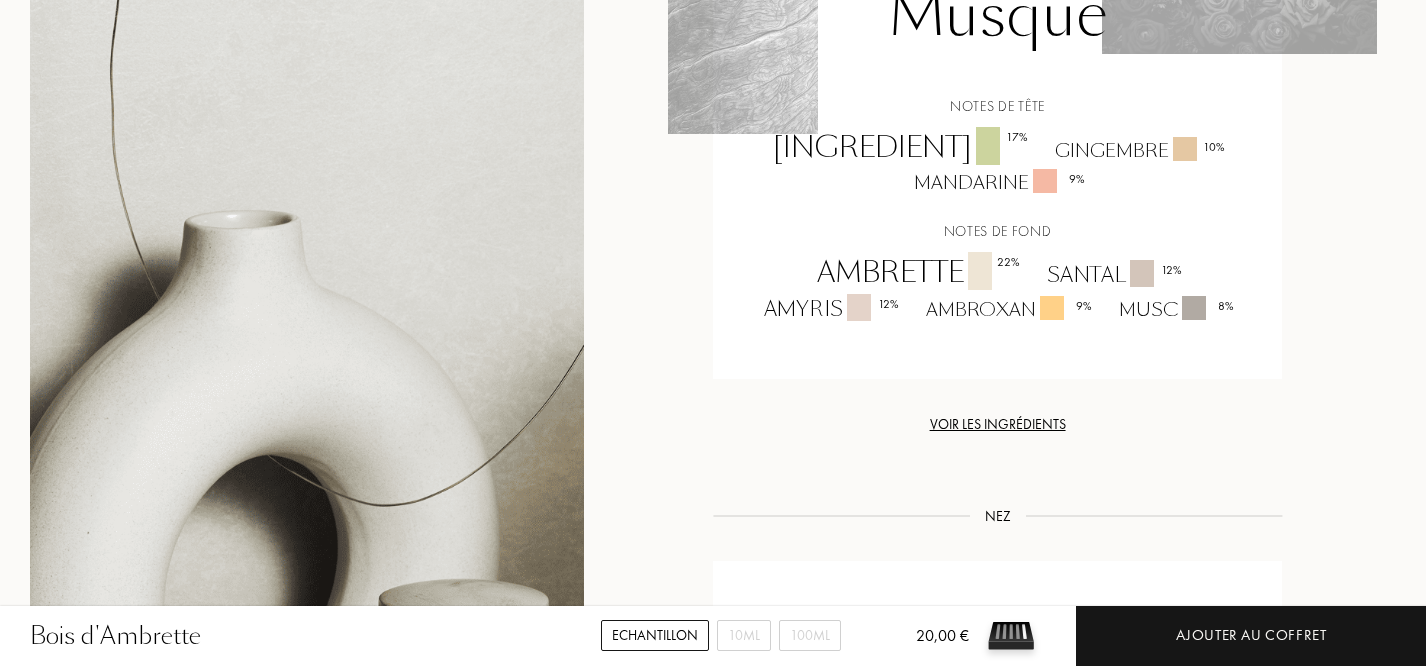 scroll, scrollTop: 1714, scrollLeft: 0, axis: vertical 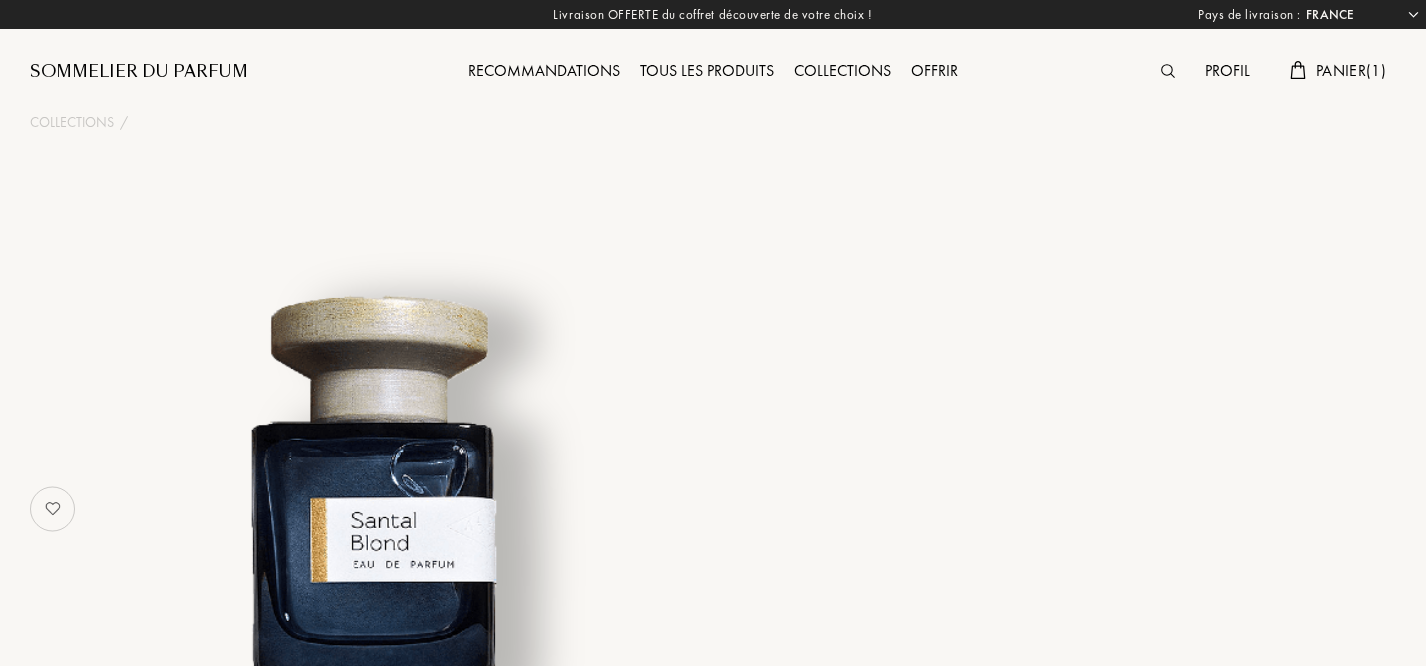 select on "FR" 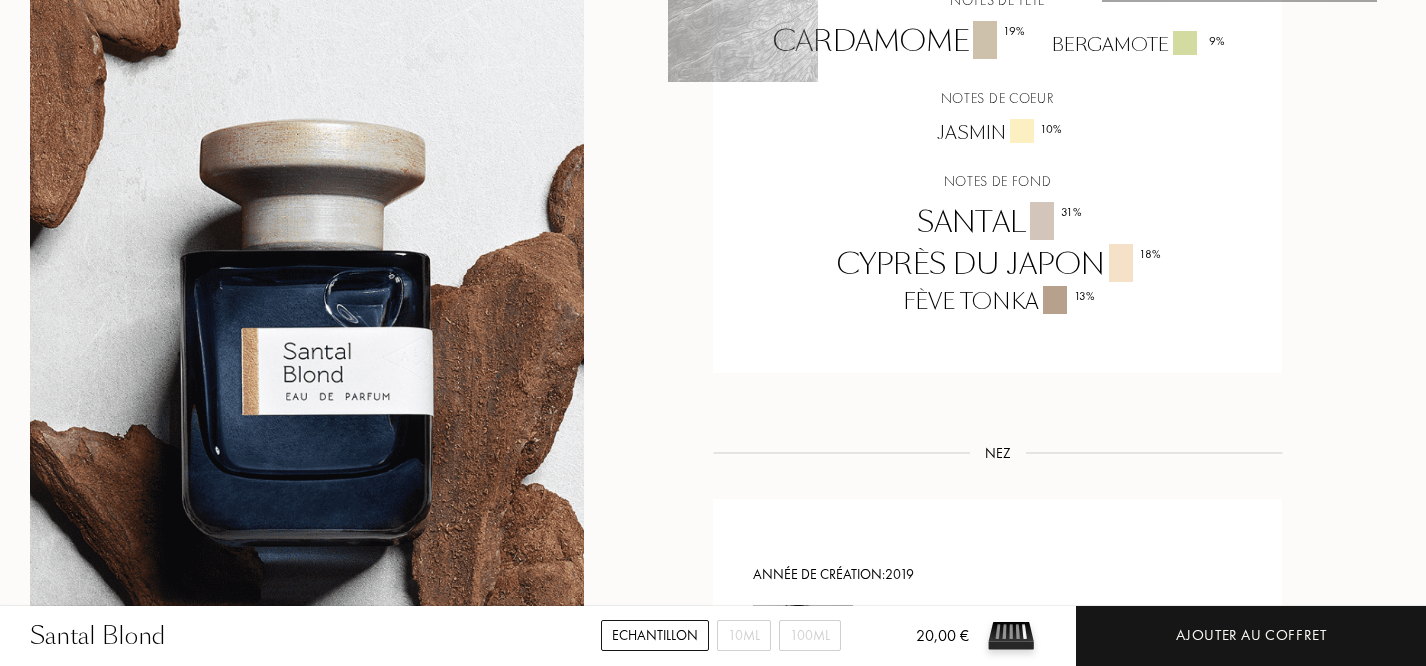 scroll, scrollTop: 1569, scrollLeft: 0, axis: vertical 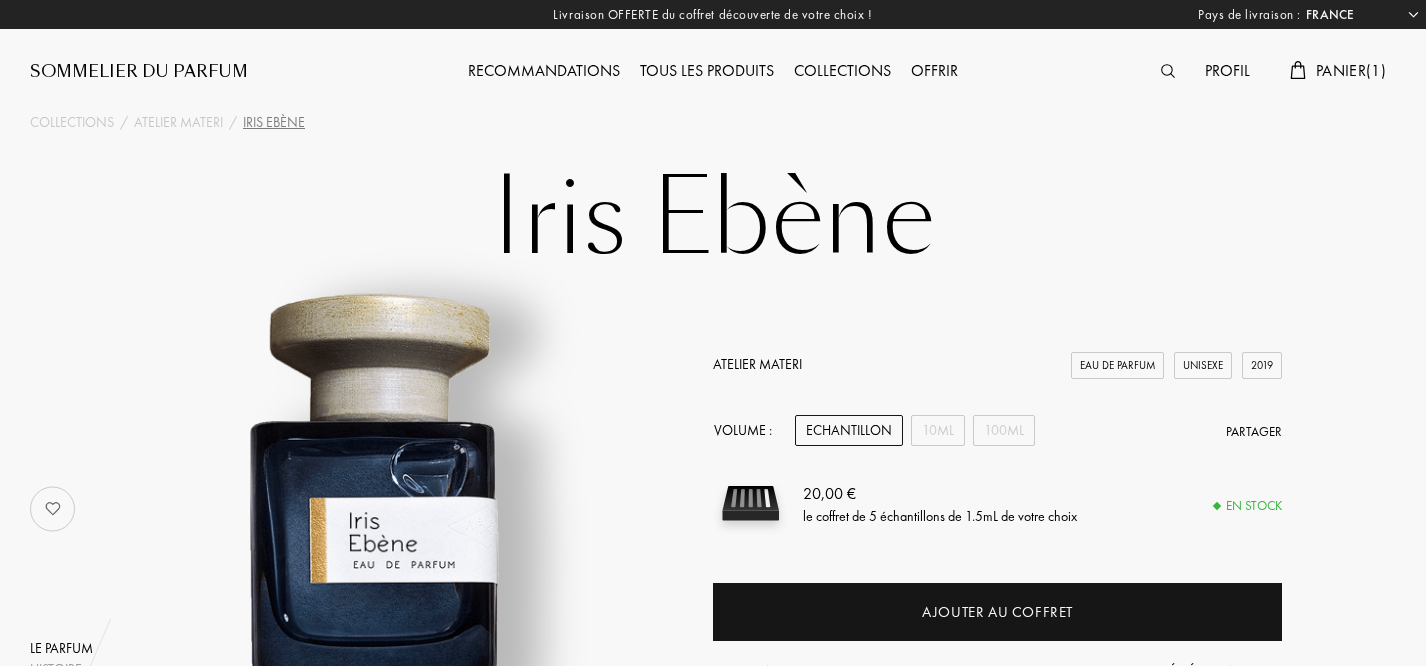 select on "FR" 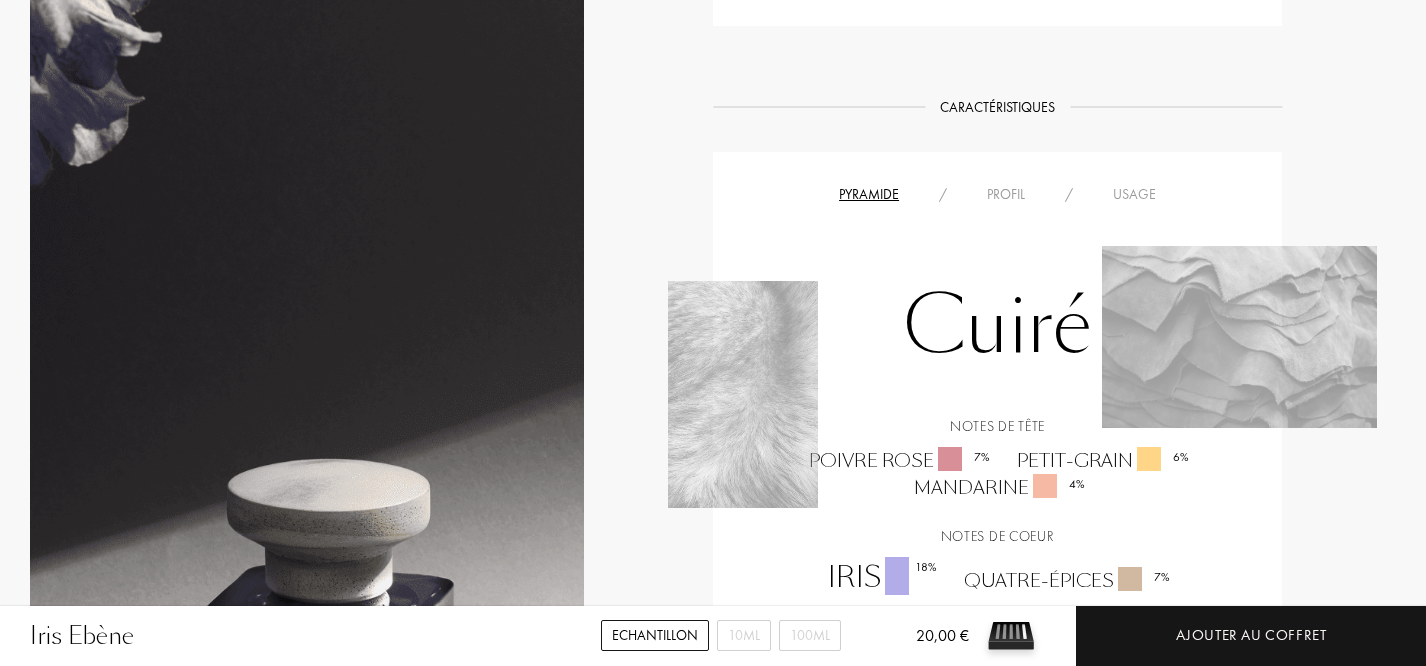 scroll, scrollTop: 1757, scrollLeft: 0, axis: vertical 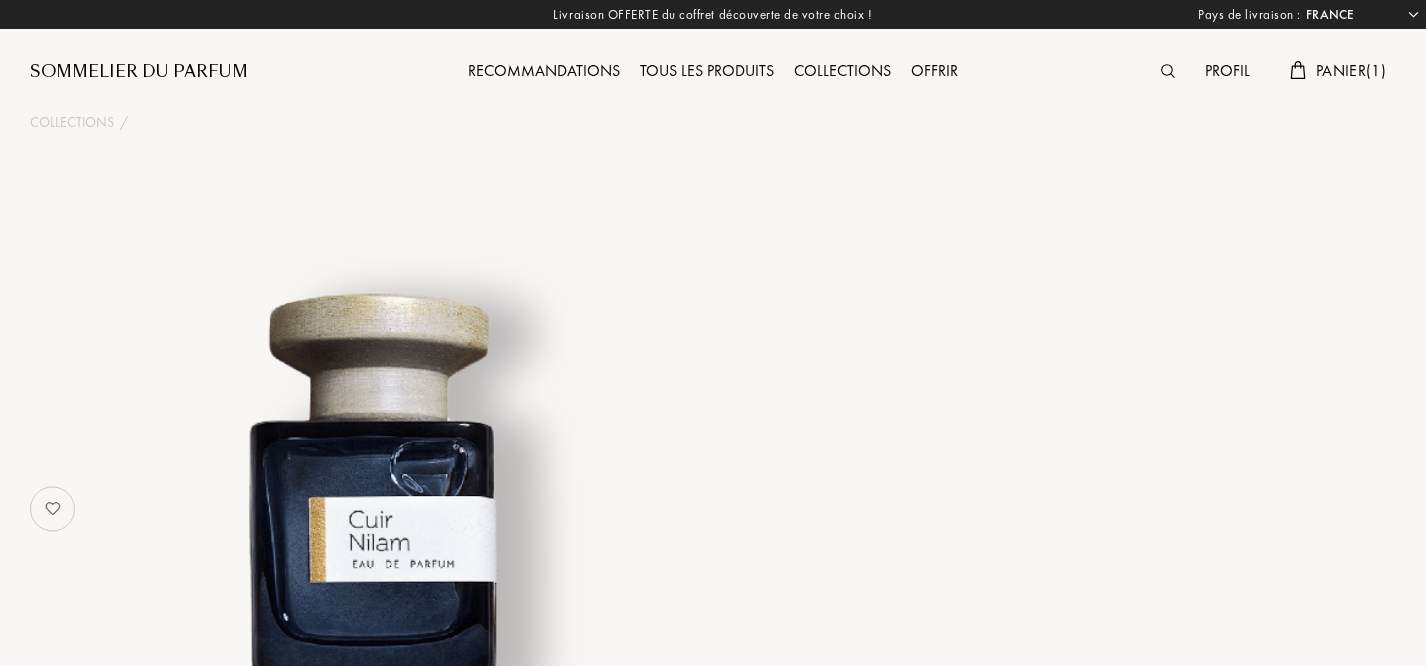 select on "FR" 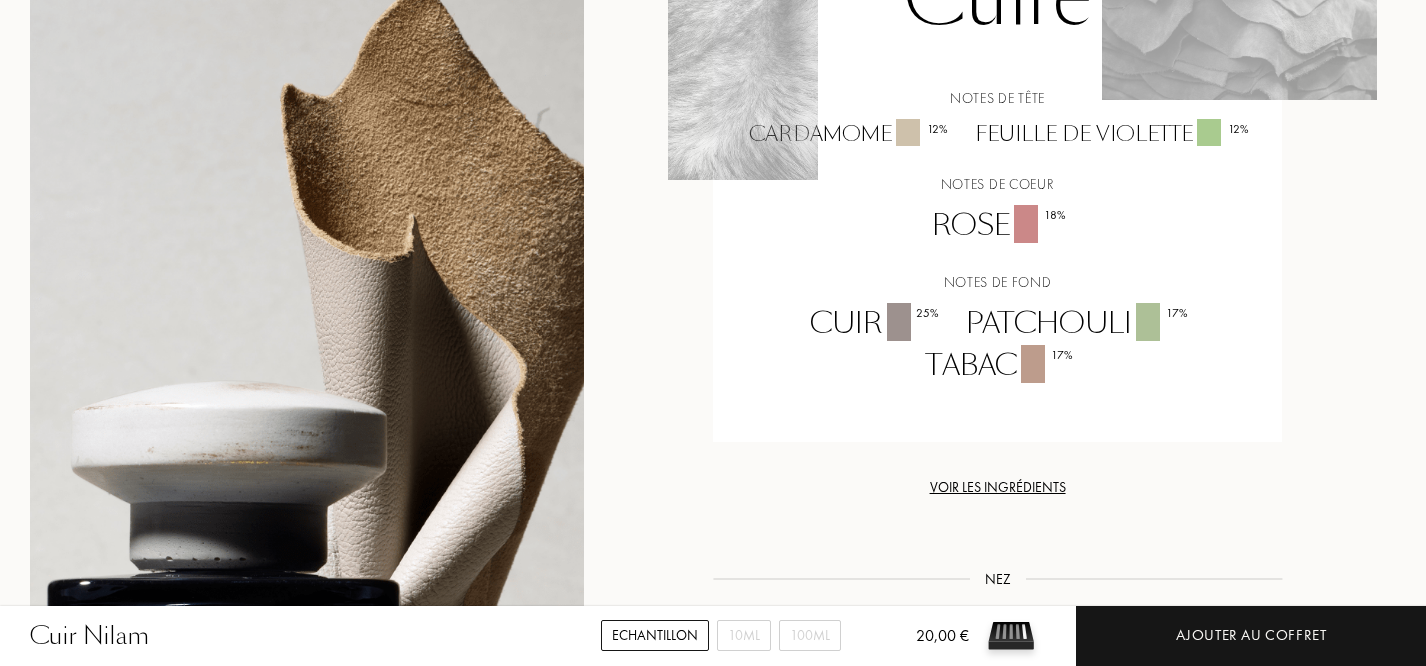 scroll, scrollTop: 1648, scrollLeft: 0, axis: vertical 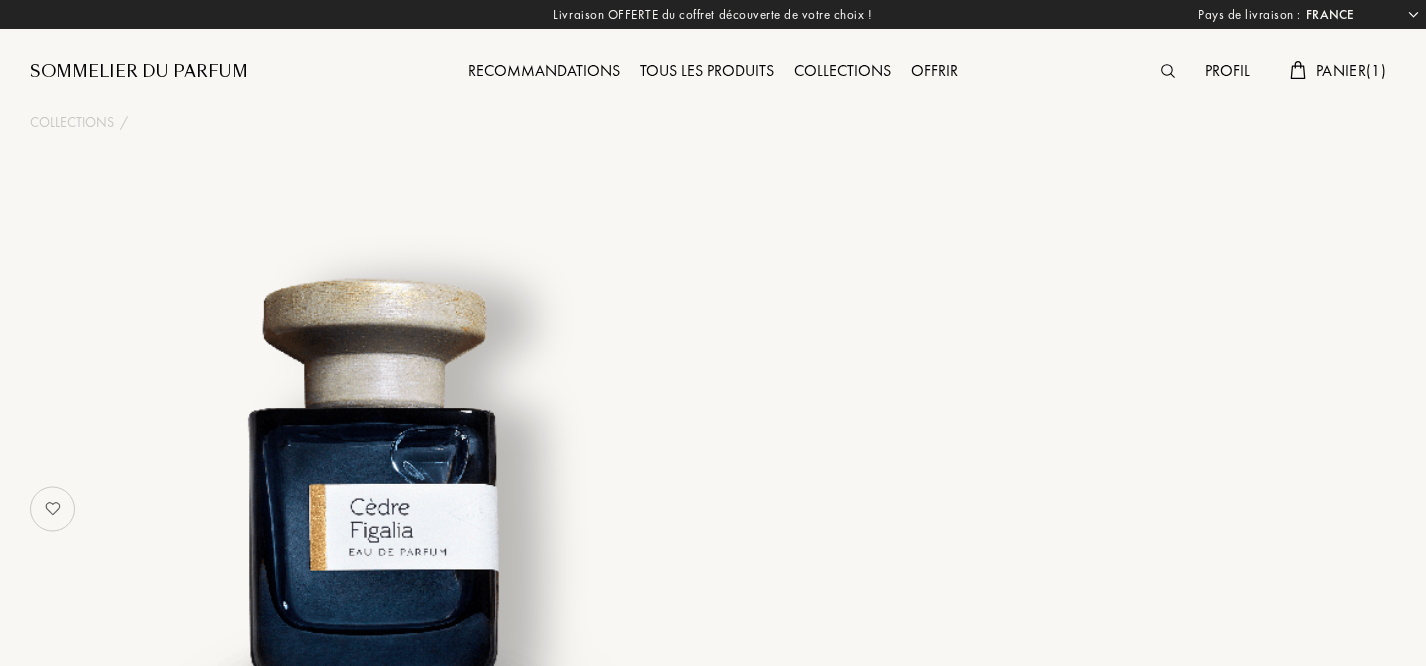 select on "FR" 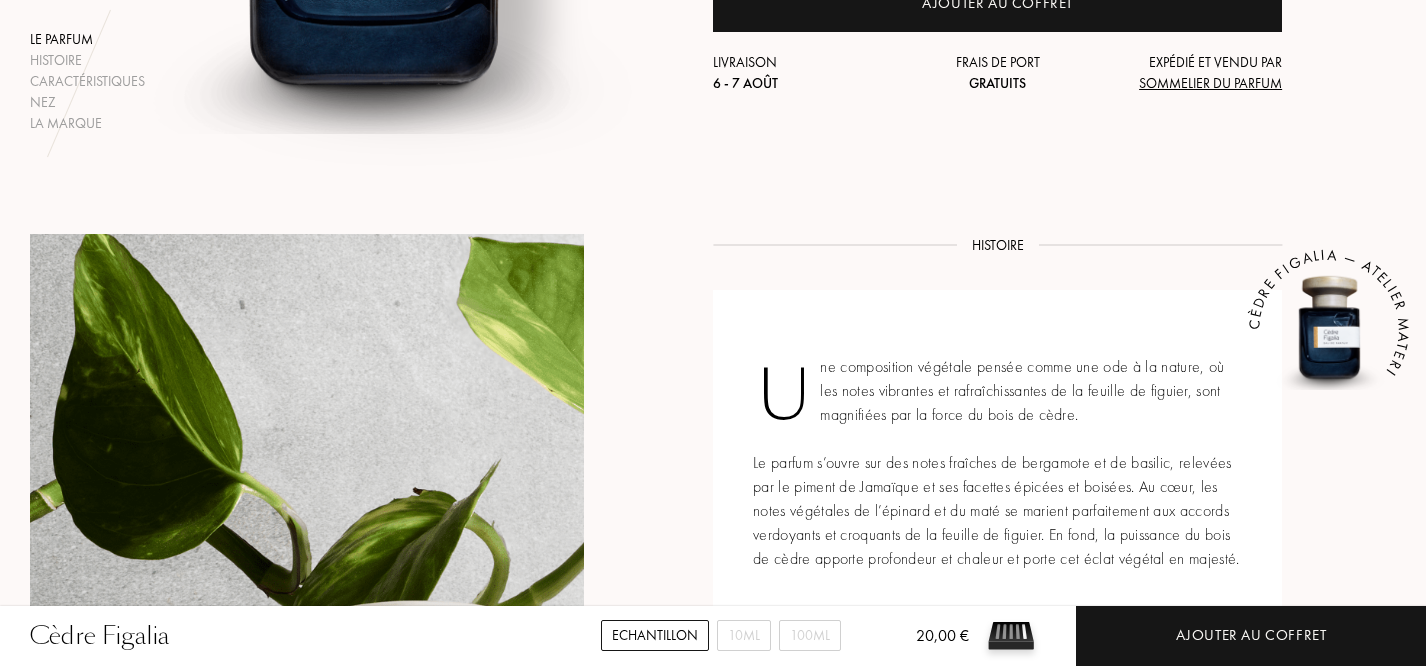 scroll, scrollTop: 0, scrollLeft: 0, axis: both 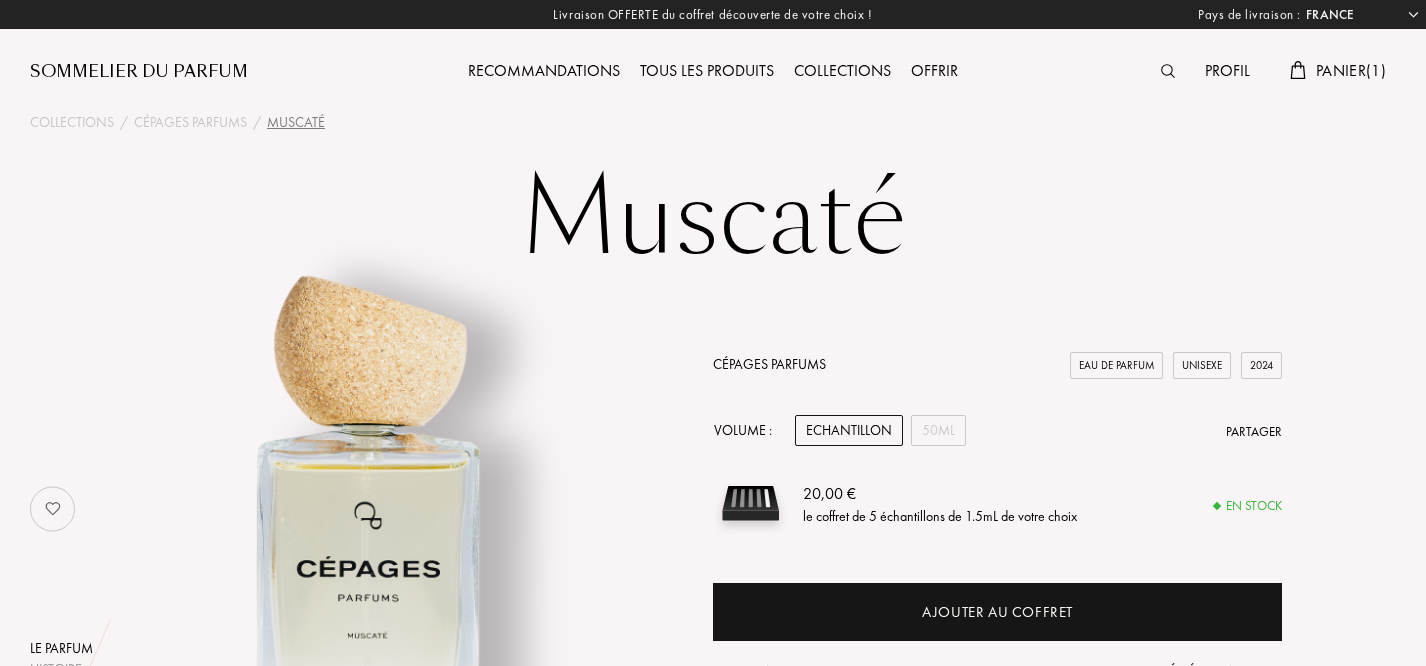 select on "FR" 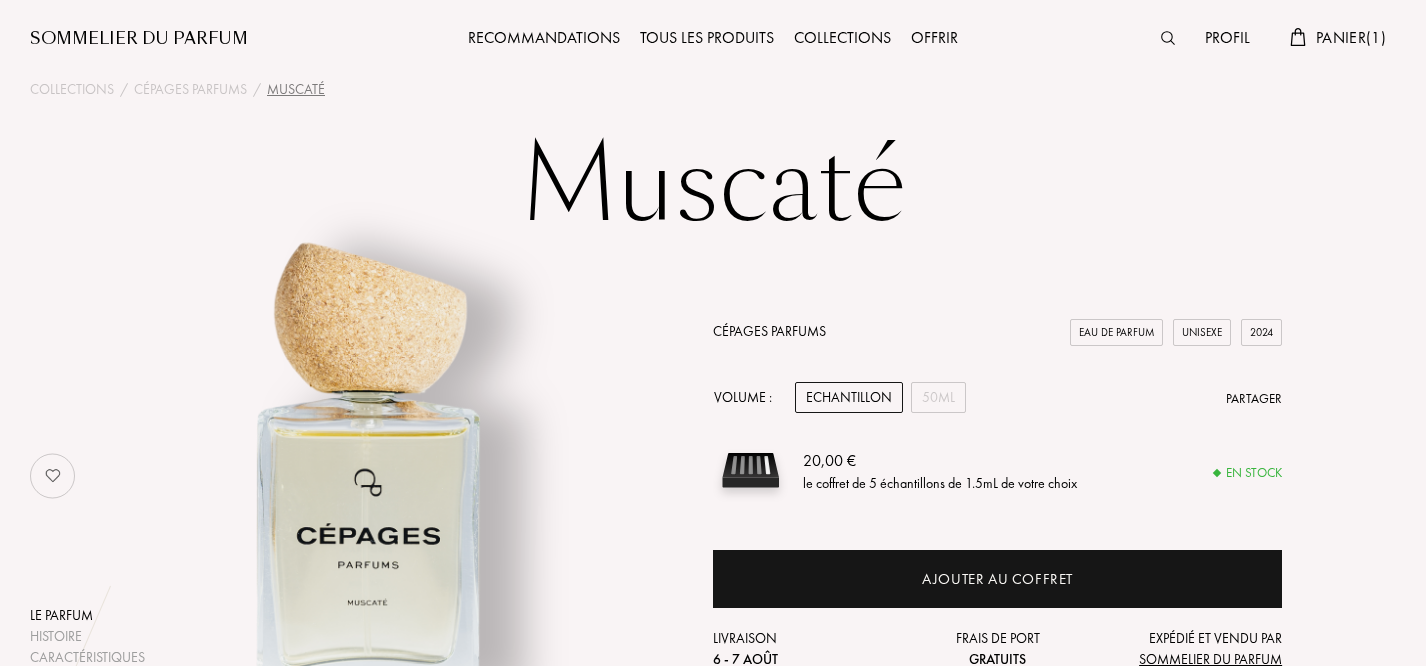 scroll, scrollTop: 0, scrollLeft: 0, axis: both 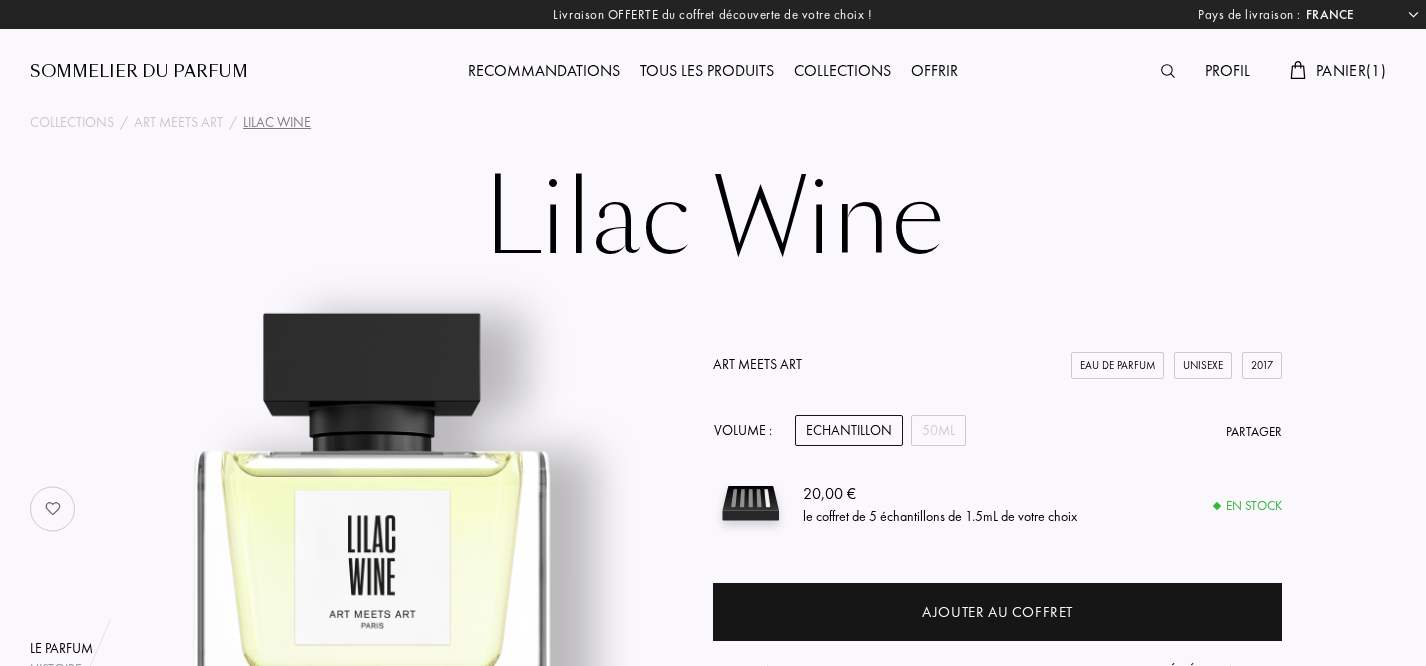 select on "FR" 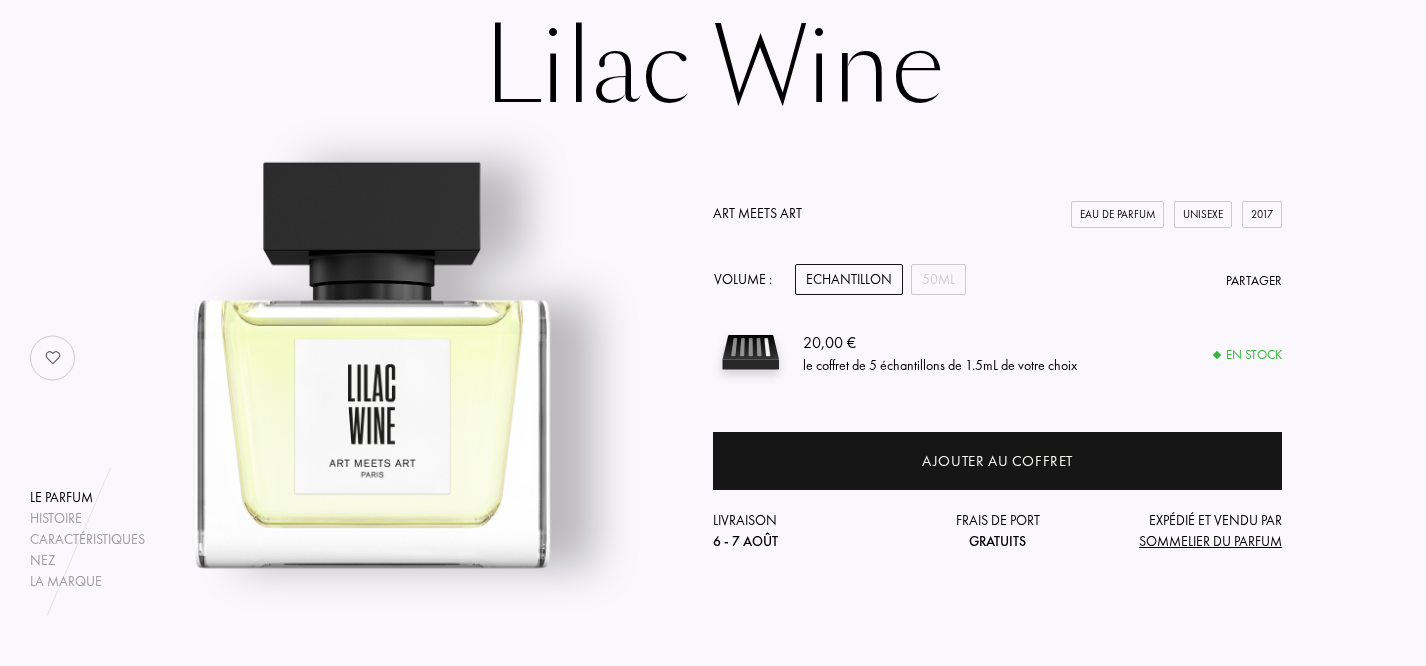 scroll, scrollTop: 0, scrollLeft: 0, axis: both 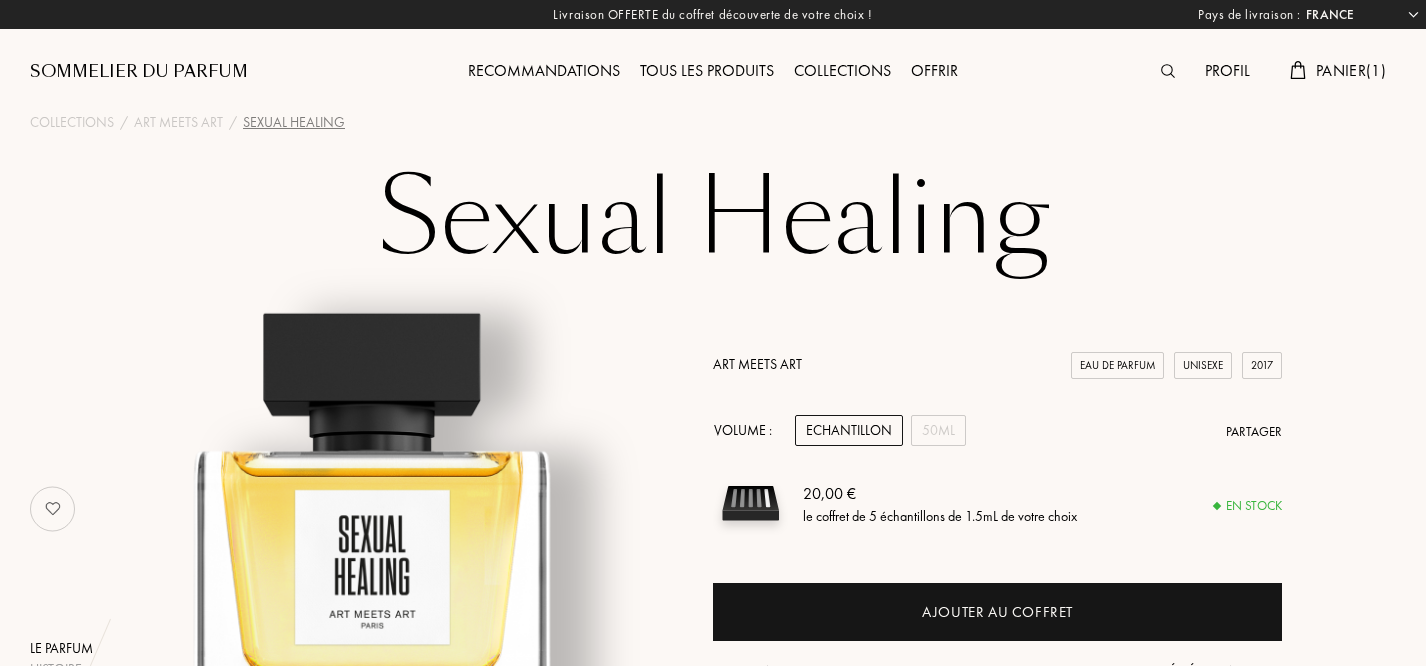 select on "FR" 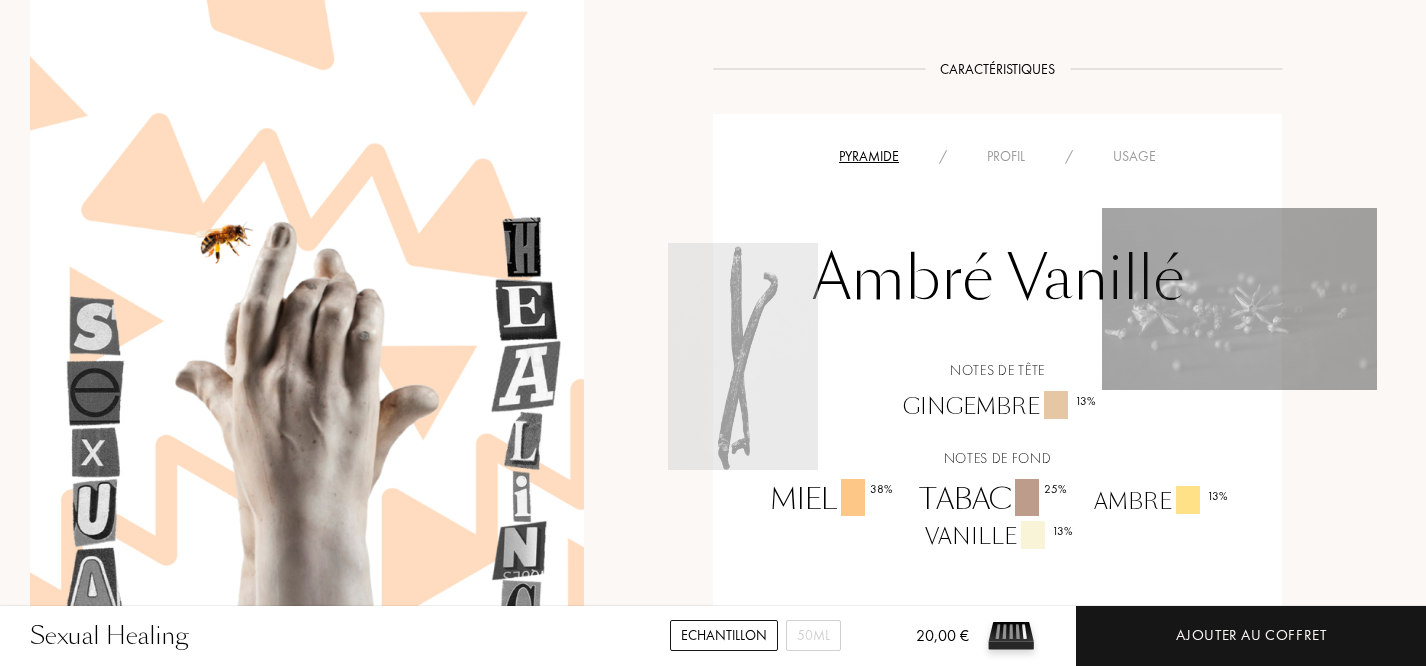 scroll, scrollTop: 1384, scrollLeft: 0, axis: vertical 